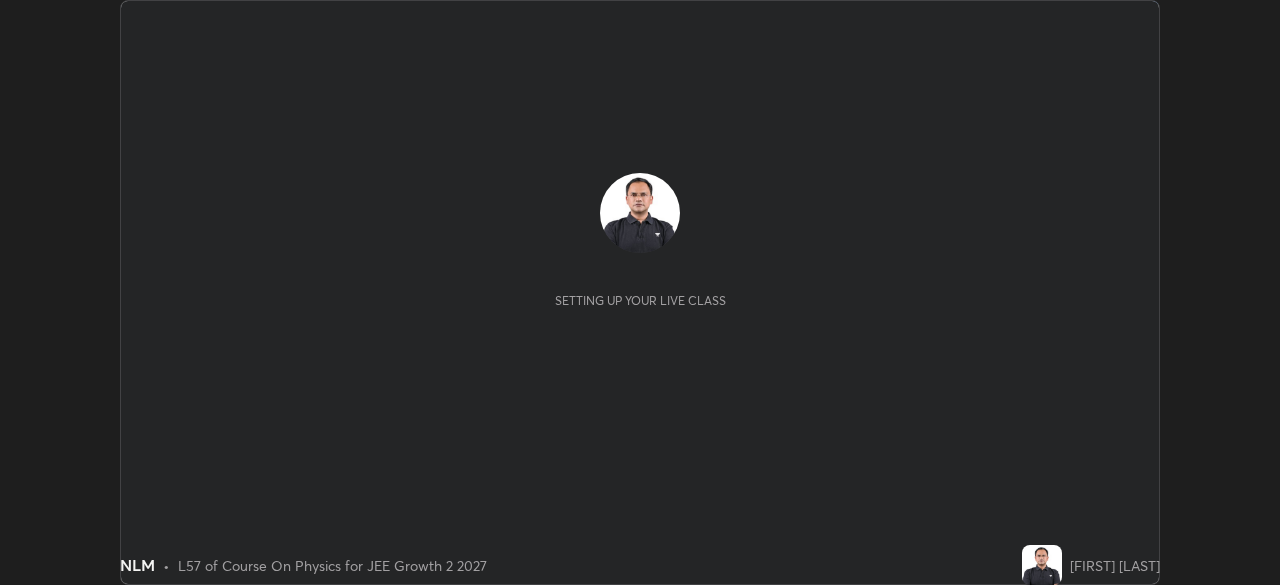scroll, scrollTop: 0, scrollLeft: 0, axis: both 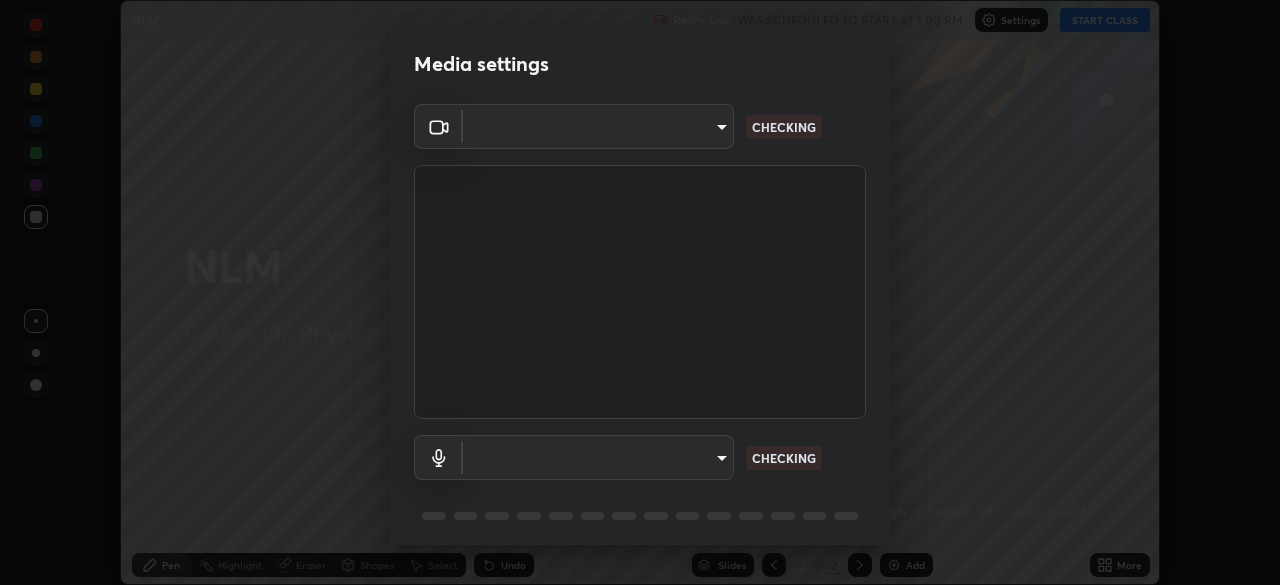 type on "5050cddac95c67769b367d69e6c908435fee2ef398a233ed88f2bdbb55b0a279" 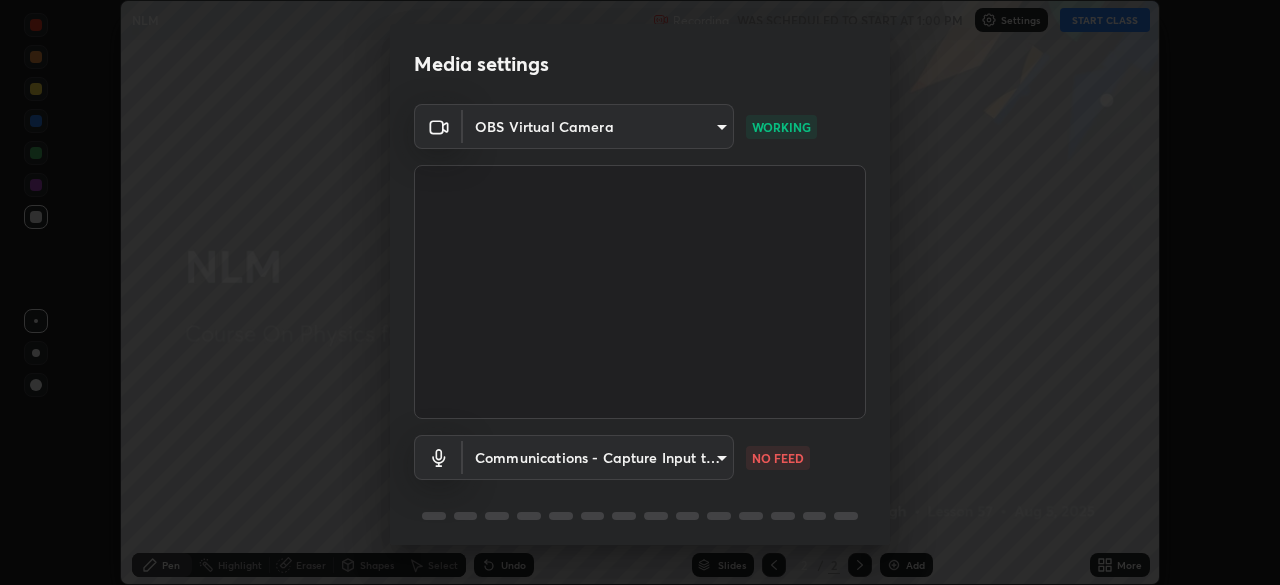 click on "Erase all NLM Recording WAS SCHEDULED TO START AT  1:00 PM Settings START CLASS Setting up your live class NLM • L57 of Course On Physics for JEE Growth 2 2027 [FIRST] [LAST] Pen Highlight Eraser Shapes Select Undo Slides 2 / 2 Add More No doubts shared Encourage your learners to ask a doubt for better clarity Report an issue Reason for reporting Buffering Chat not working Audio - Video sync issue Educator video quality low ​ Attach an image Report Media settings OBS Virtual Camera 5050cddac95c67769b367d69e6c908435fee2ef398a233ed88f2bdbb55b0a279 WORKING Communications - Capture Input terminal (Digital Array MIC) communications NO FEED 1 / 5 Next" at bounding box center (640, 292) 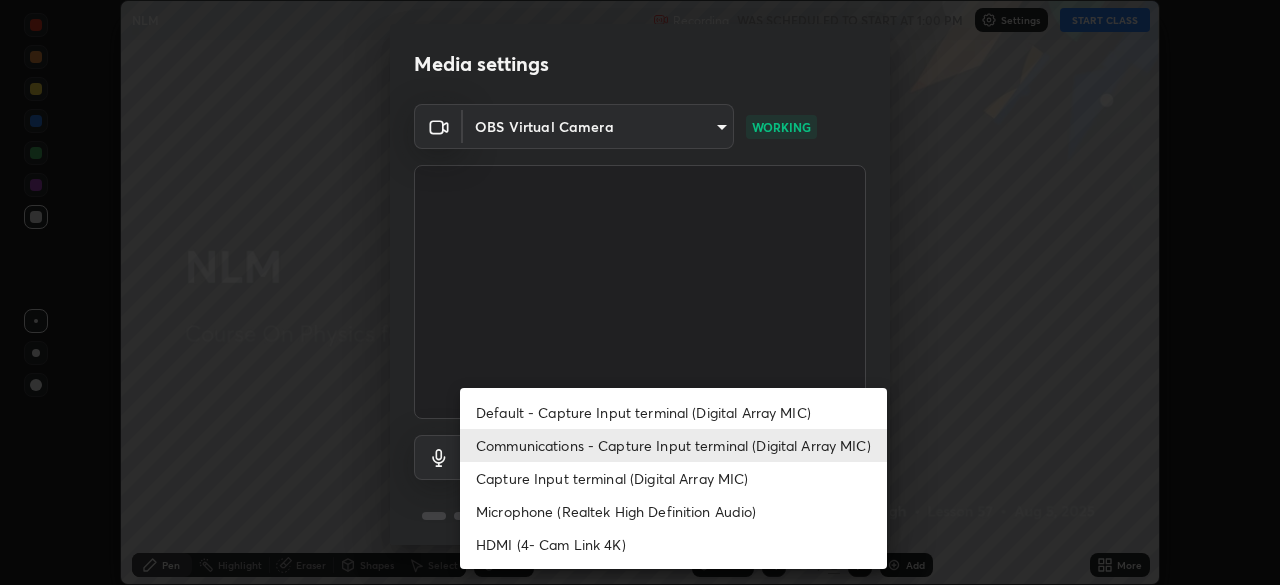 click on "Default - Capture Input terminal (Digital Array MIC)" at bounding box center (673, 412) 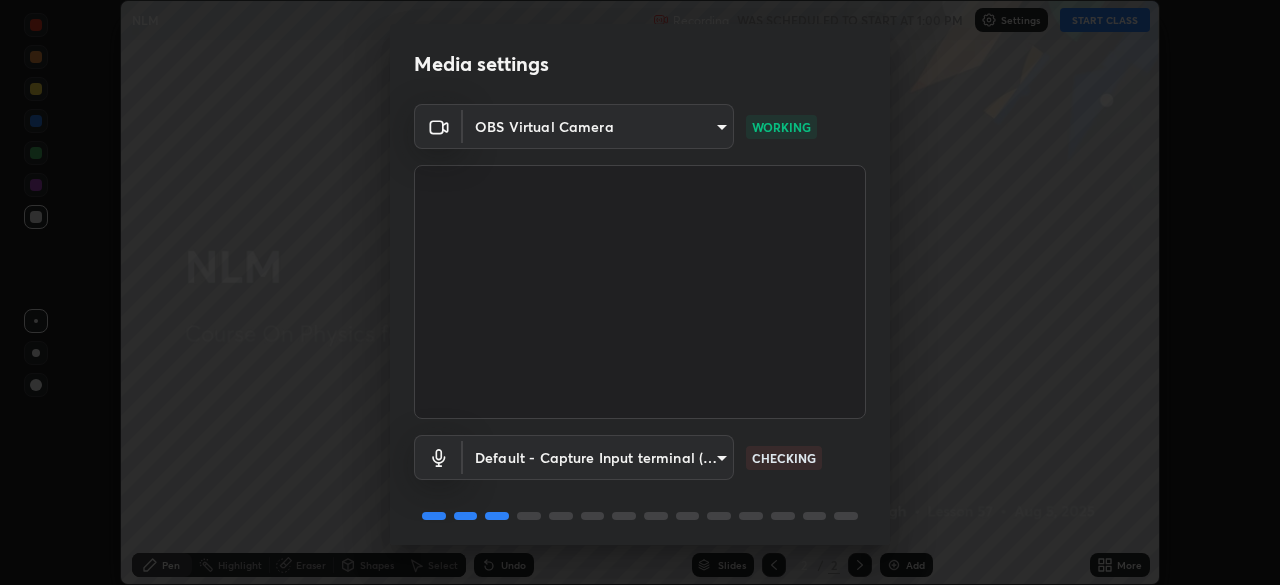 scroll, scrollTop: 71, scrollLeft: 0, axis: vertical 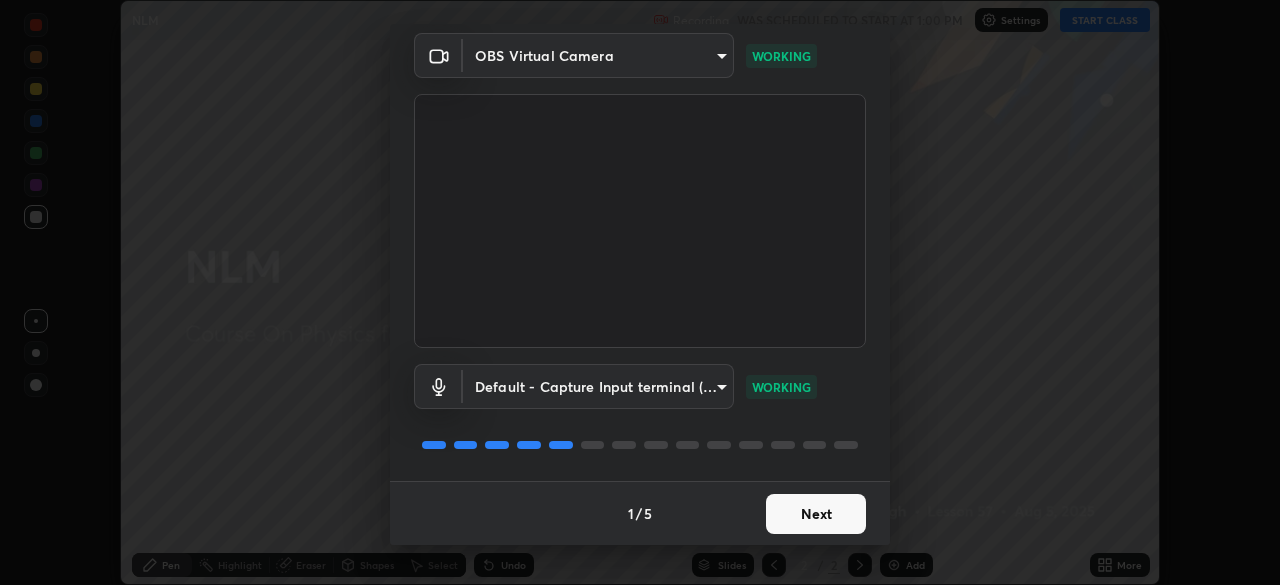 click on "Next" at bounding box center [816, 514] 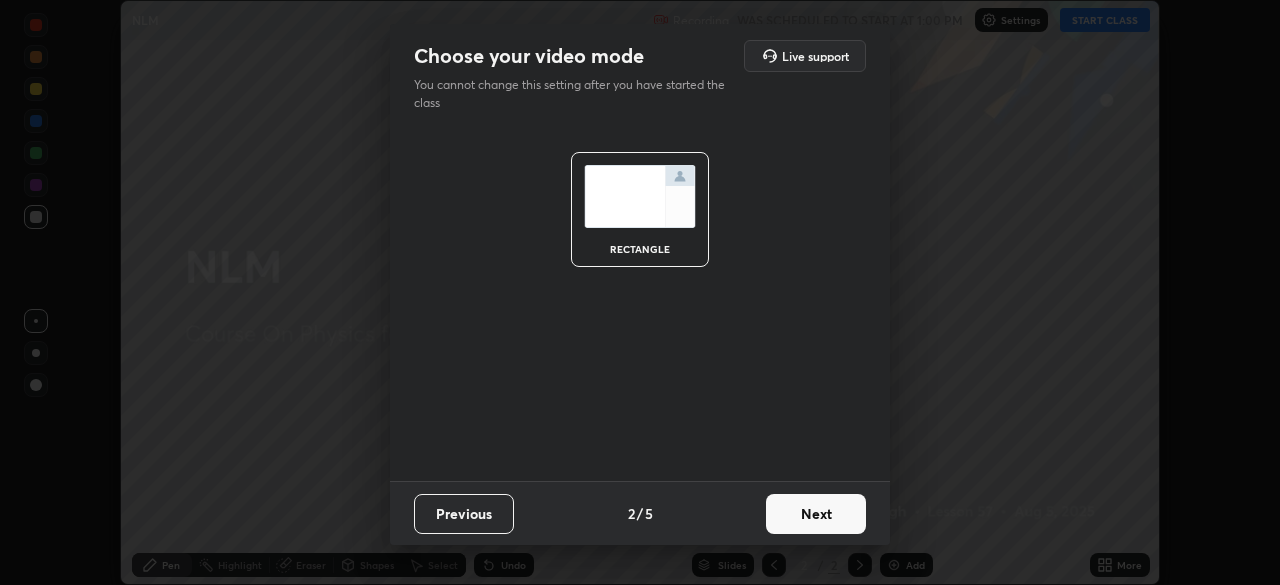 scroll, scrollTop: 0, scrollLeft: 0, axis: both 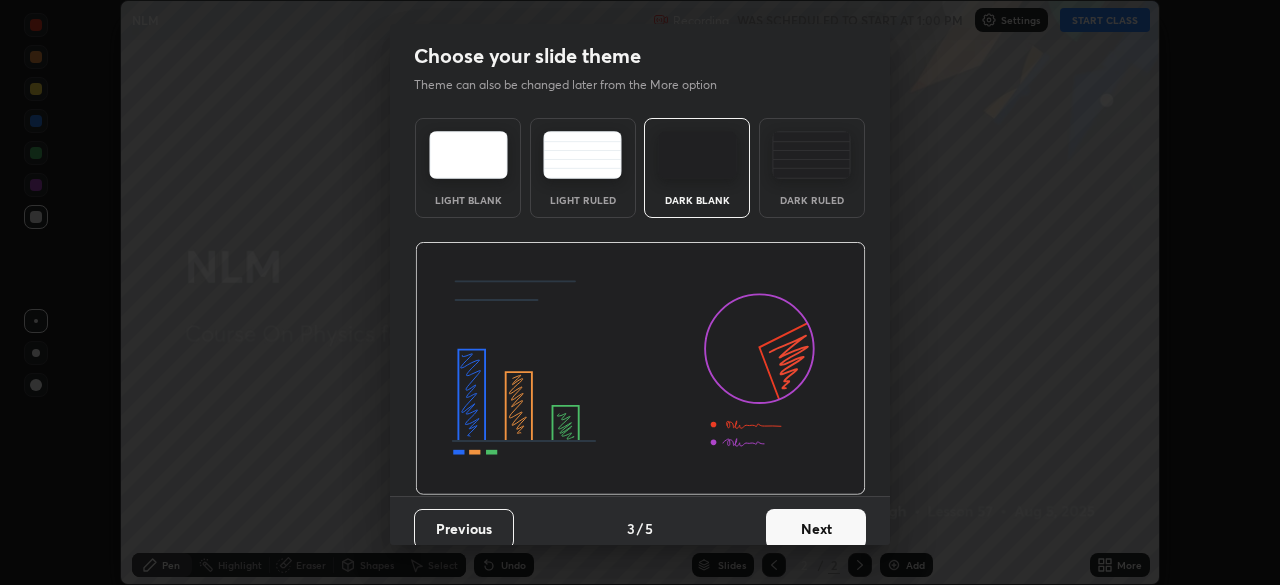 click on "Next" at bounding box center (816, 529) 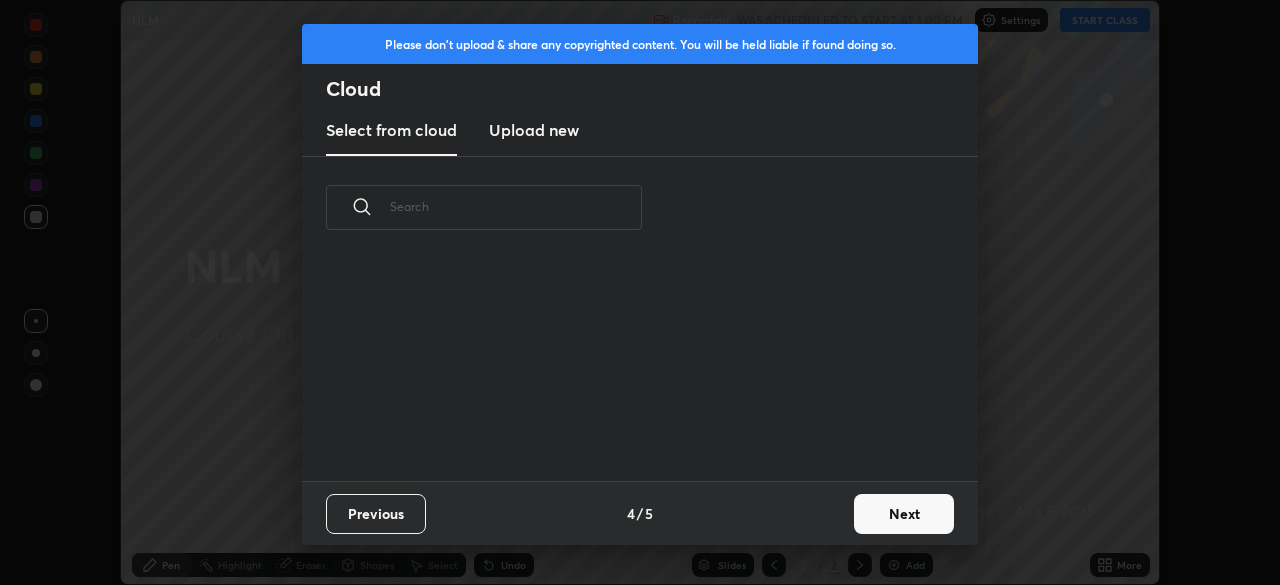 click on "Previous 4 / 5 Next" at bounding box center (640, 513) 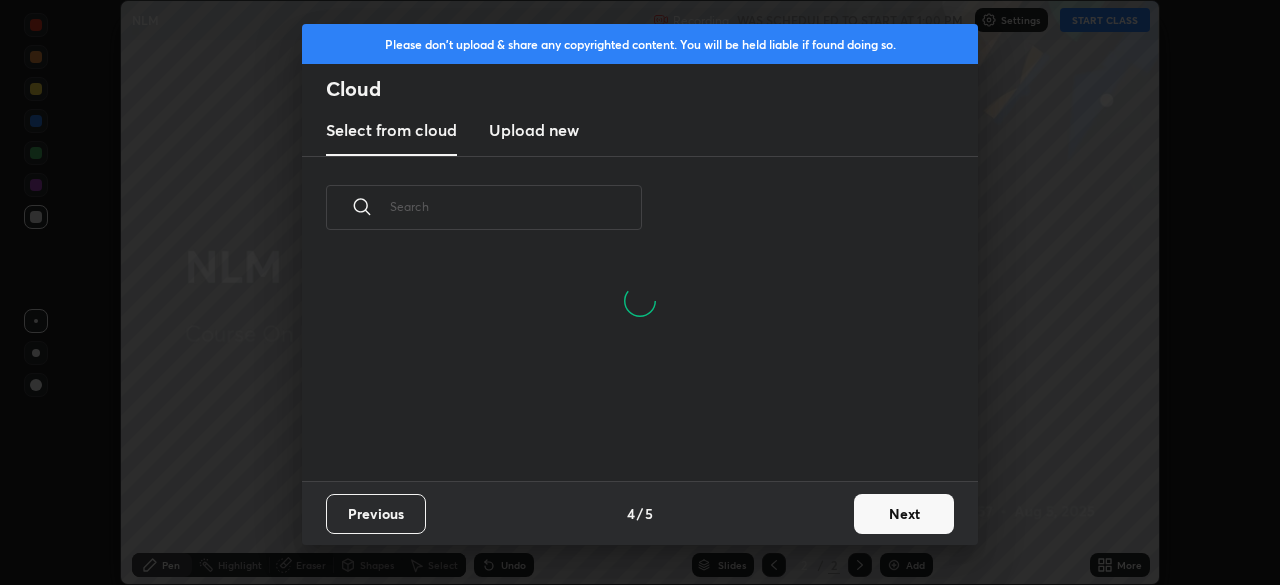 scroll, scrollTop: 222, scrollLeft: 642, axis: both 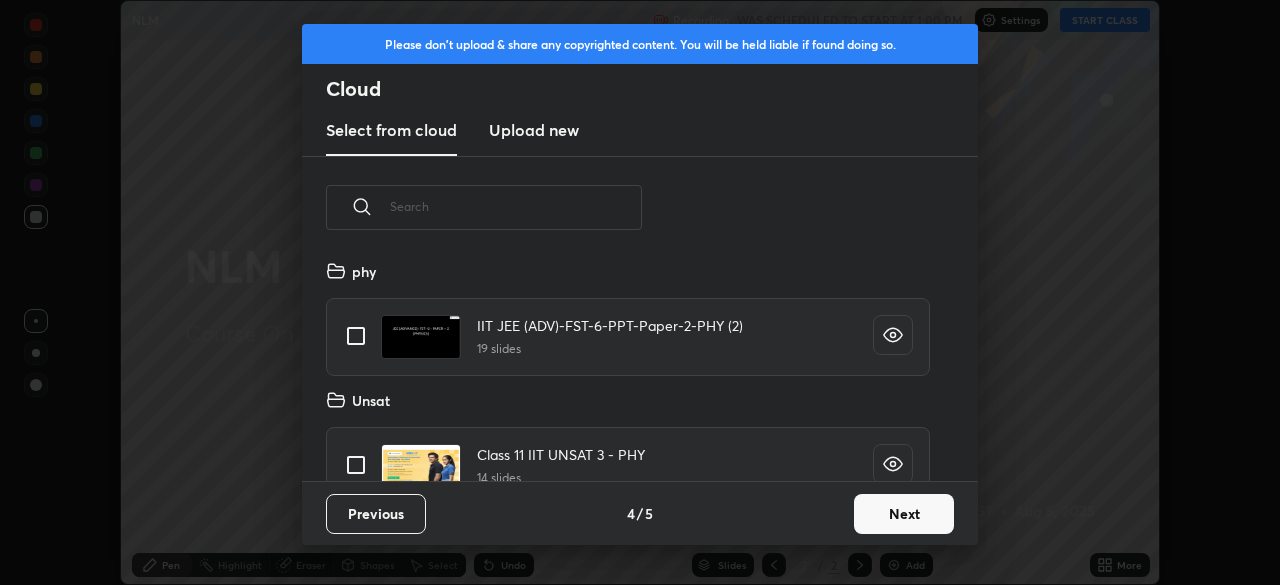 click on "Next" at bounding box center (904, 514) 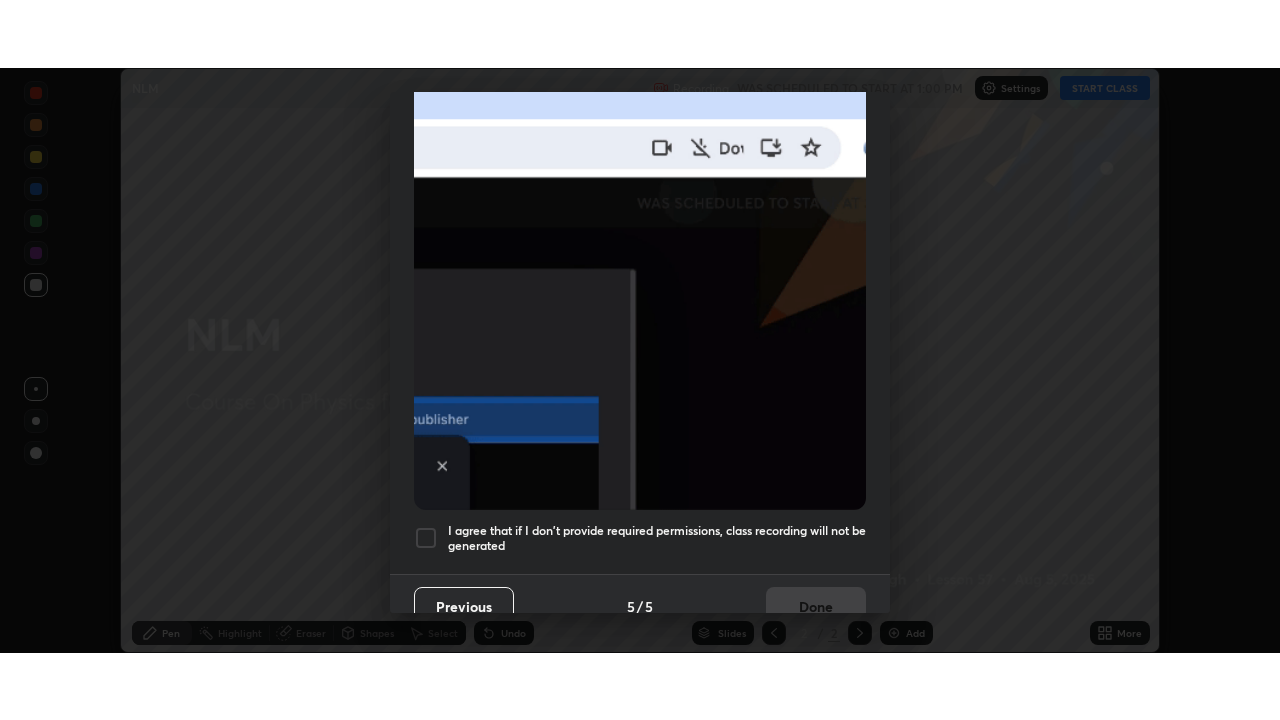 scroll, scrollTop: 479, scrollLeft: 0, axis: vertical 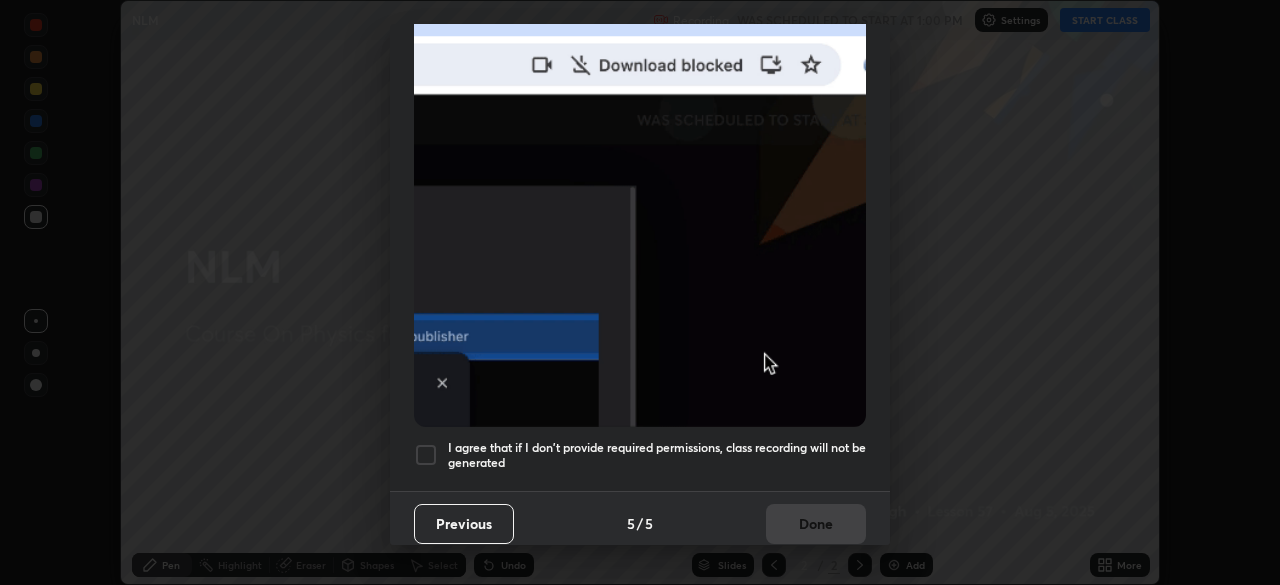 click at bounding box center [426, 455] 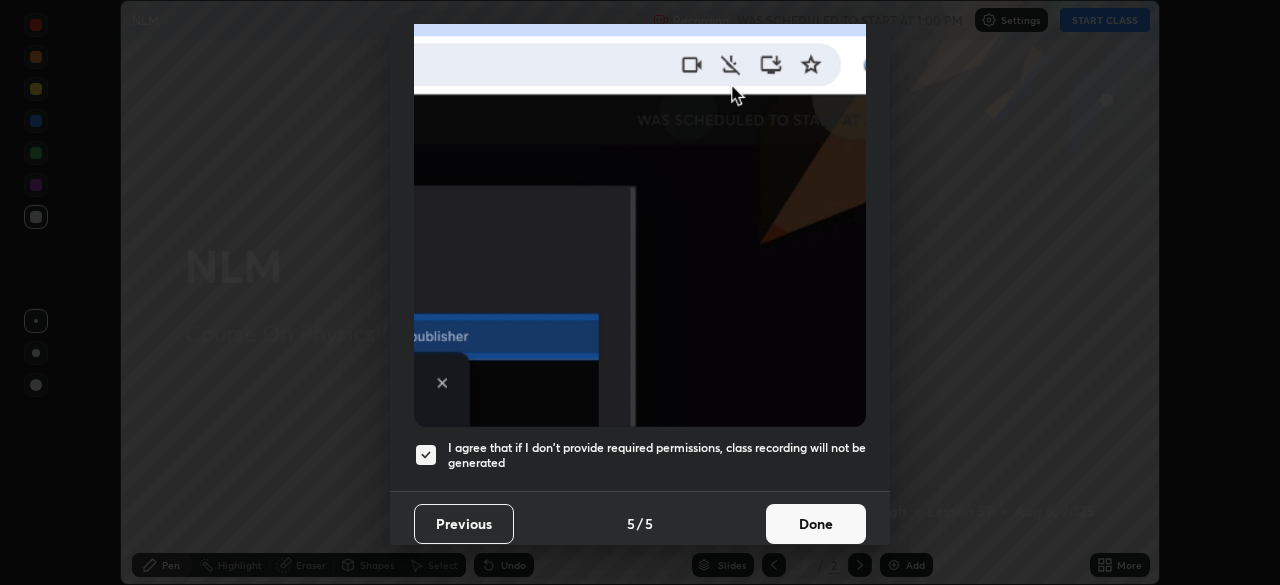 click on "Done" at bounding box center [816, 524] 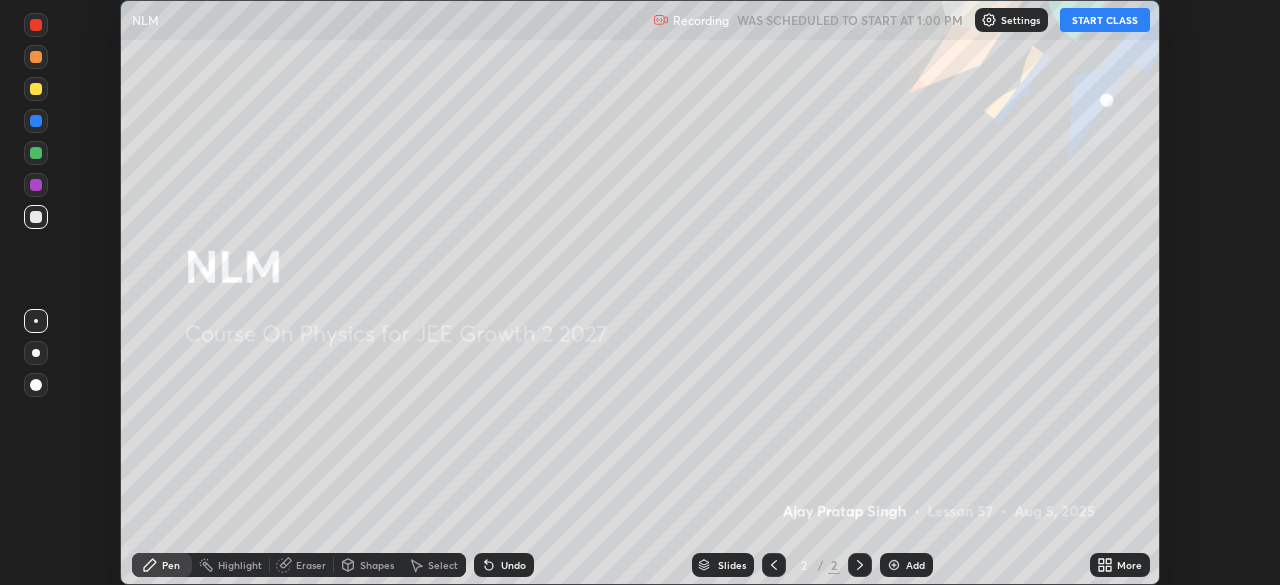 click on "START CLASS" at bounding box center (1105, 20) 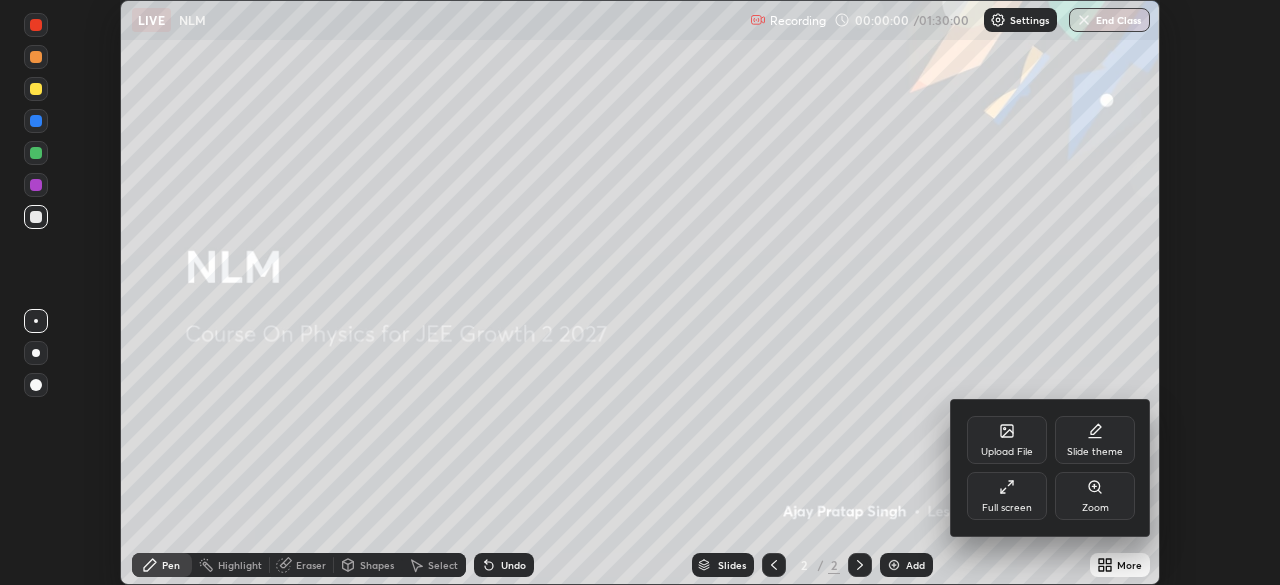click on "Full screen" at bounding box center [1007, 496] 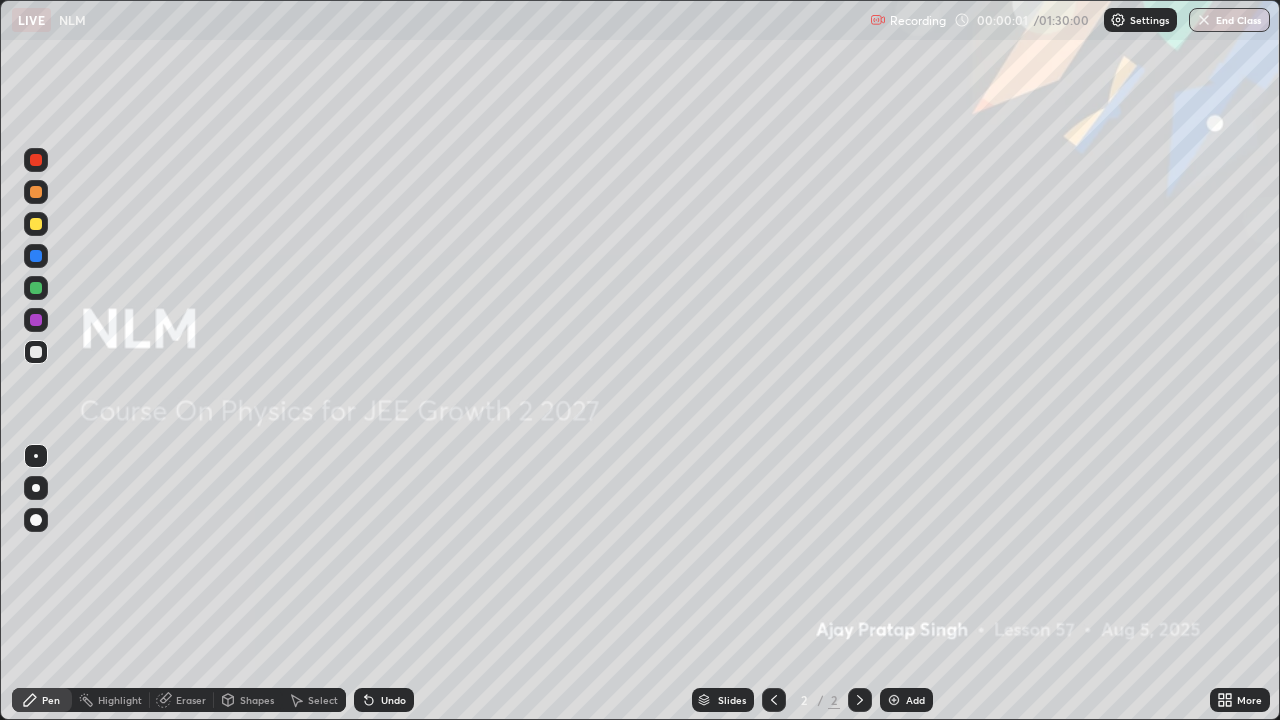 scroll, scrollTop: 99280, scrollLeft: 98720, axis: both 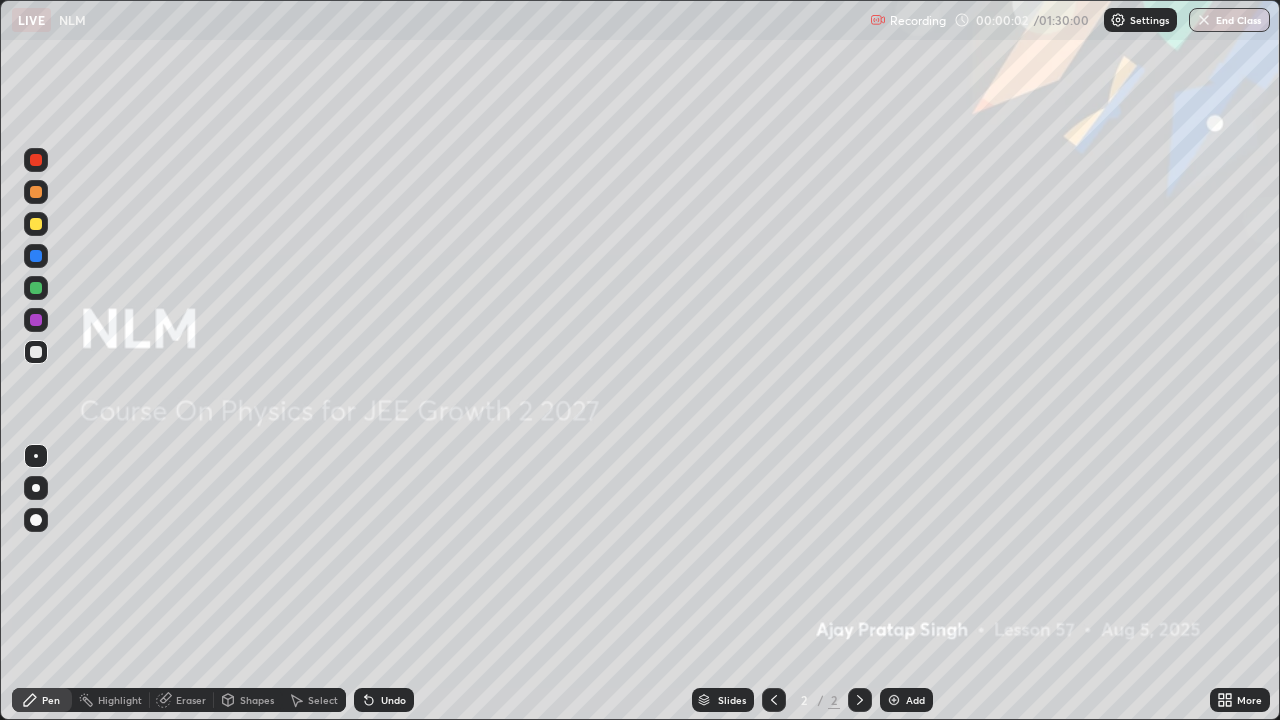 click on "Add" at bounding box center (915, 700) 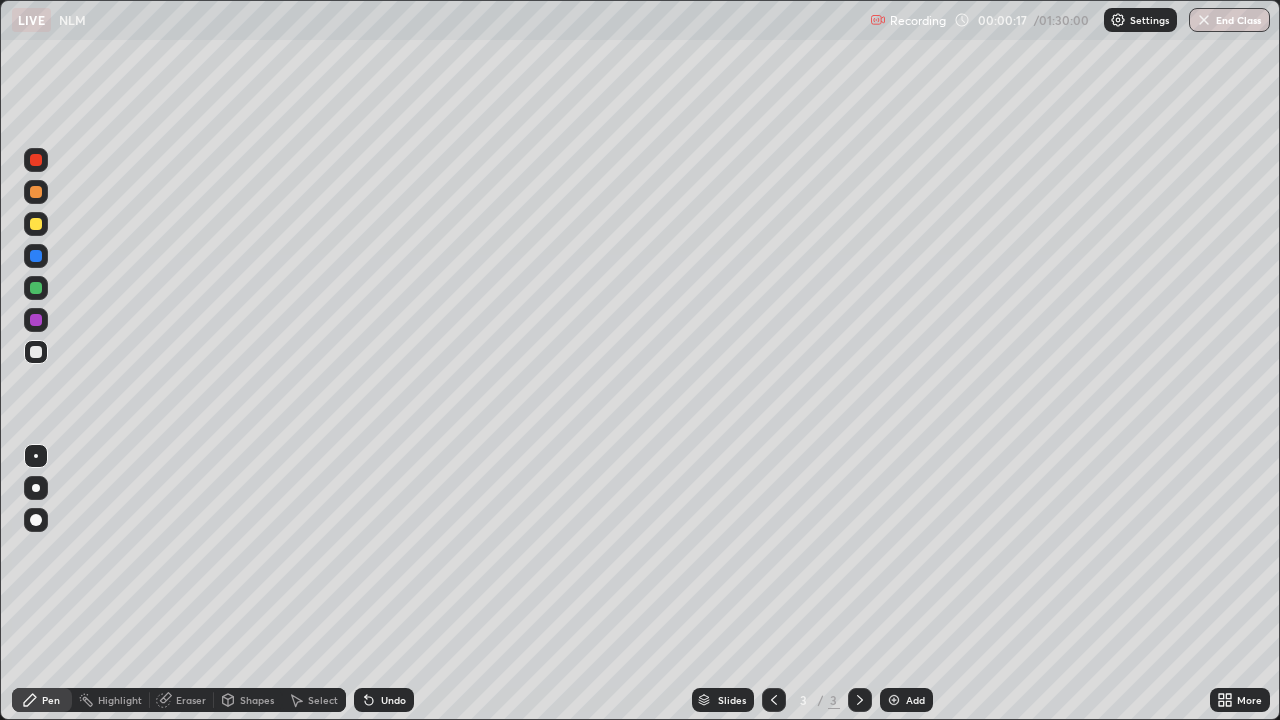 click on "Shapes" at bounding box center [257, 700] 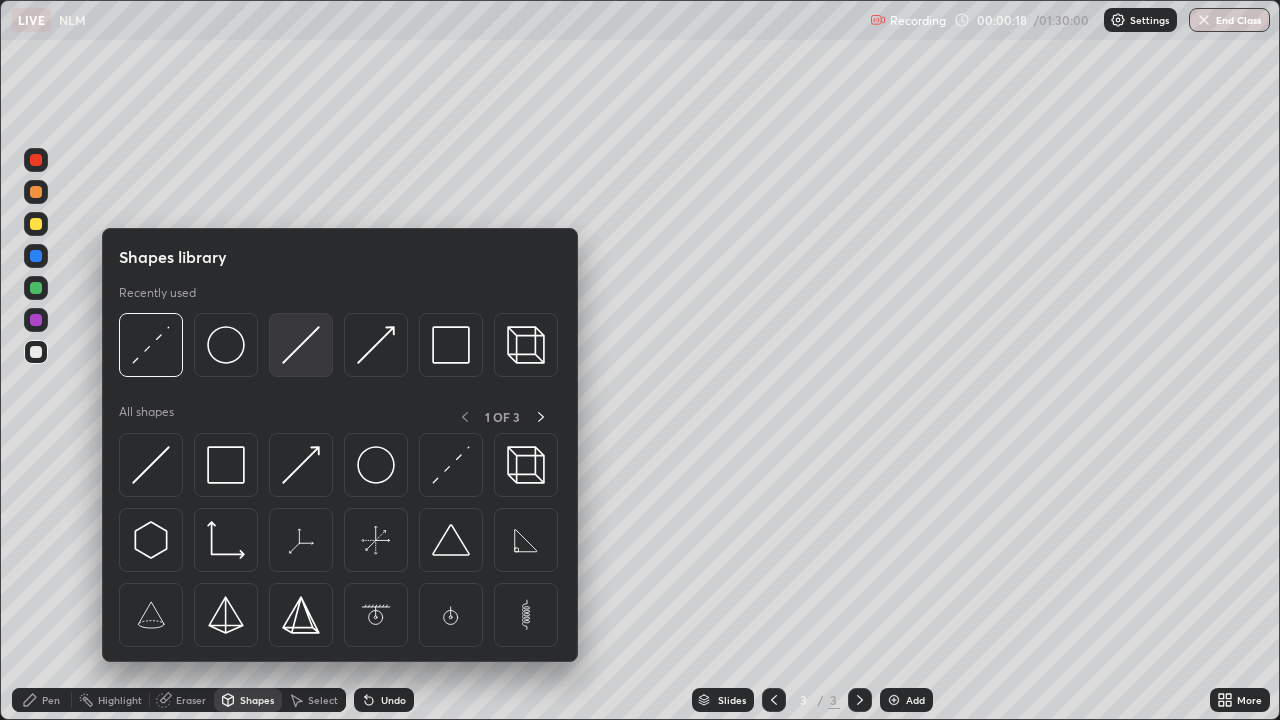 click at bounding box center (301, 345) 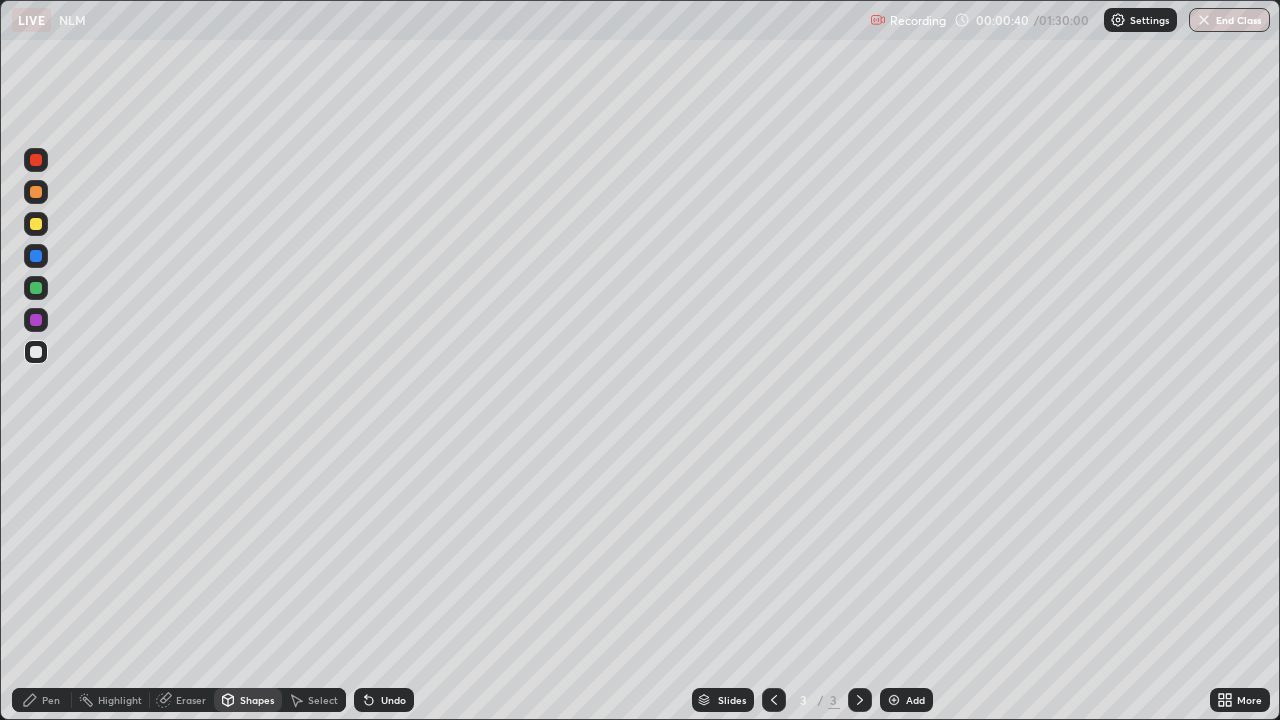 click on "Pen" at bounding box center (42, 700) 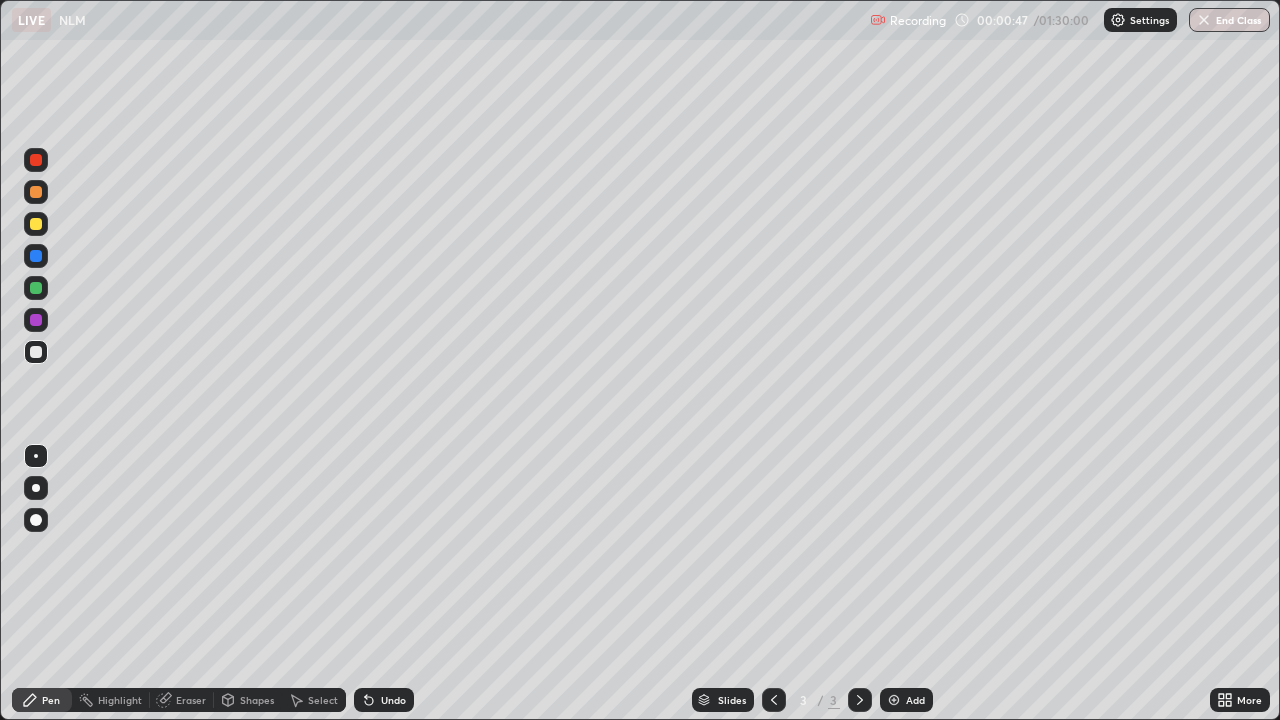 click on "Undo" at bounding box center [393, 700] 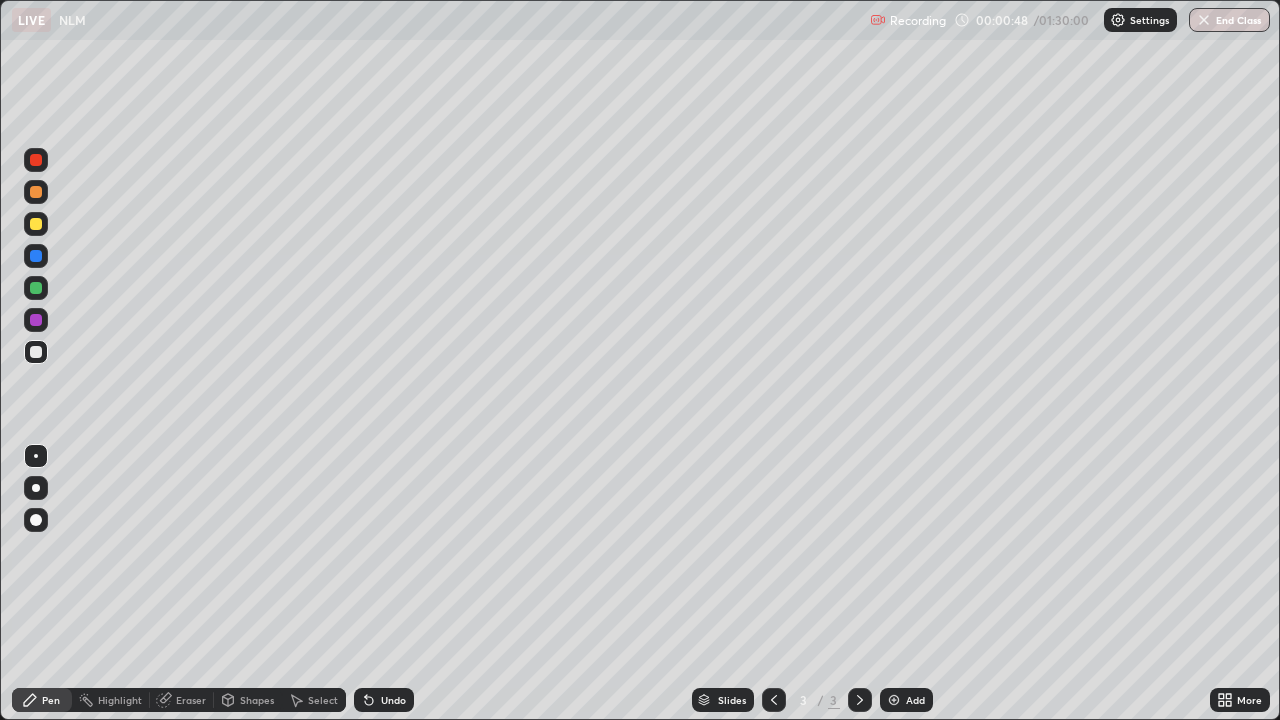 click on "Undo" at bounding box center (393, 700) 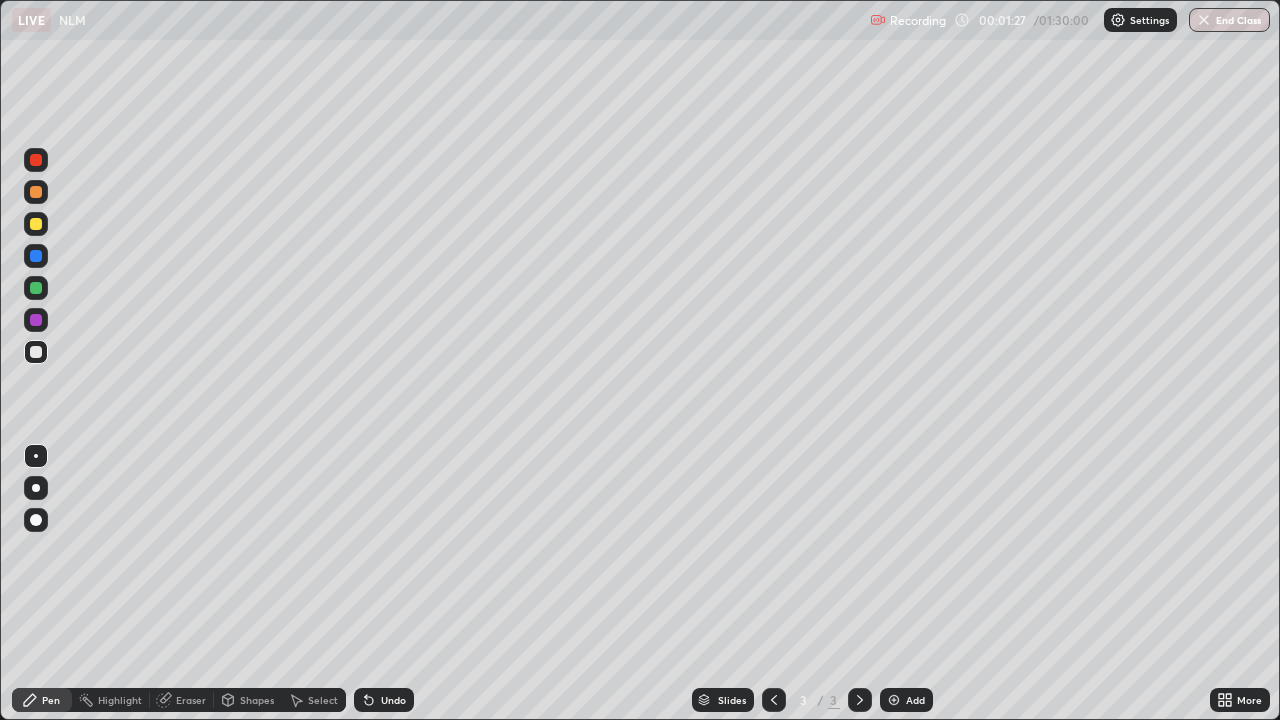 click at bounding box center (36, 224) 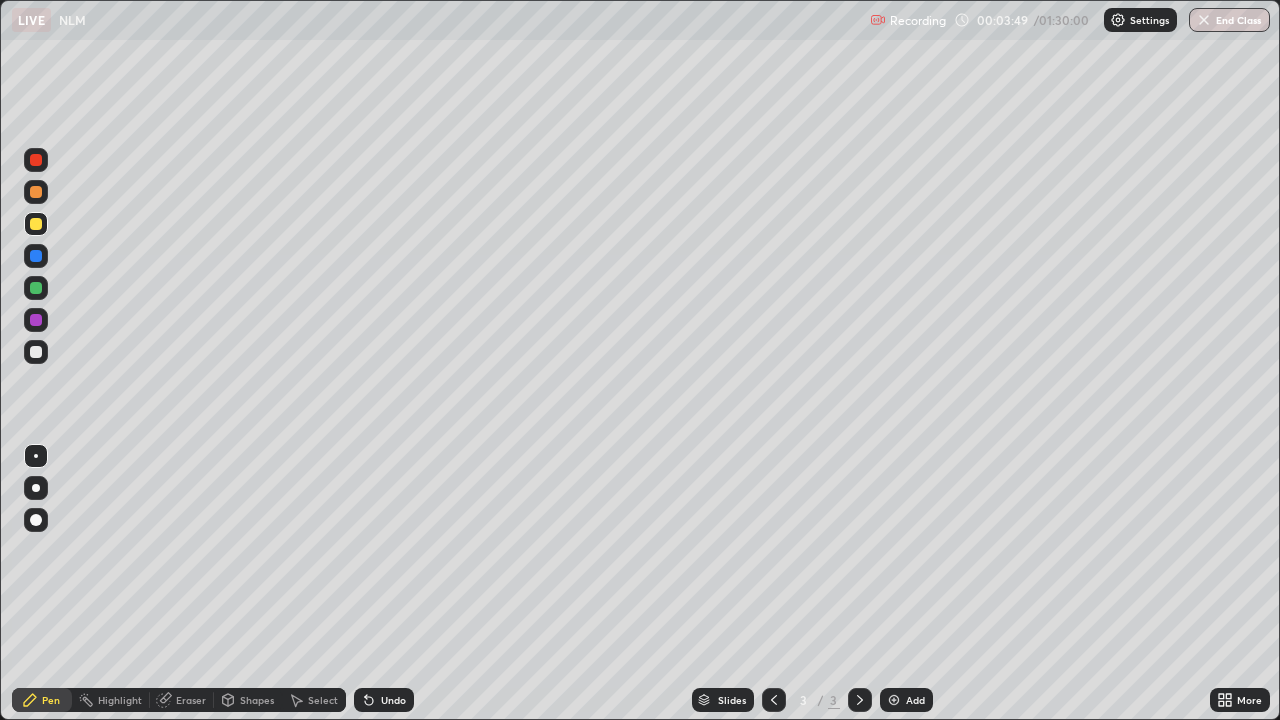 click at bounding box center (36, 288) 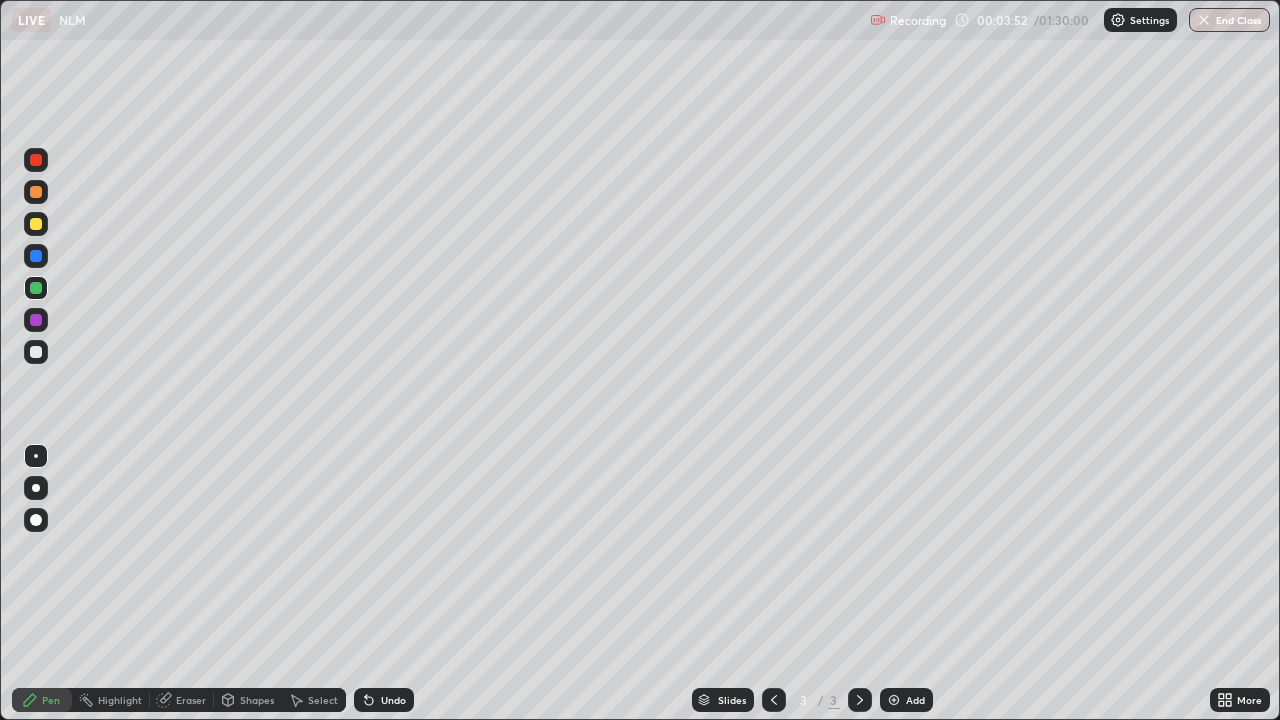 click on "Shapes" at bounding box center [257, 700] 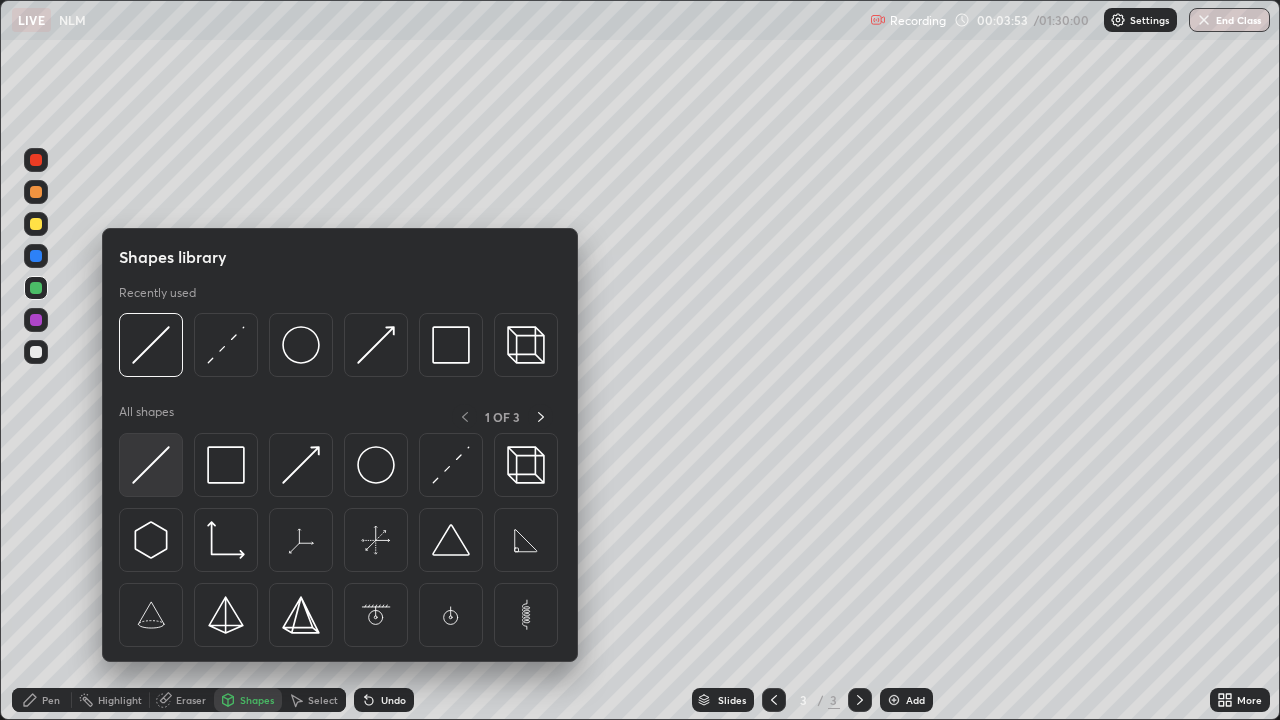 click at bounding box center (151, 465) 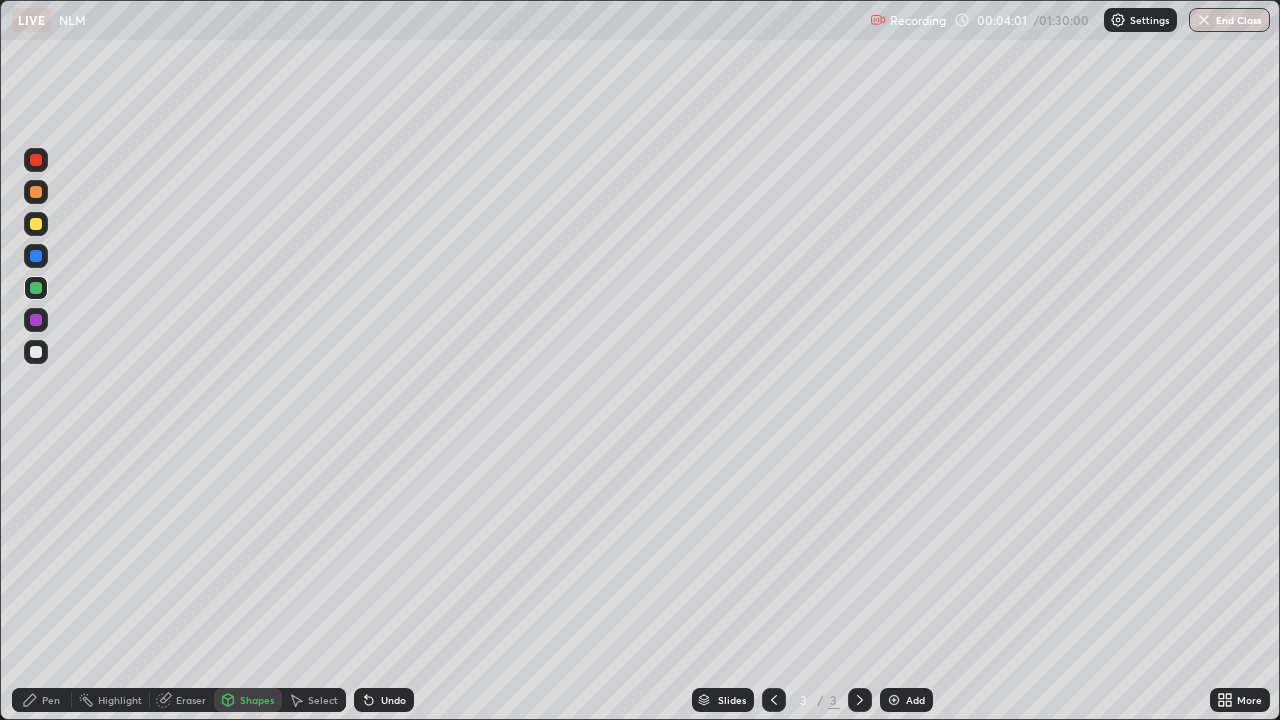 click on "Pen" at bounding box center (51, 700) 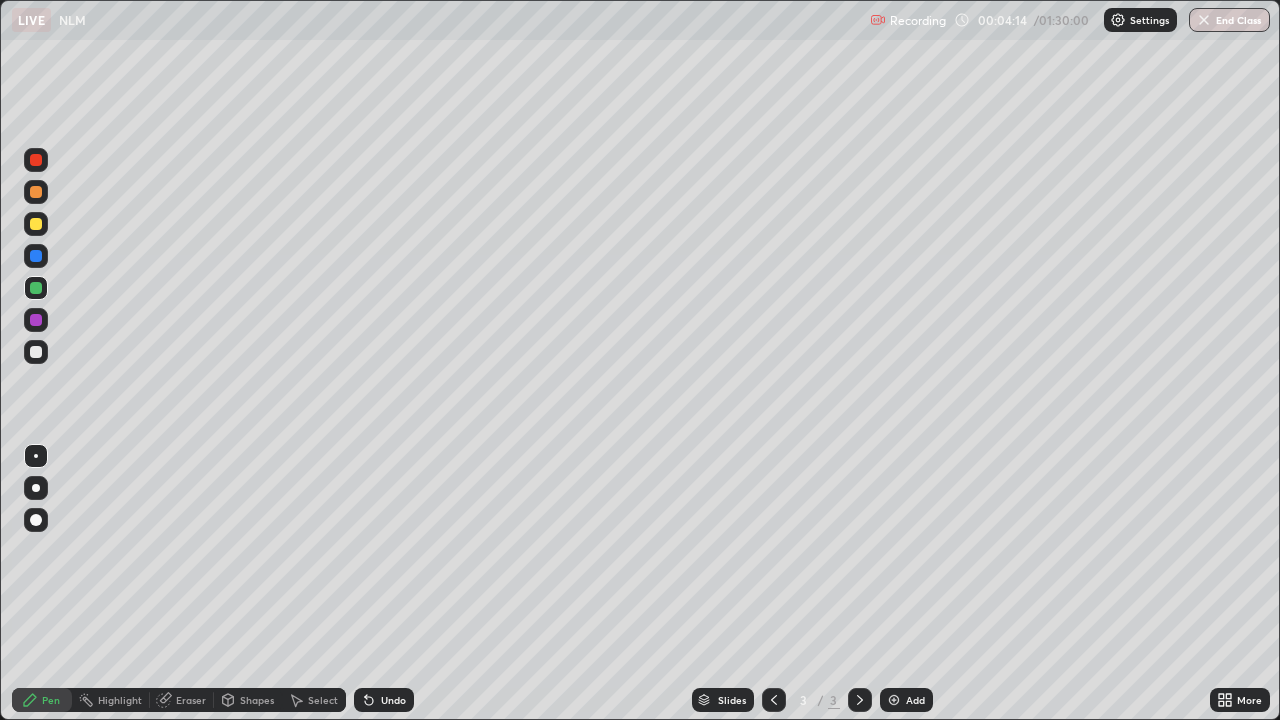 click on "Shapes" at bounding box center (257, 700) 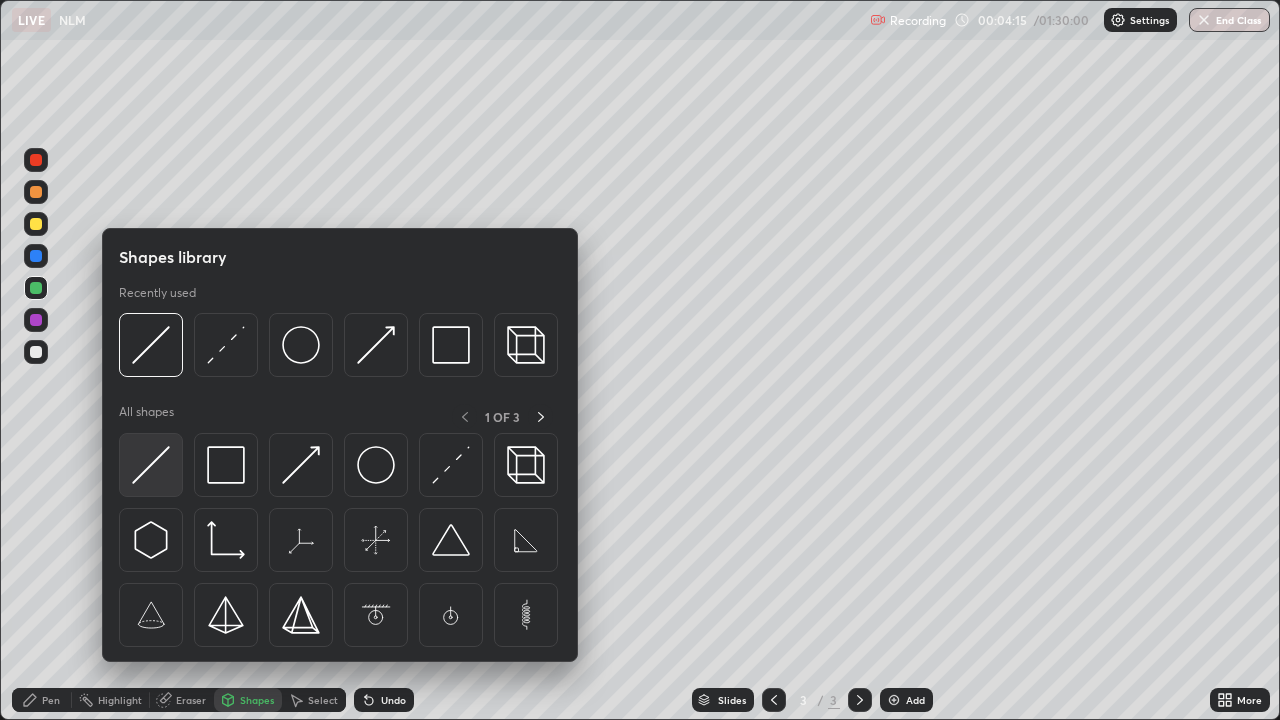 click at bounding box center (151, 465) 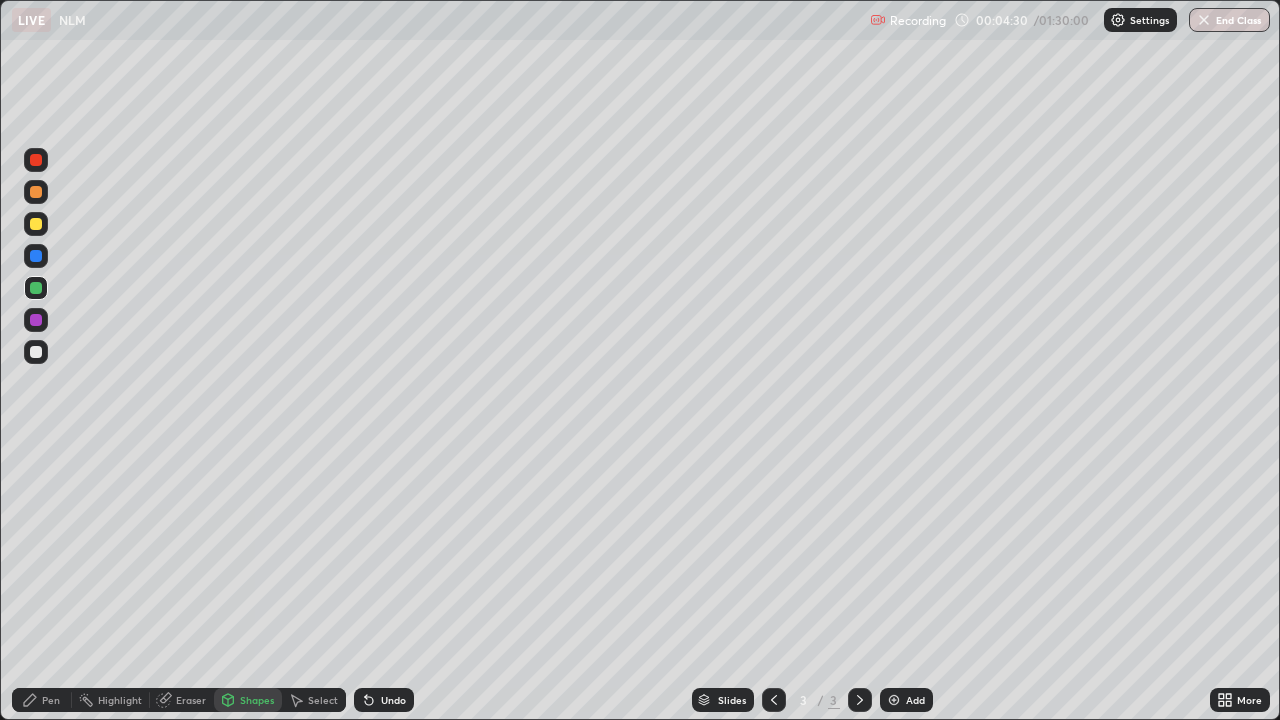 click at bounding box center (36, 352) 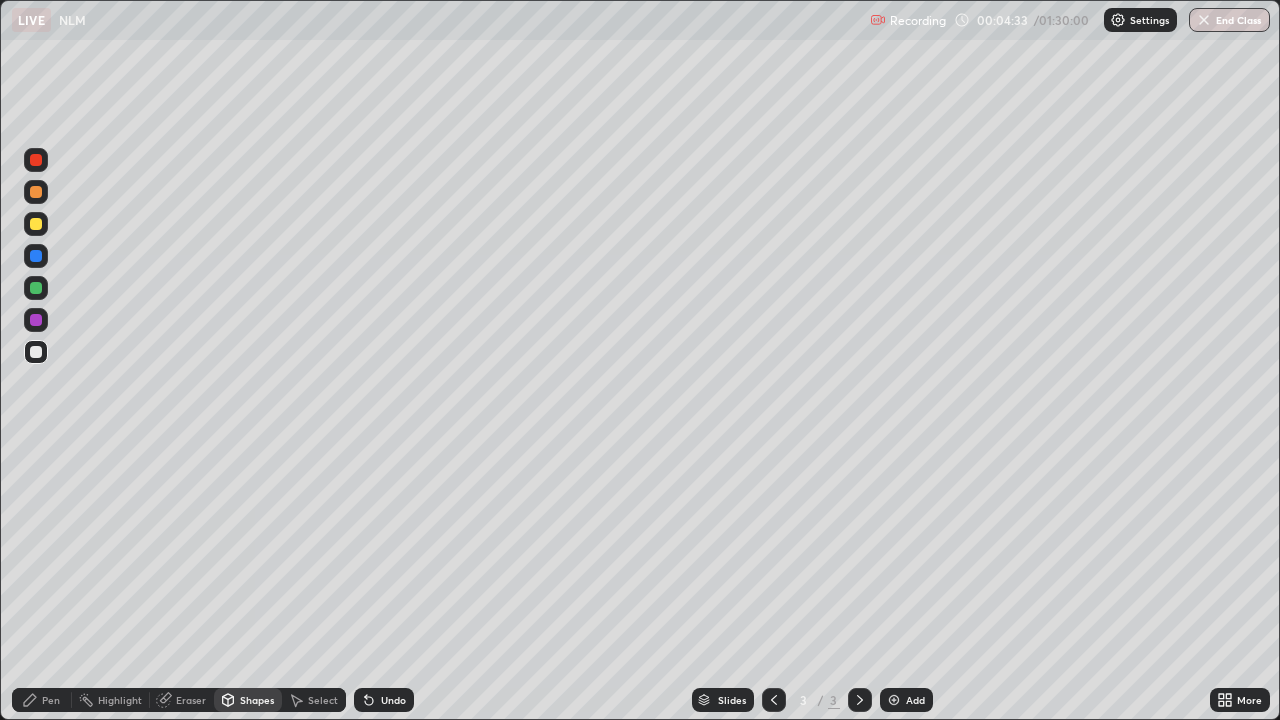 click on "Pen" at bounding box center (51, 700) 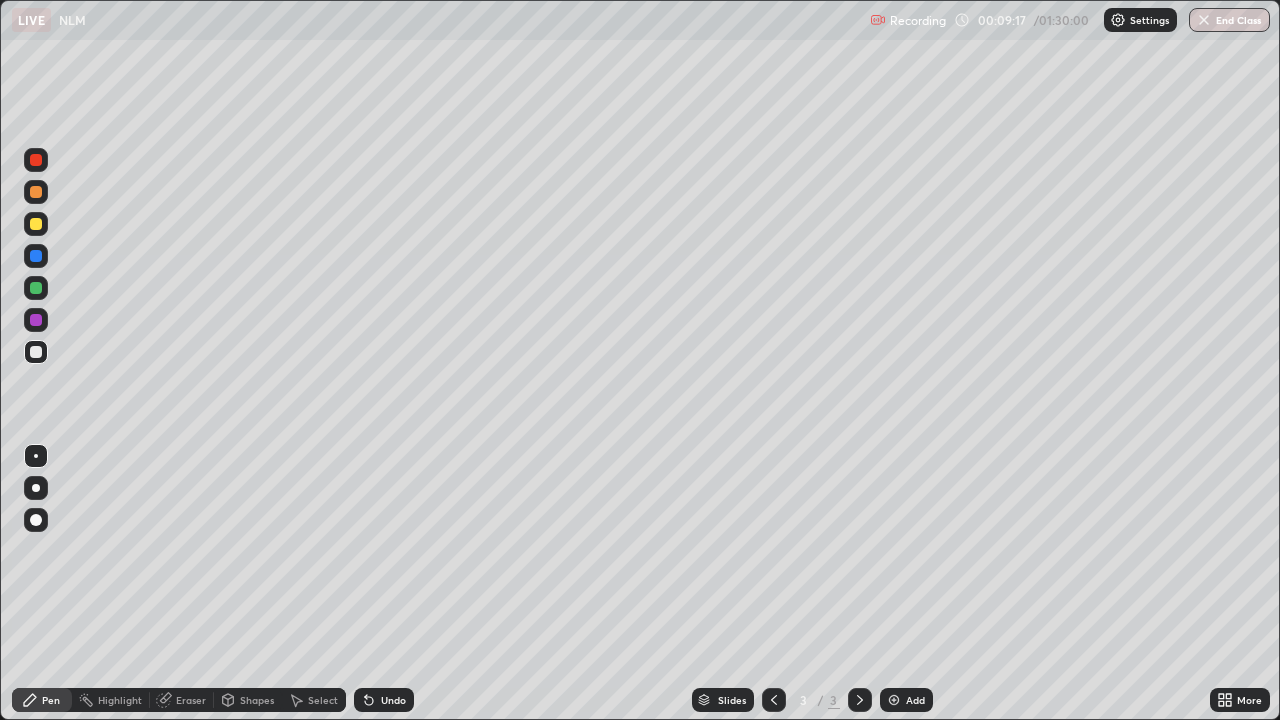 click on "Add" at bounding box center (906, 700) 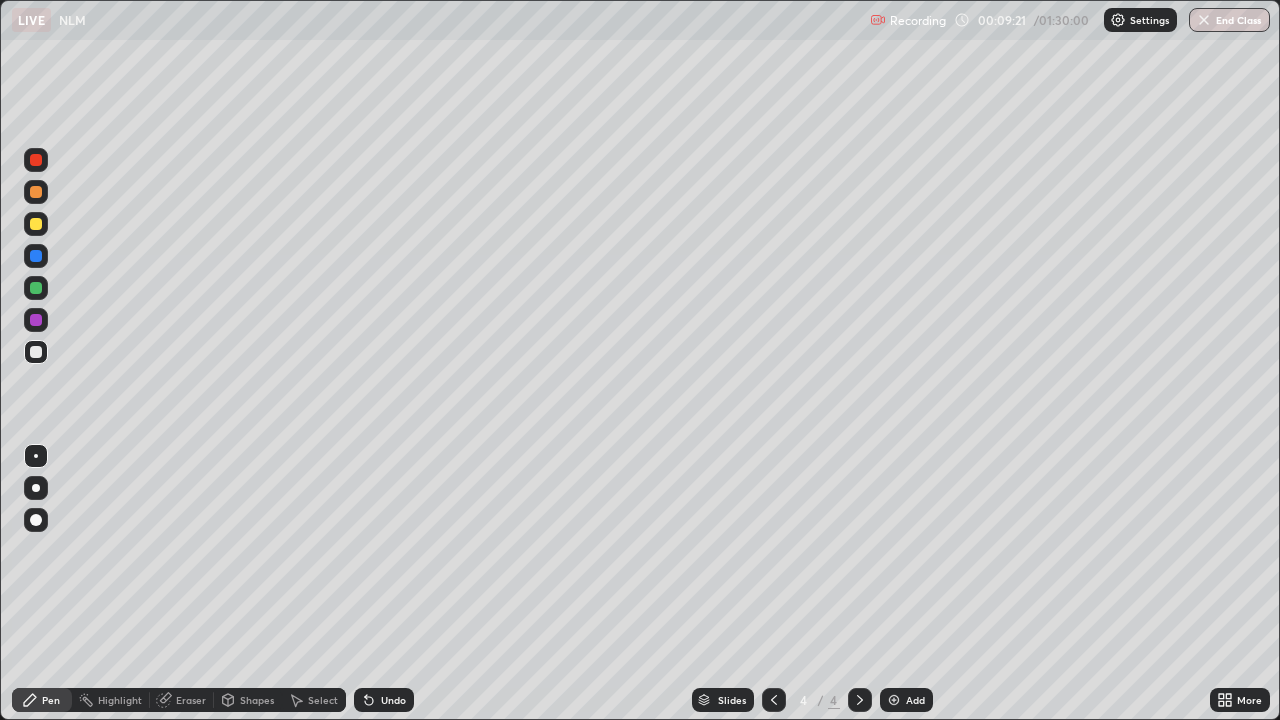 click on "Shapes" at bounding box center [257, 700] 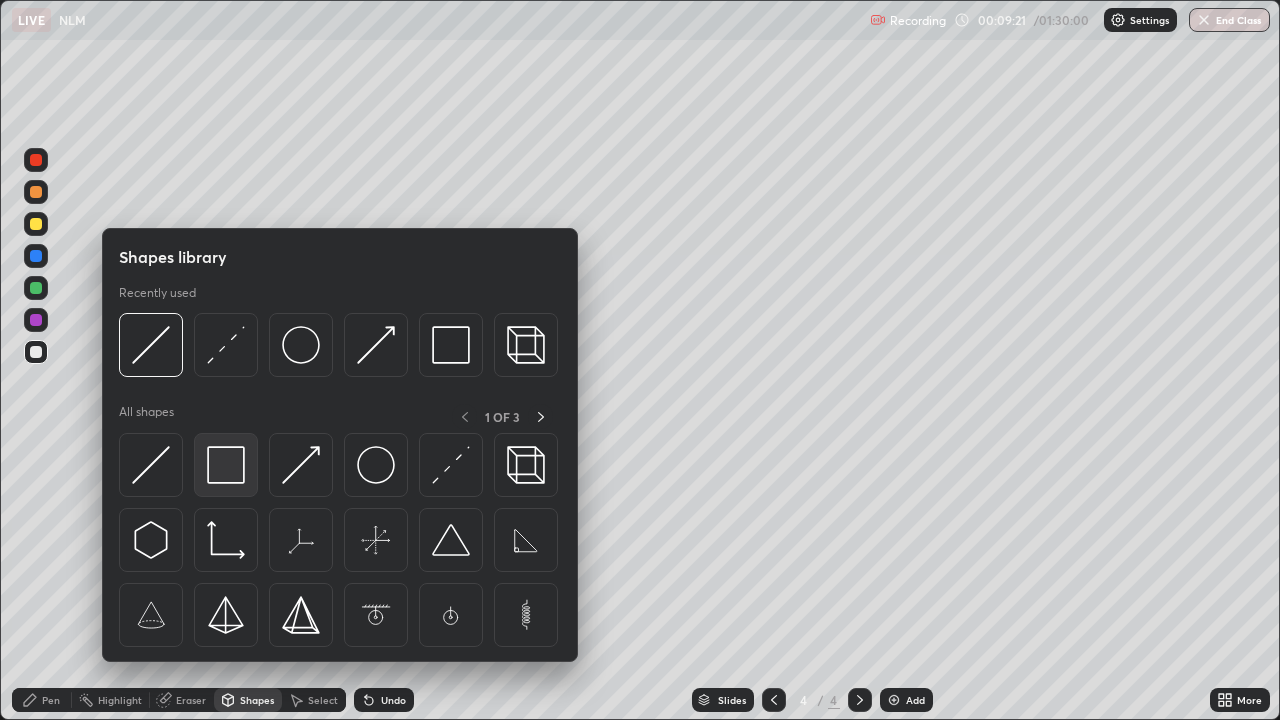 click at bounding box center [226, 465] 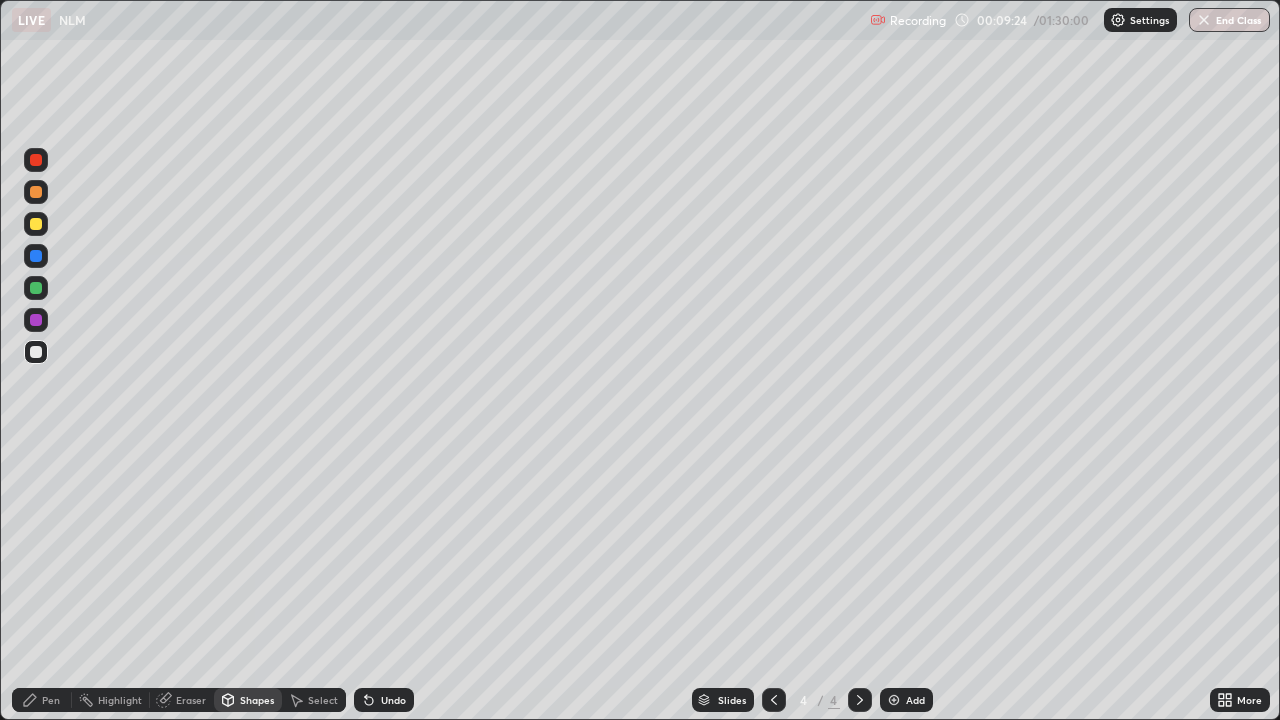 click on "Shapes" at bounding box center (257, 700) 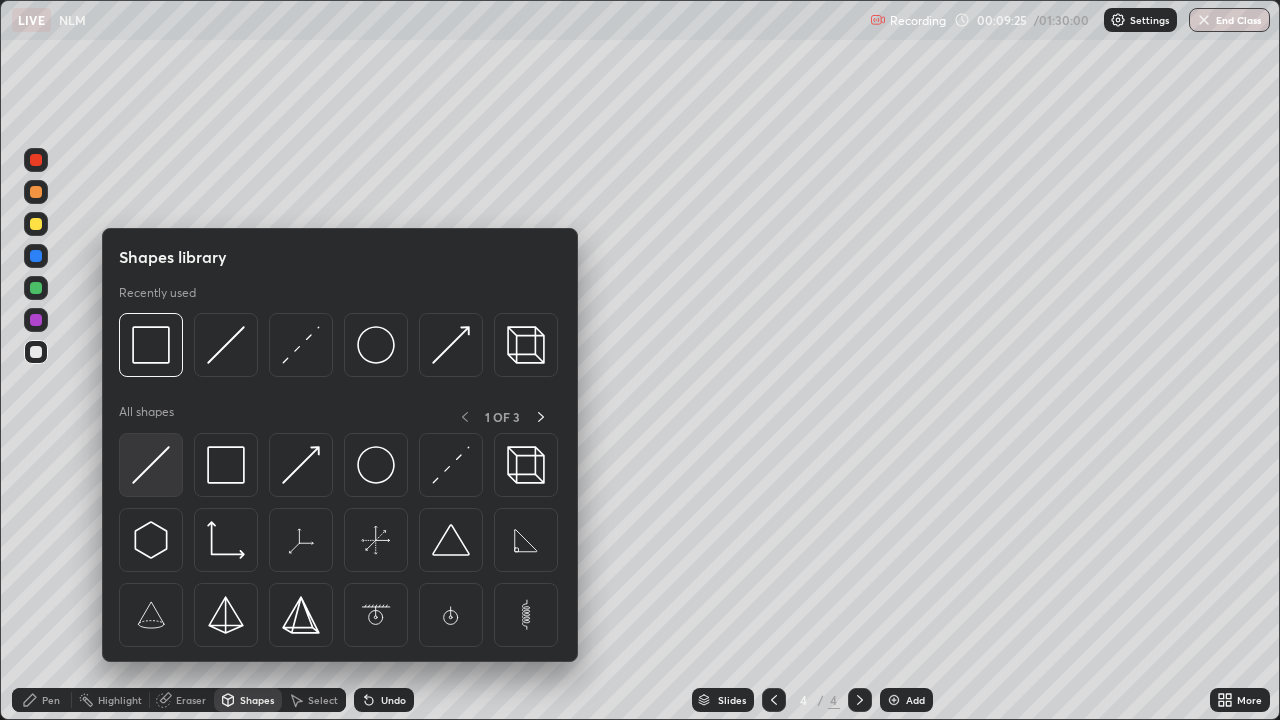 click at bounding box center [151, 465] 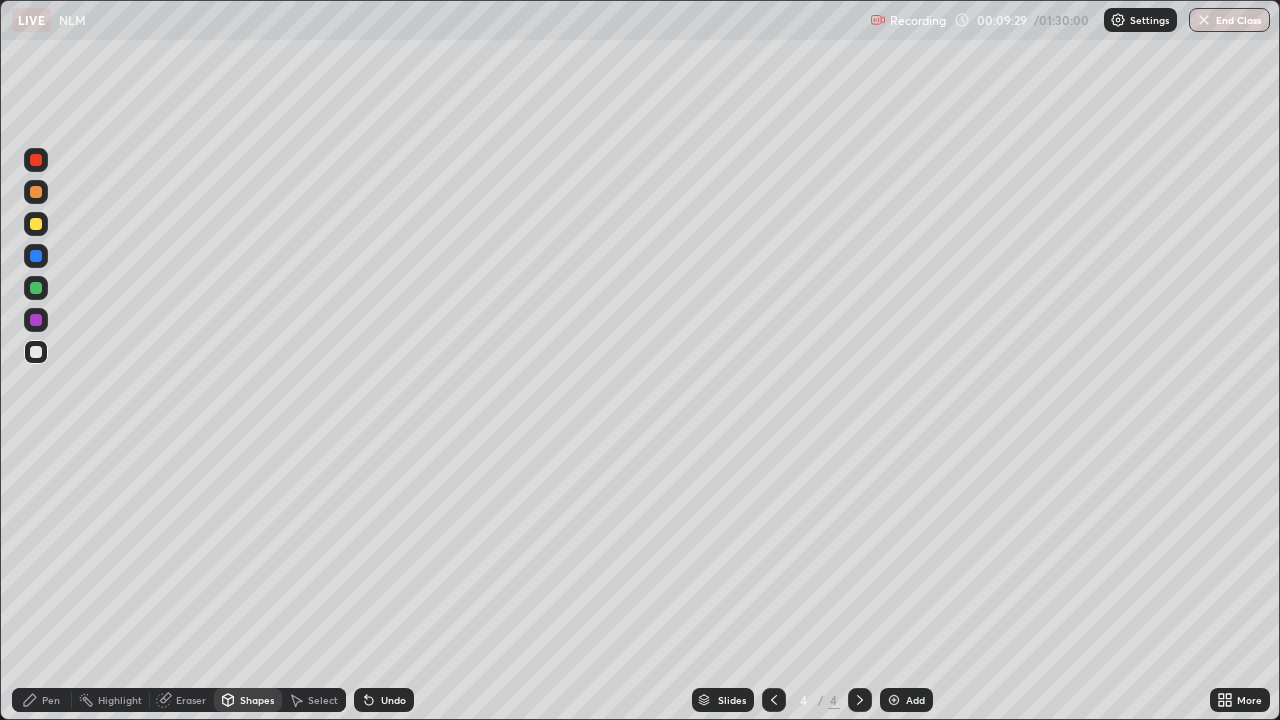 click on "Pen" at bounding box center (51, 700) 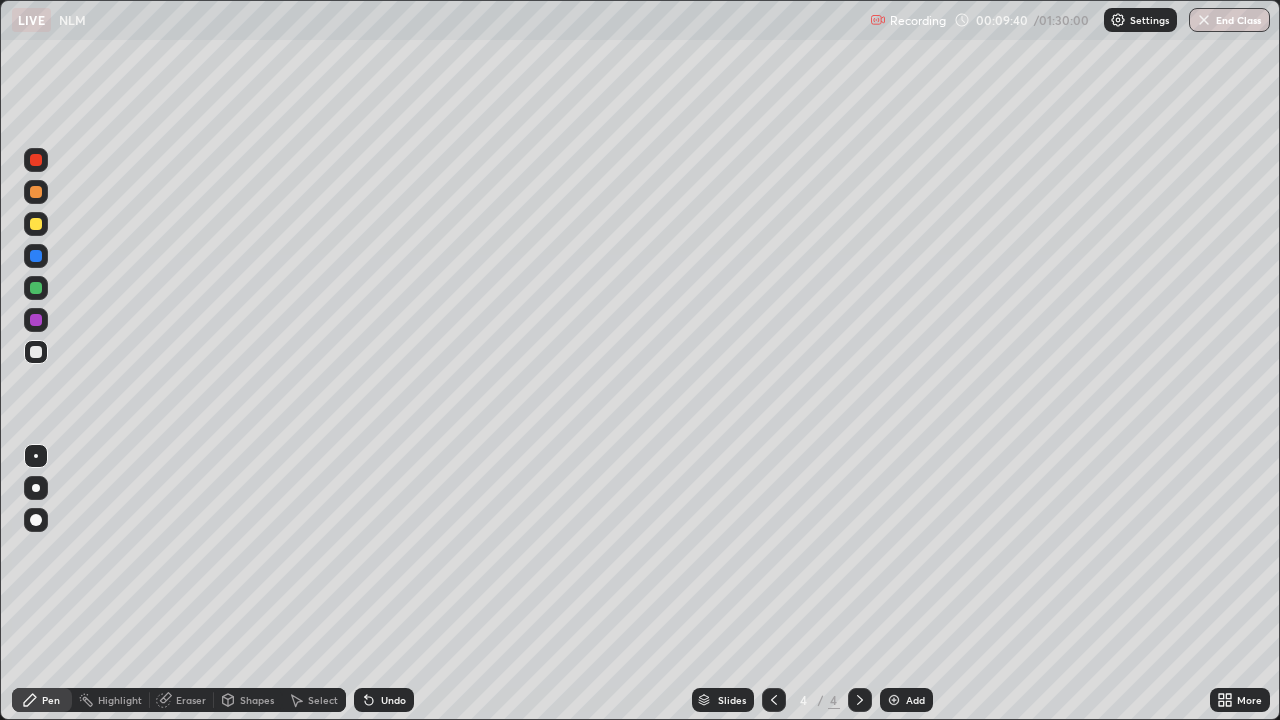 click on "Shapes" at bounding box center [257, 700] 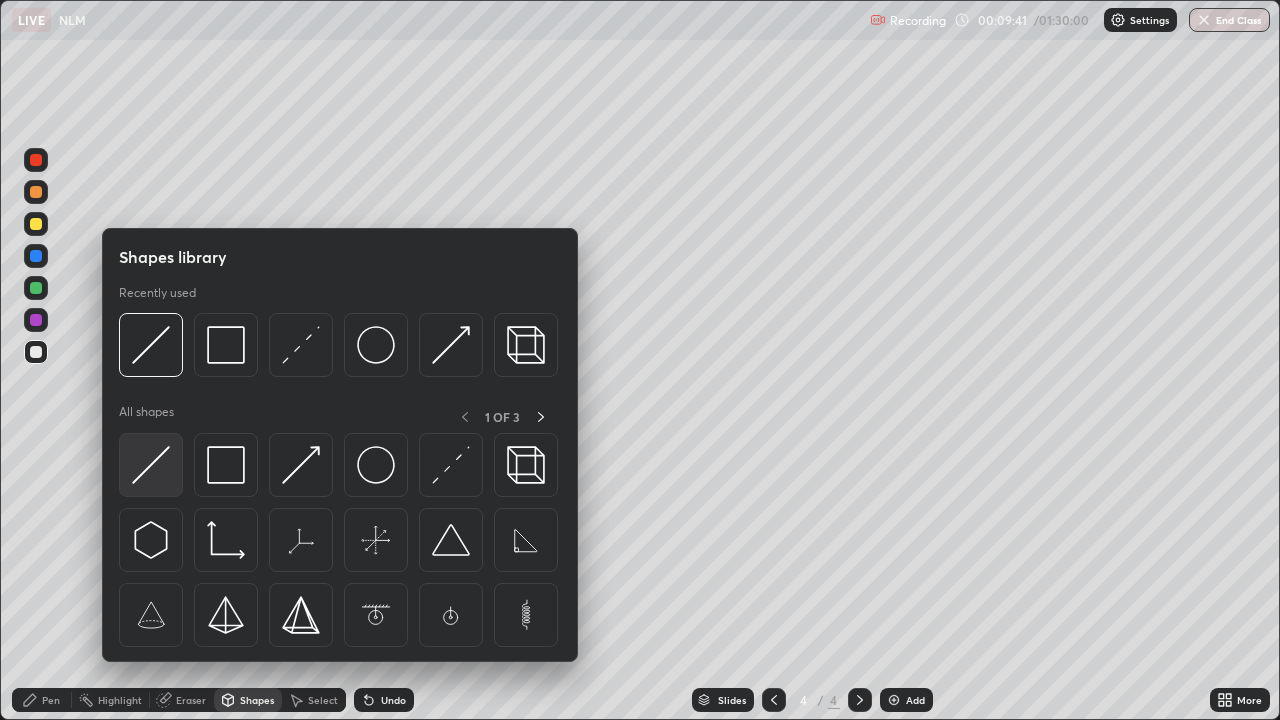 click at bounding box center (151, 465) 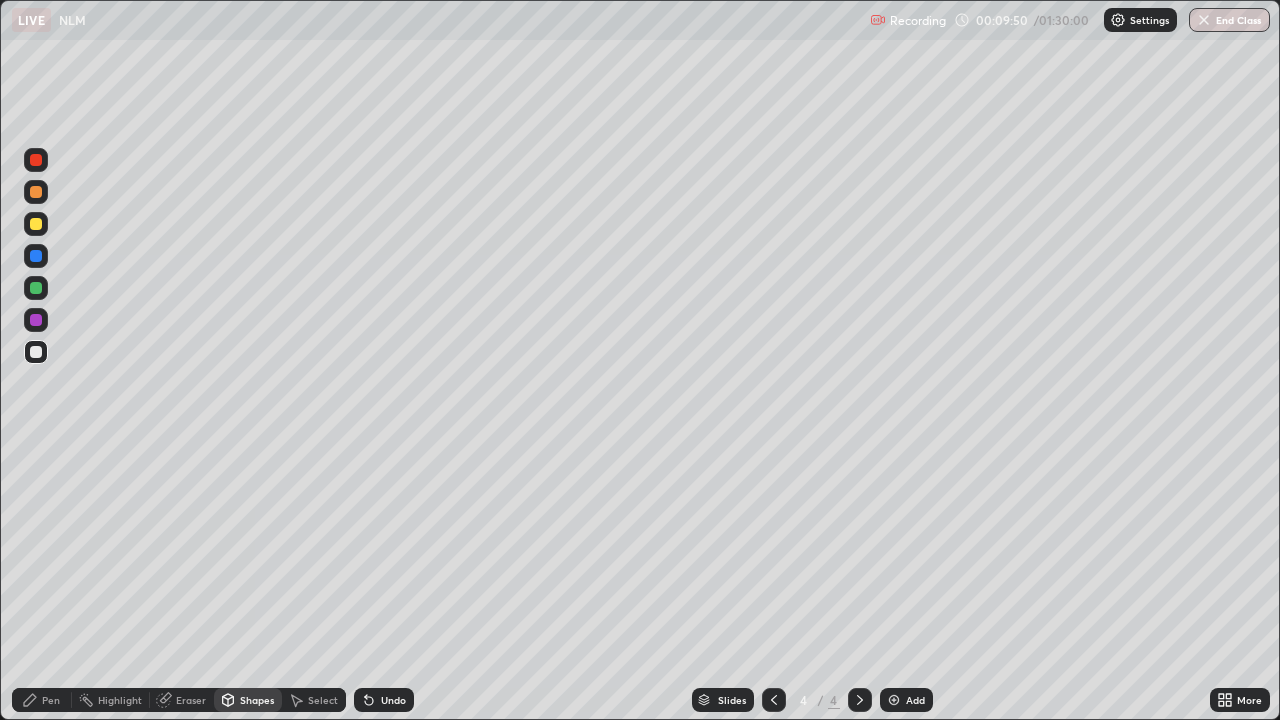 click on "Pen" at bounding box center [42, 700] 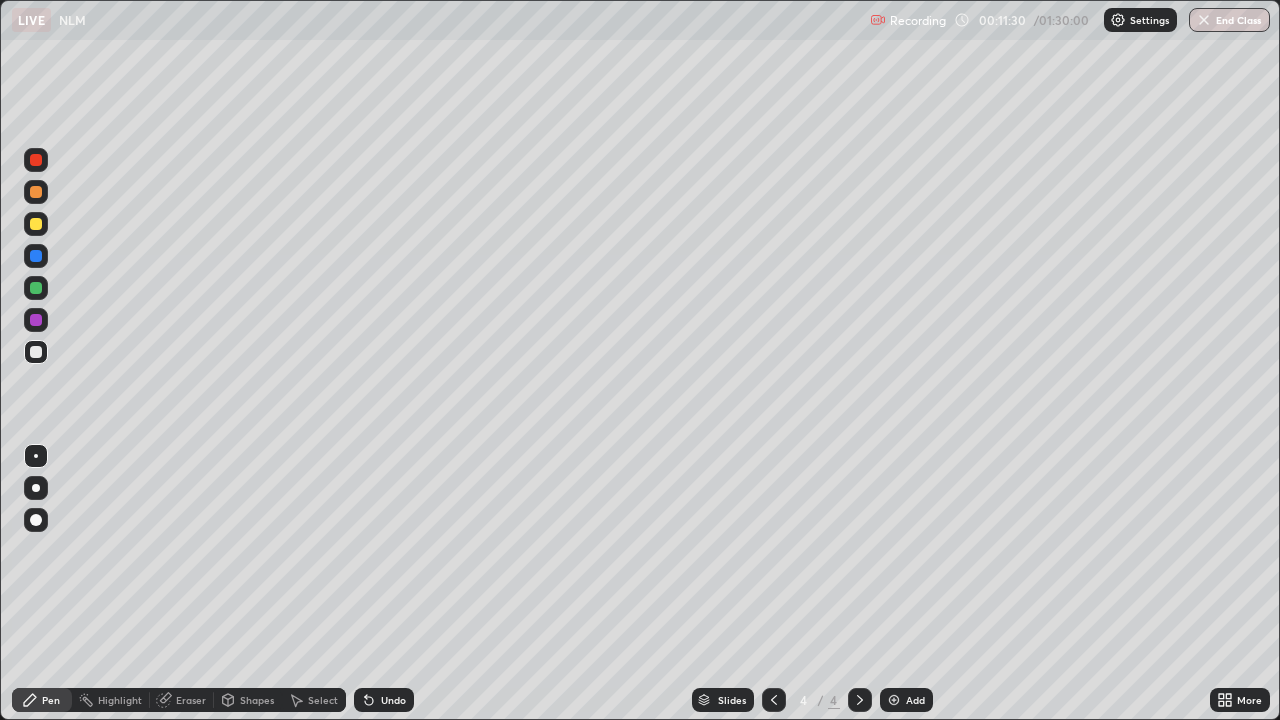 click at bounding box center [36, 224] 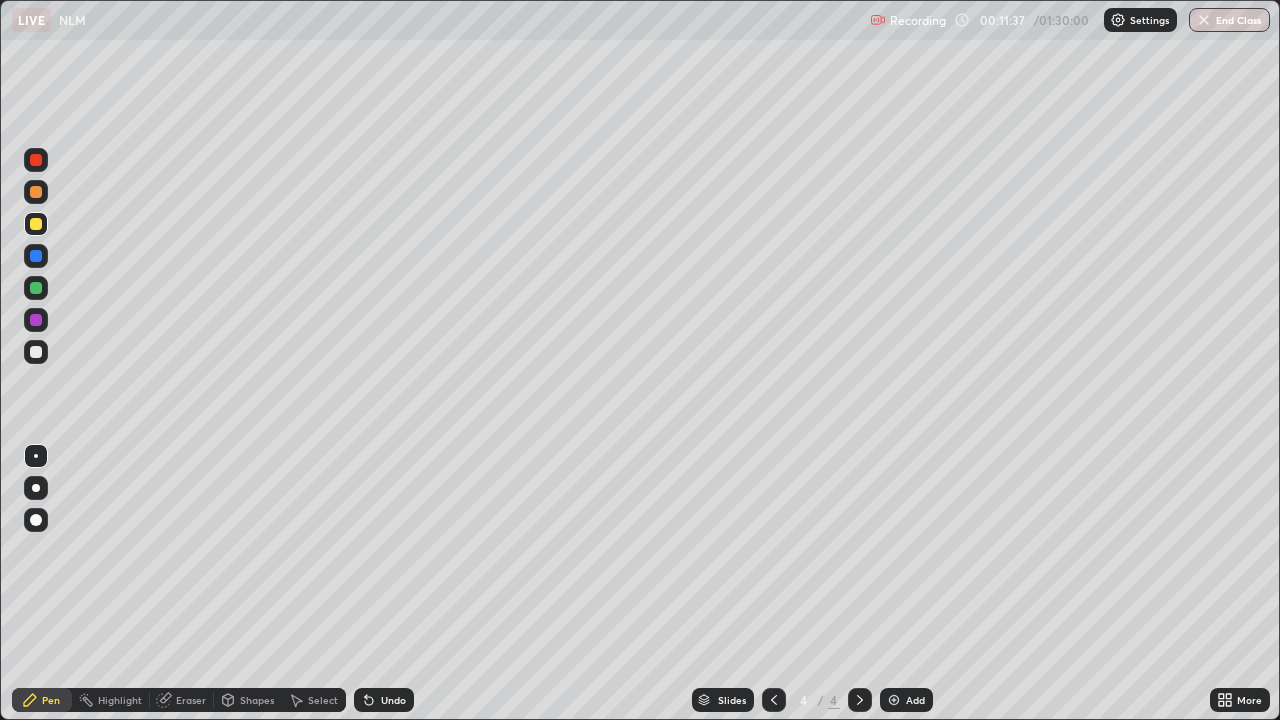 click on "Eraser" at bounding box center (191, 700) 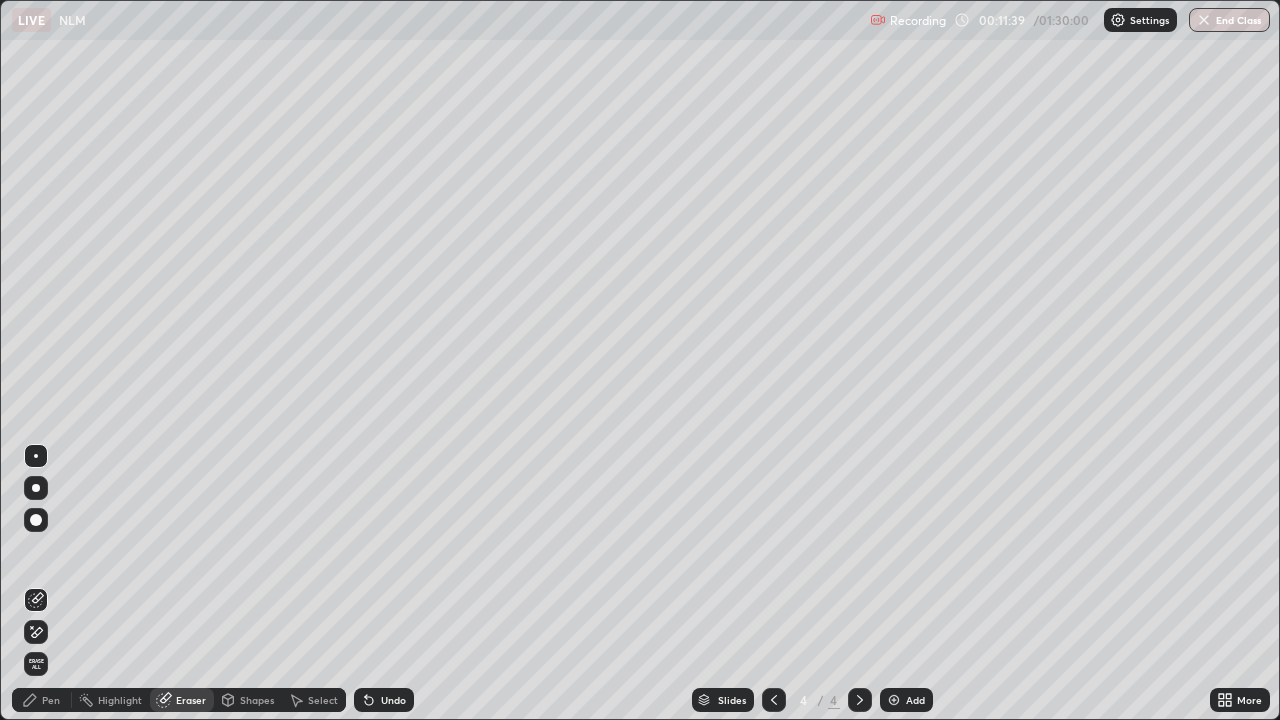 click on "Pen" at bounding box center [51, 700] 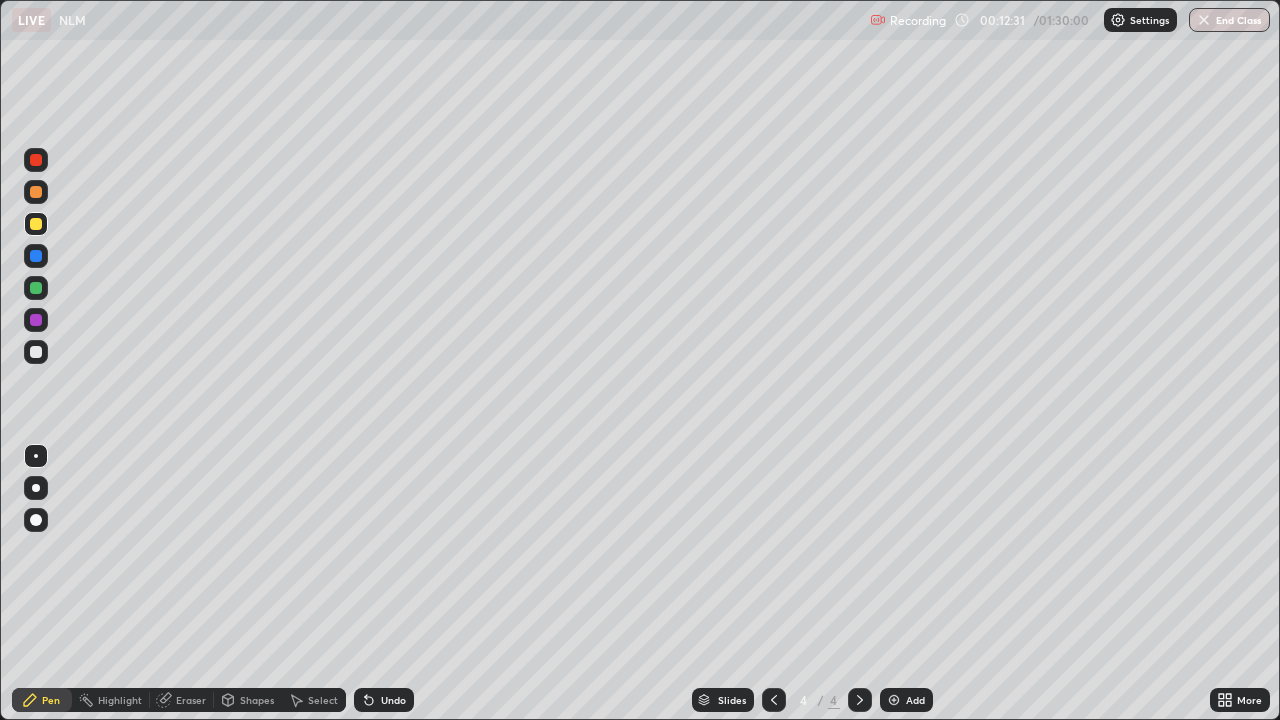 click on "Shapes" at bounding box center (257, 700) 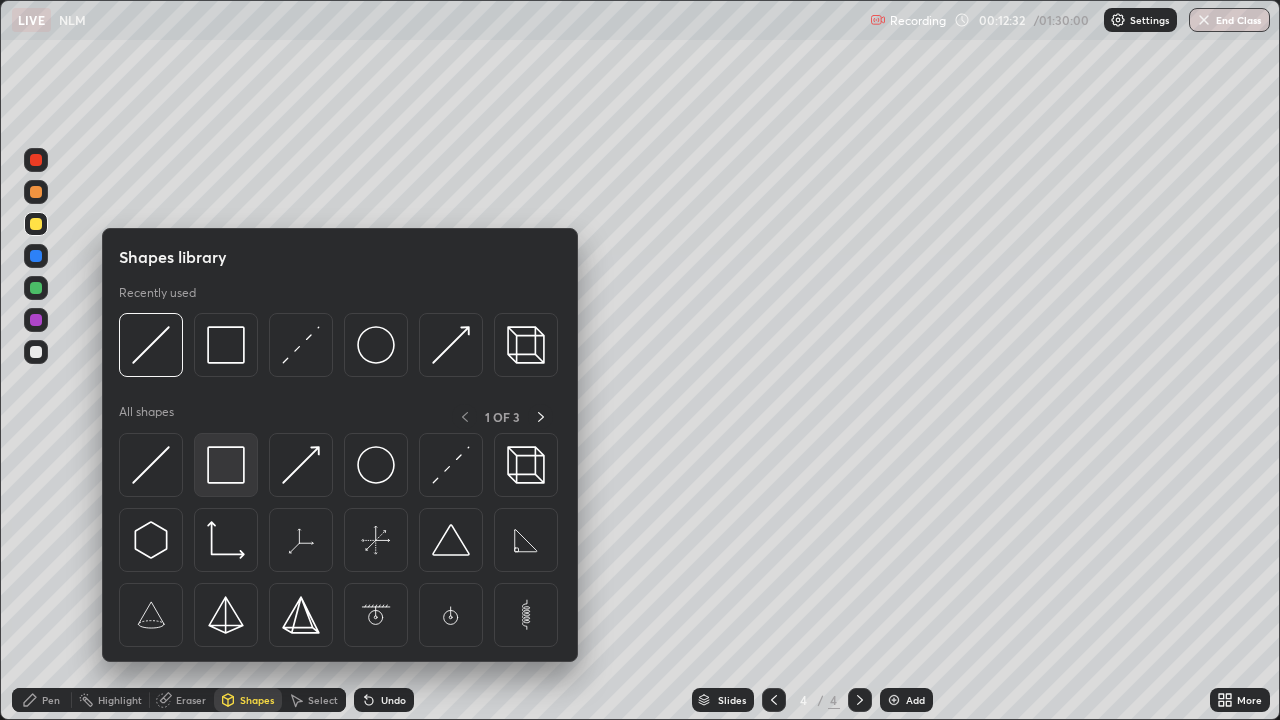click at bounding box center [226, 465] 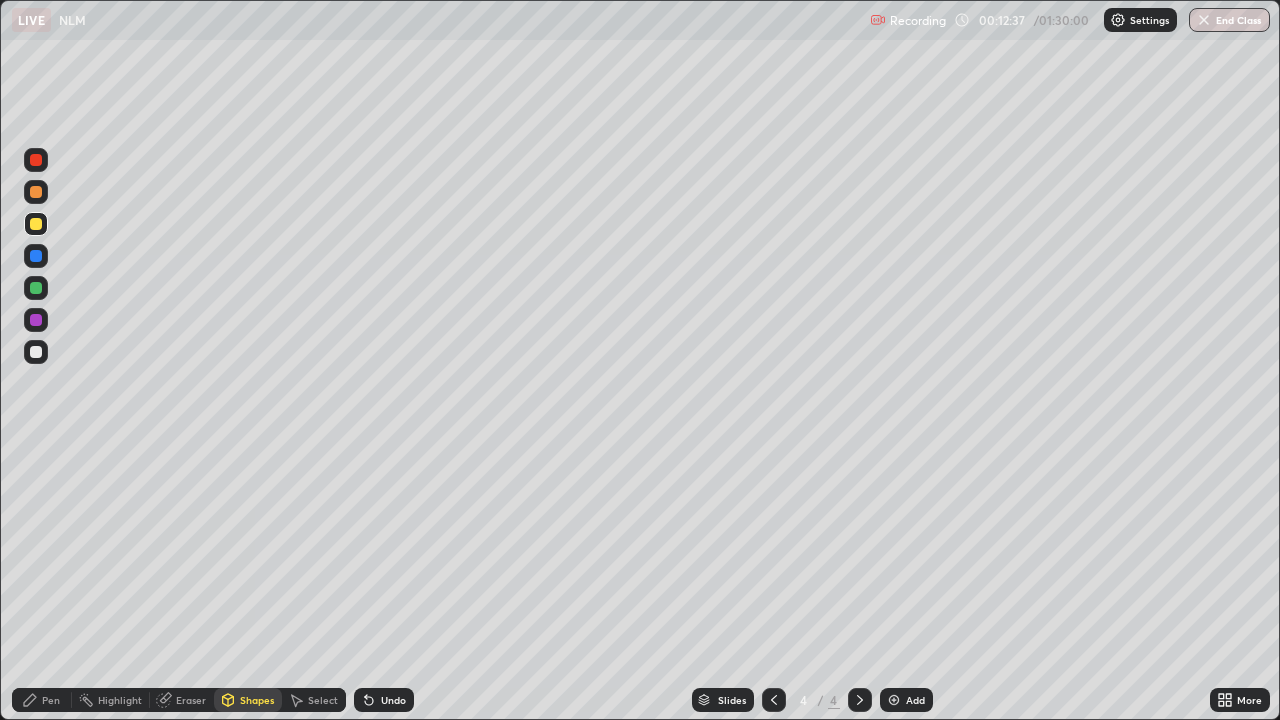 click on "Shapes" at bounding box center (257, 700) 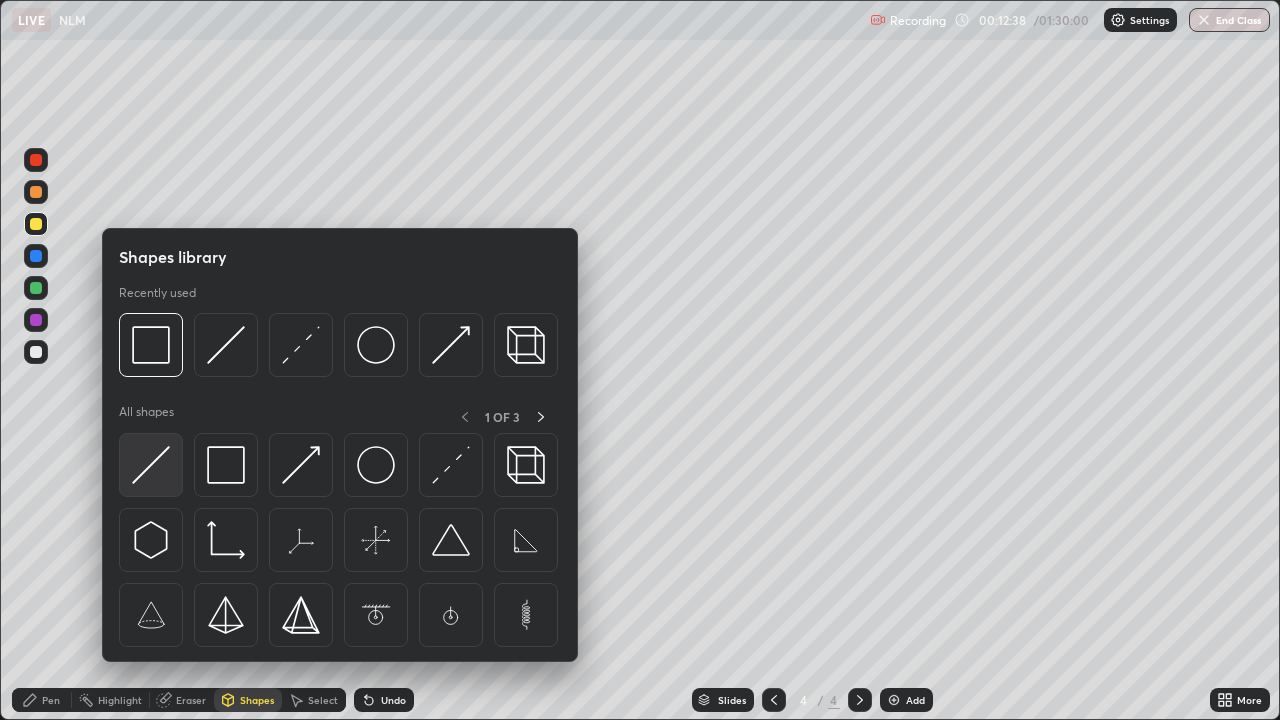 click at bounding box center [151, 465] 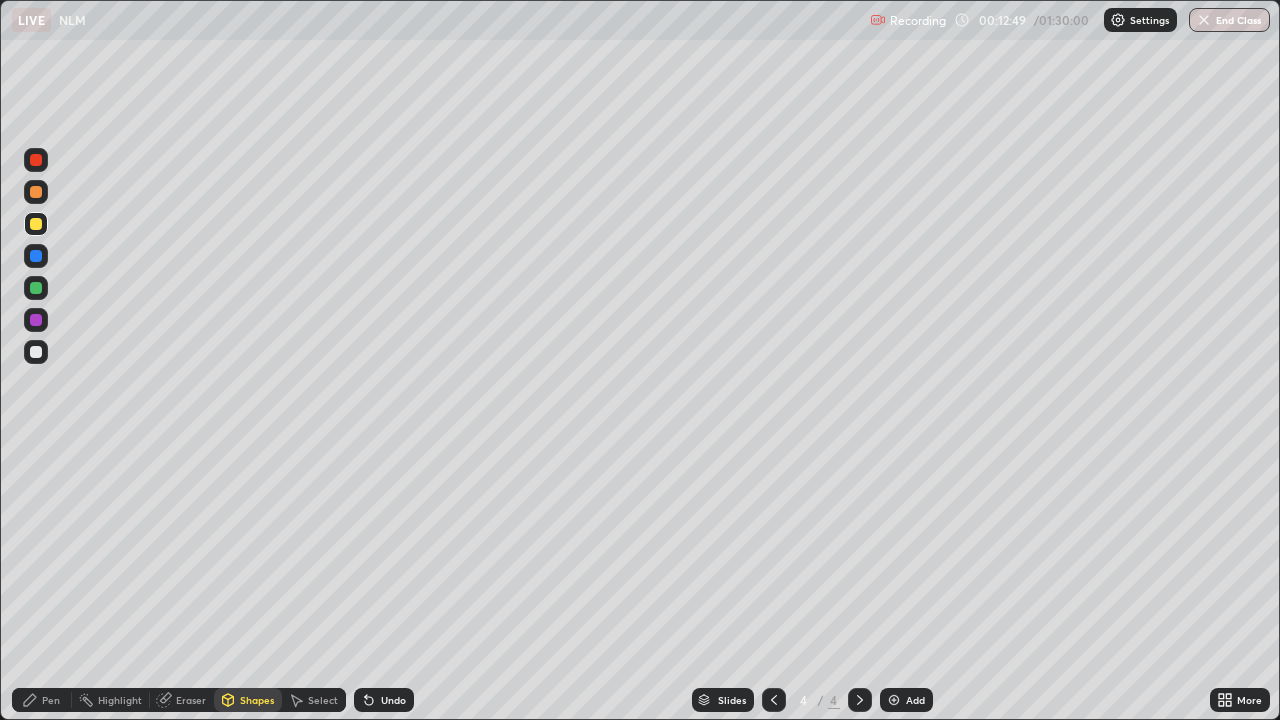 click on "Pen" at bounding box center (42, 700) 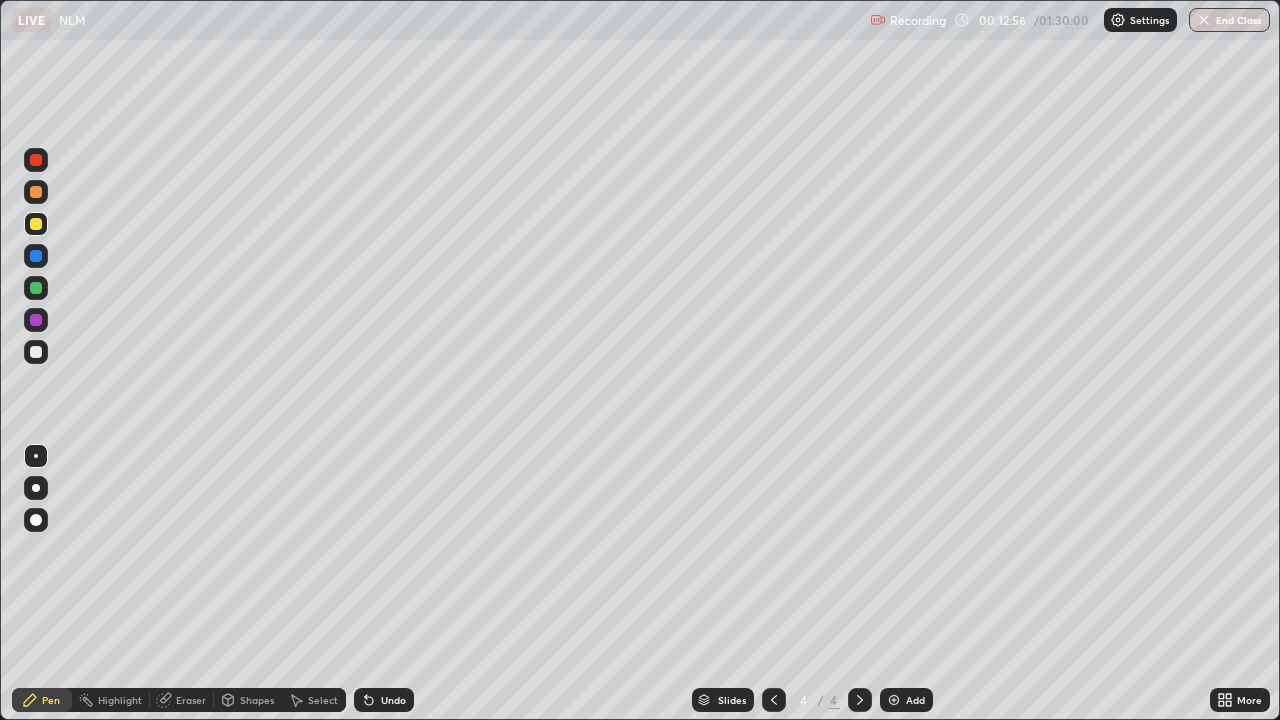 click on "Shapes" at bounding box center [248, 700] 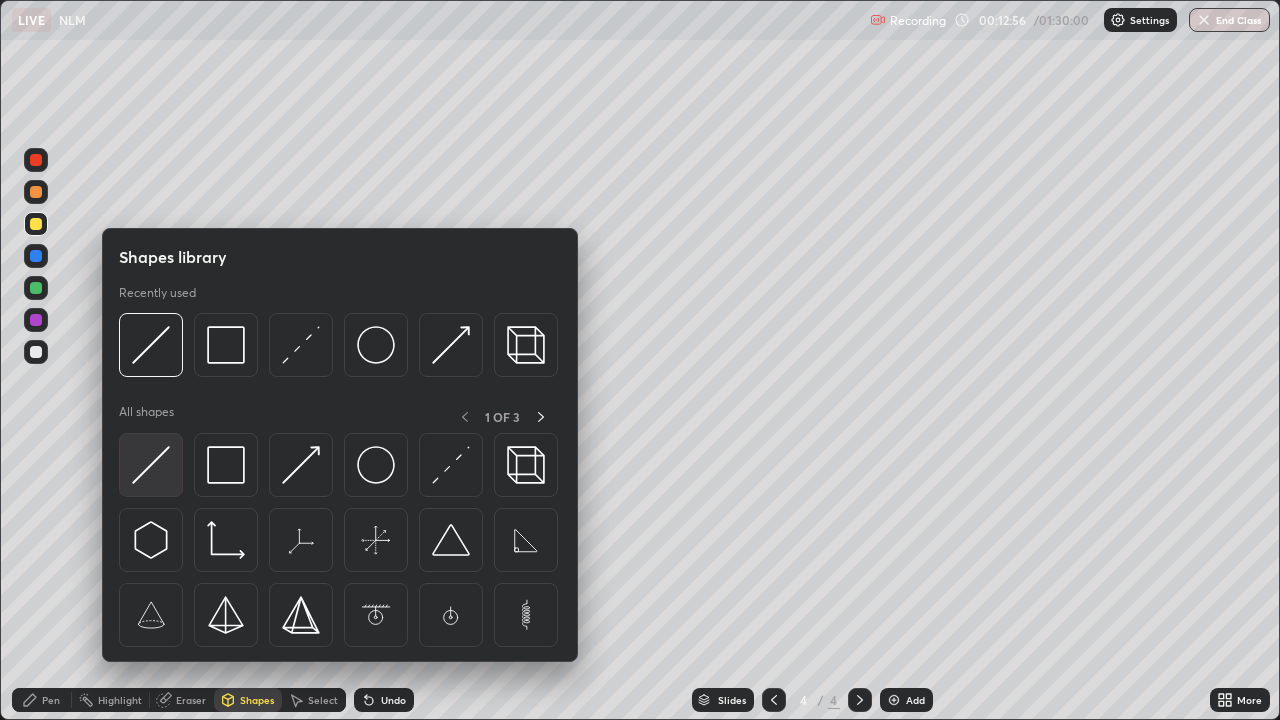 click at bounding box center (151, 465) 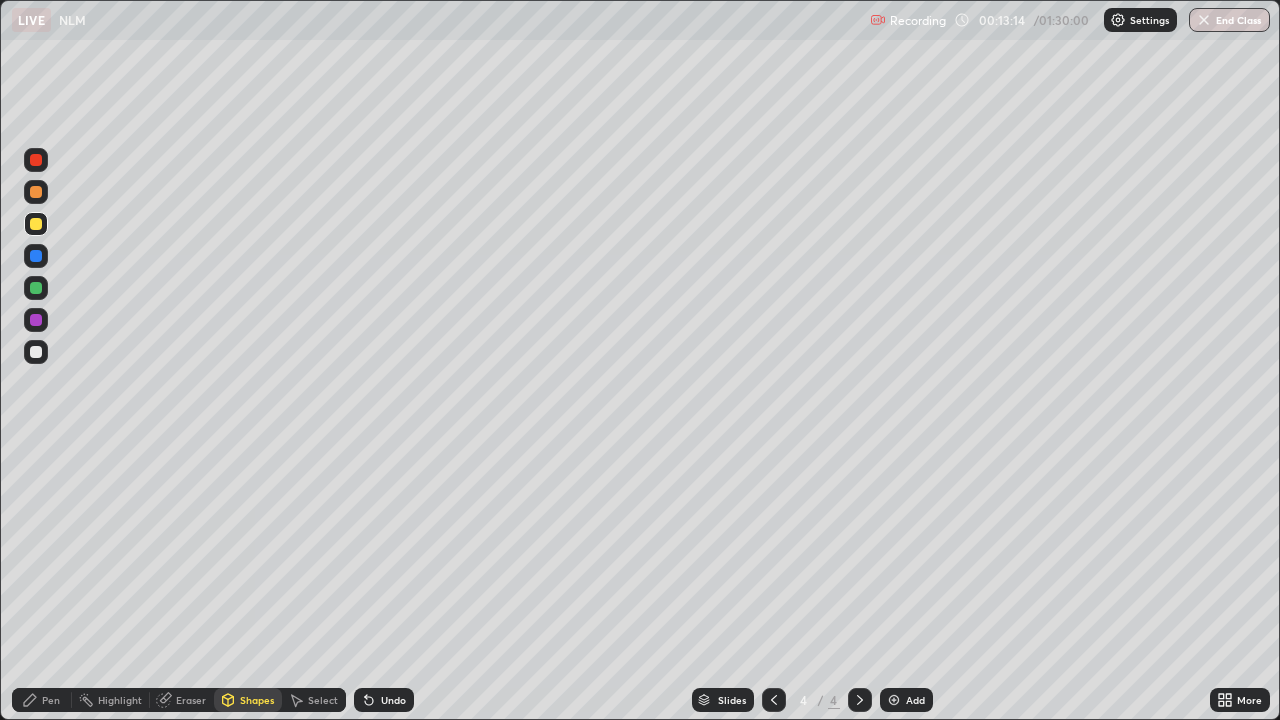 click on "Pen" at bounding box center [51, 700] 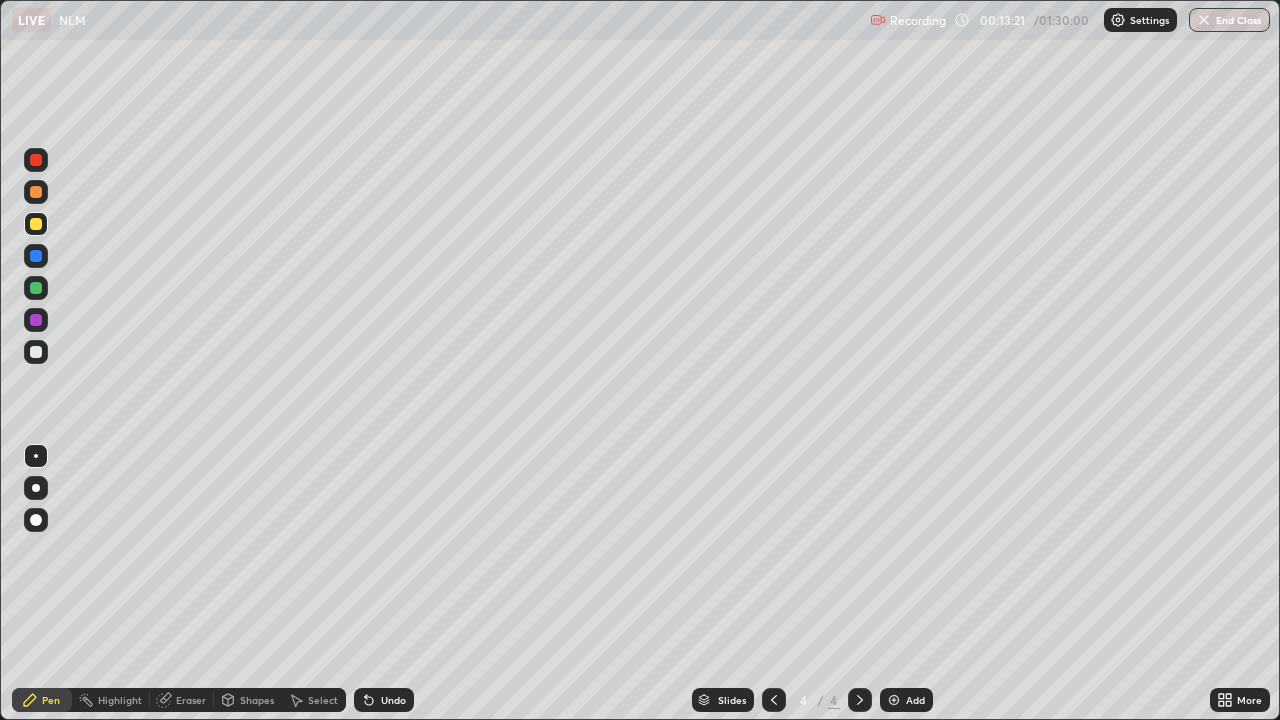 click on "Shapes" at bounding box center (257, 700) 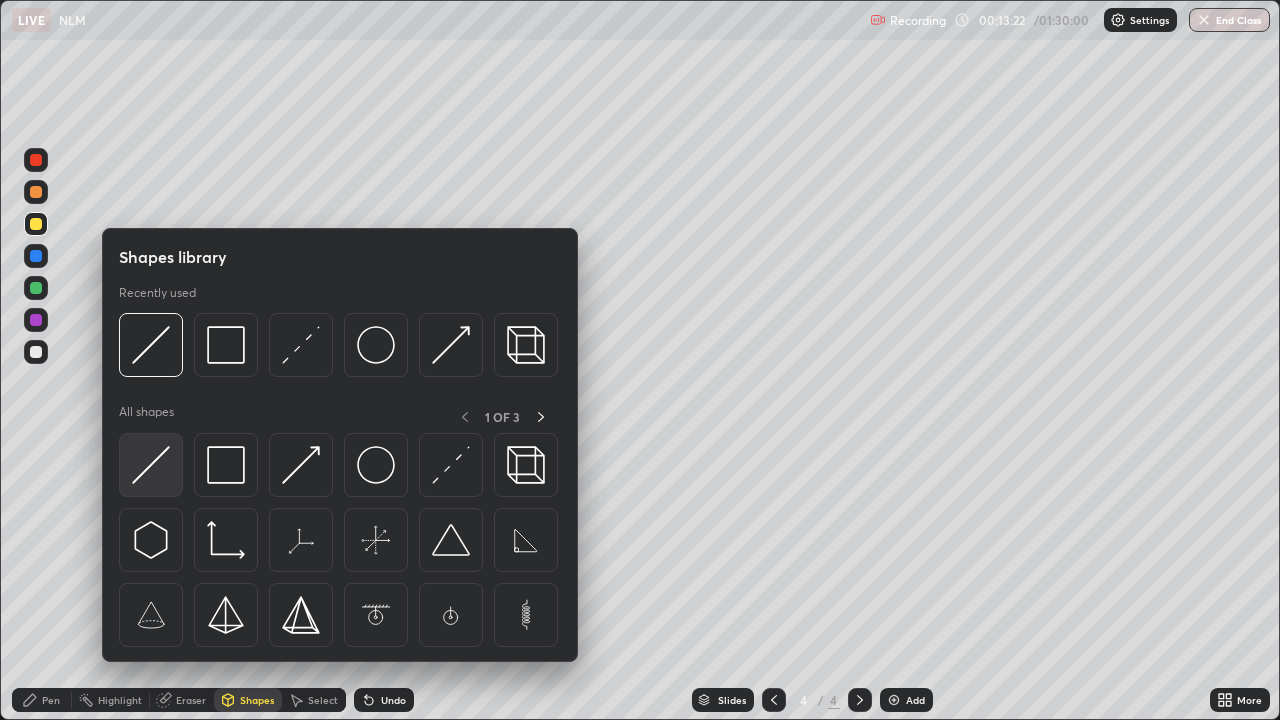 click at bounding box center (151, 465) 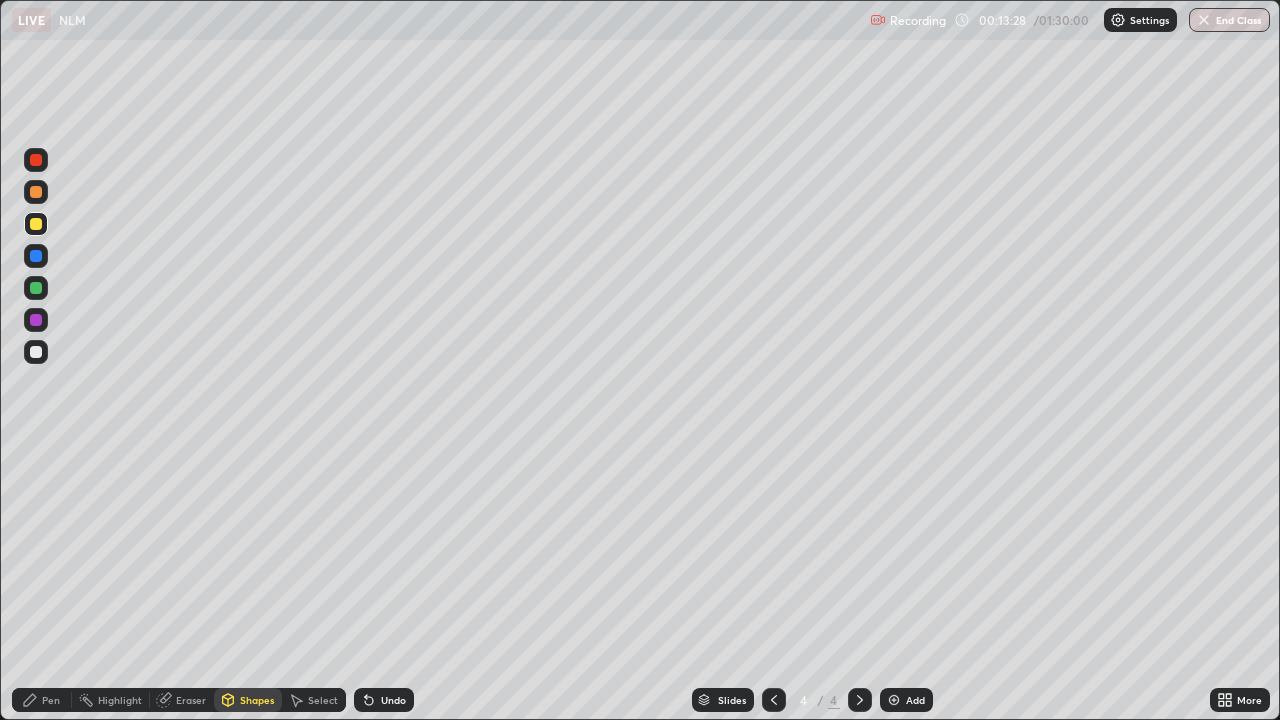 click on "Pen" at bounding box center (42, 700) 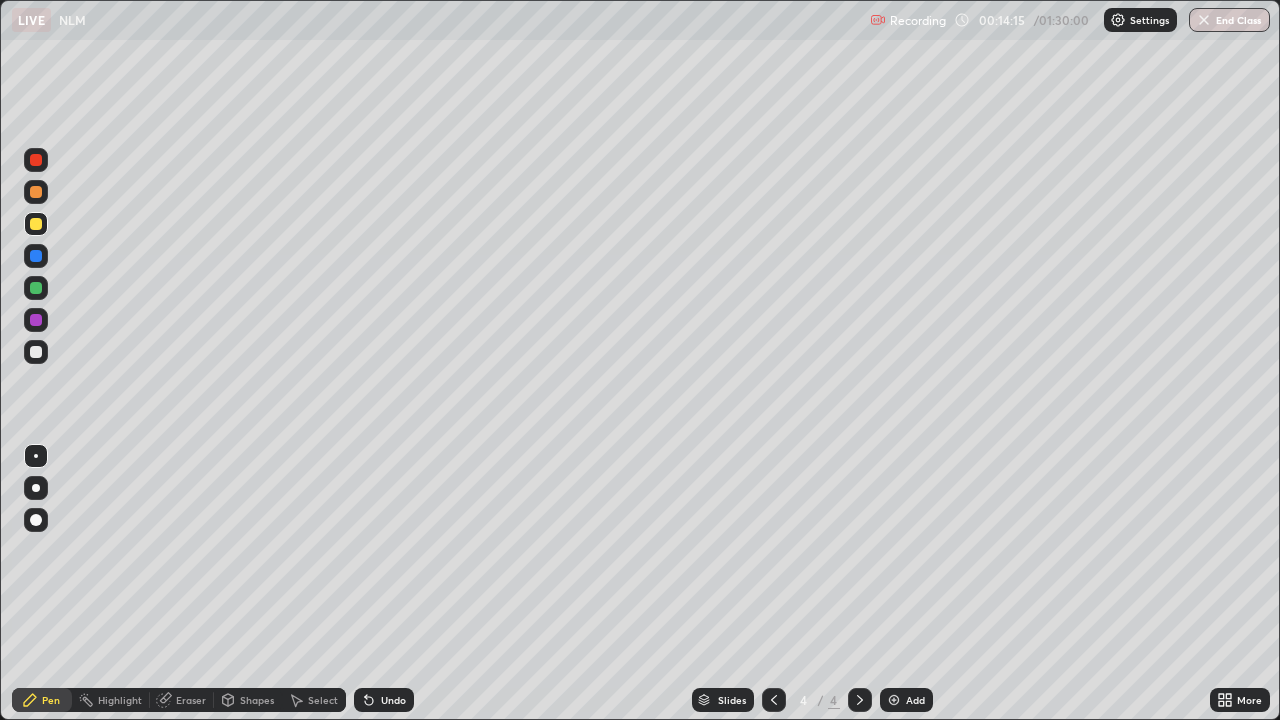click at bounding box center (36, 352) 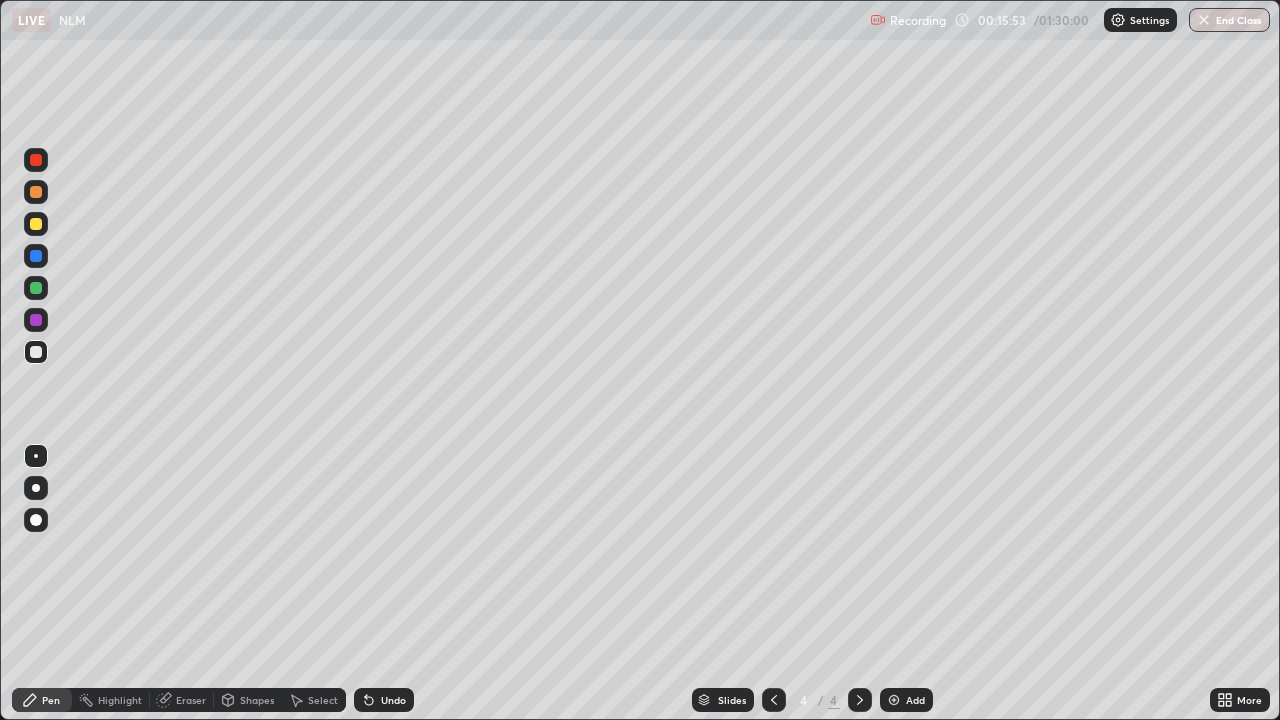 click on "Shapes" at bounding box center [257, 700] 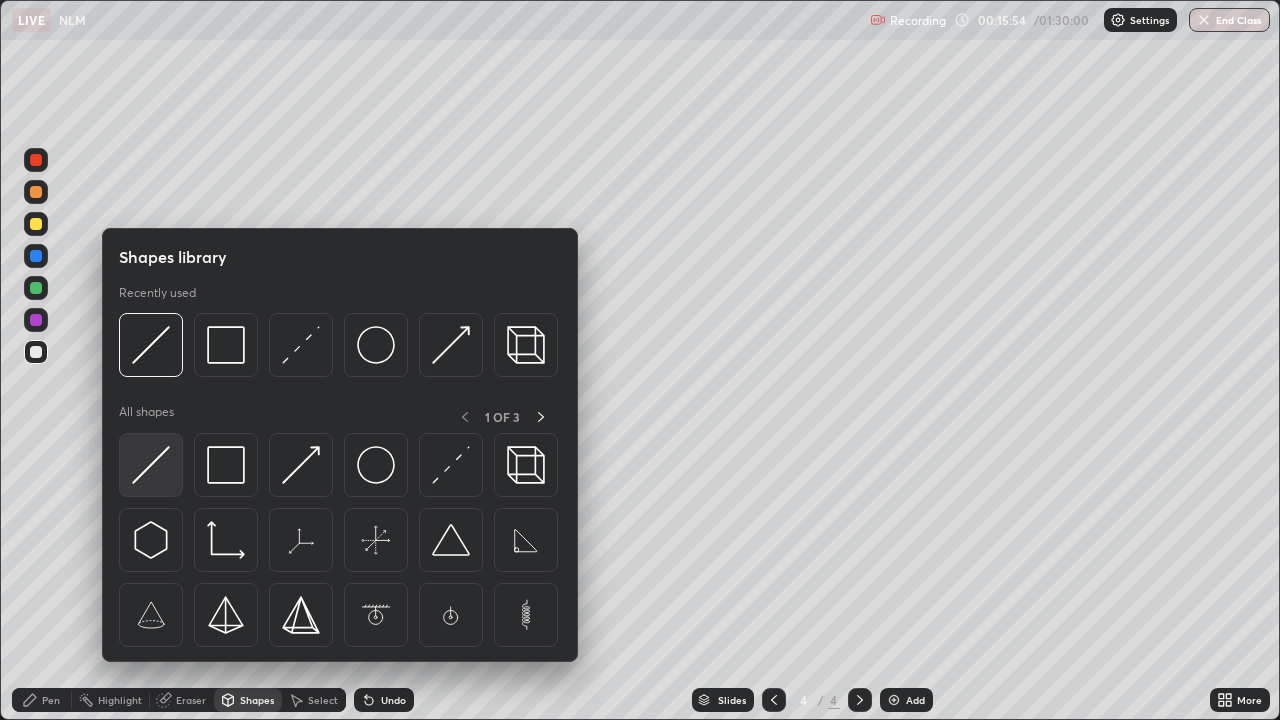 click at bounding box center [151, 465] 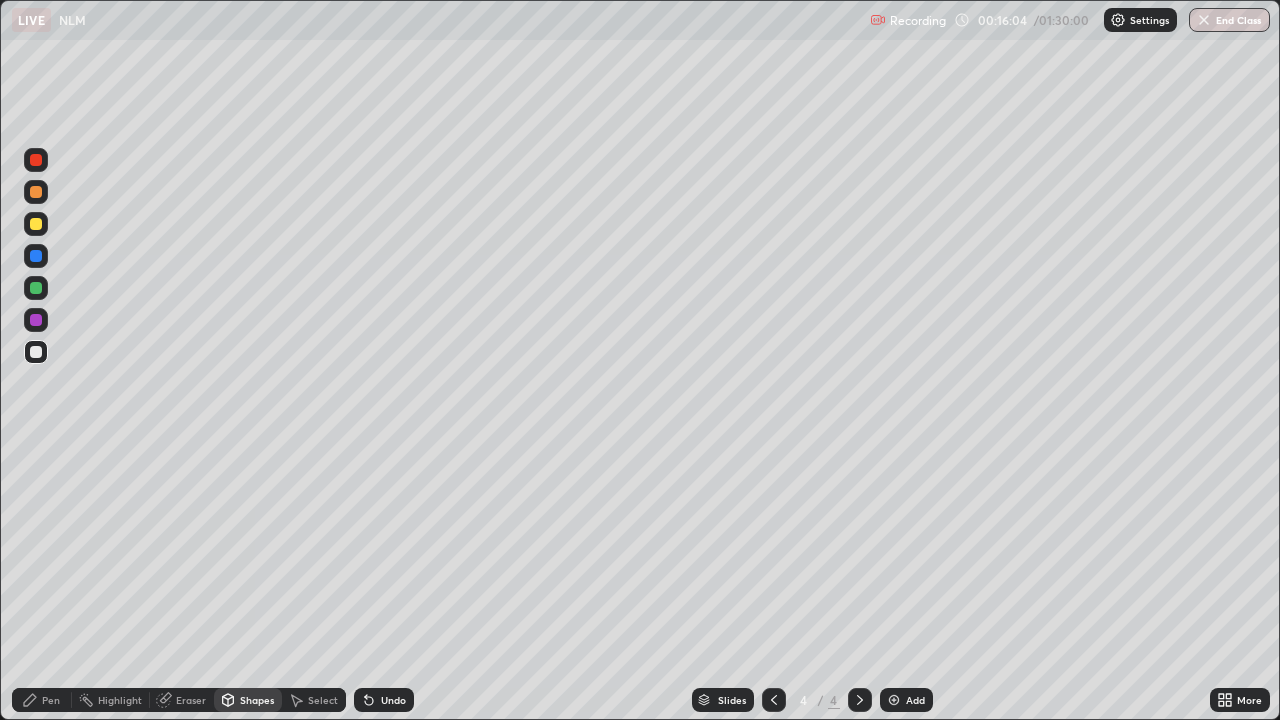 click on "Pen" at bounding box center (51, 700) 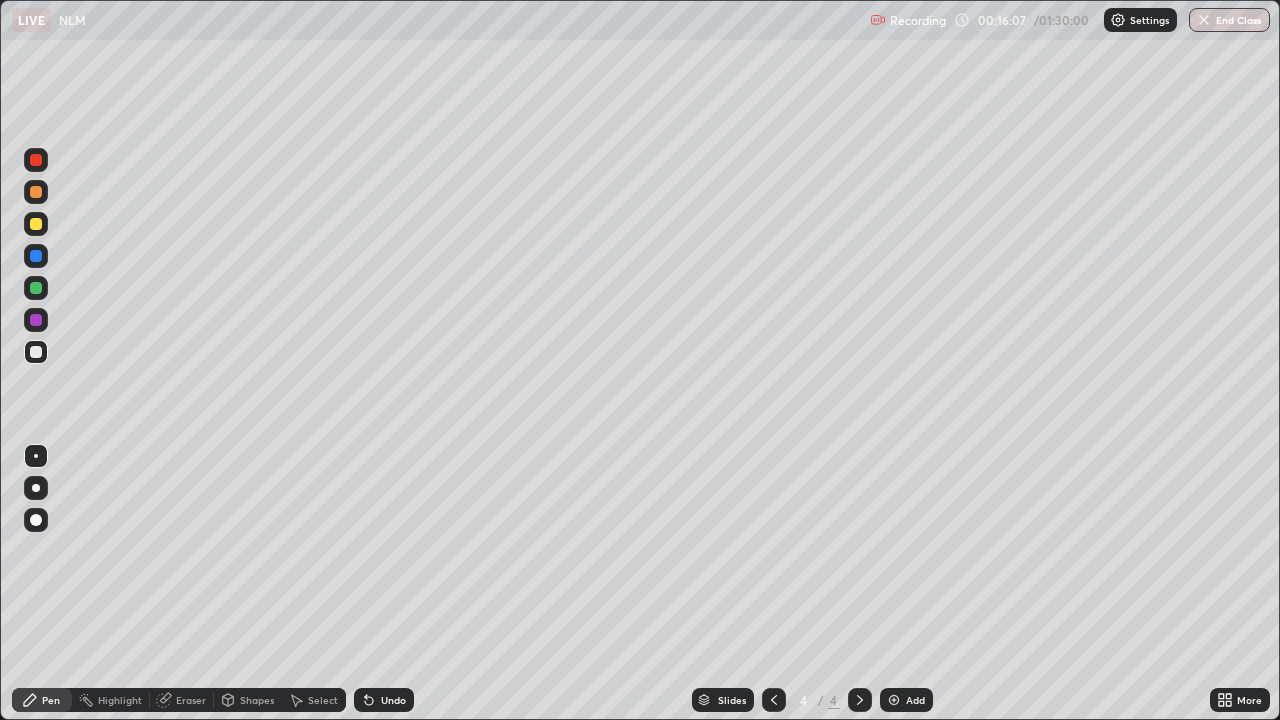click on "Shapes" at bounding box center (257, 700) 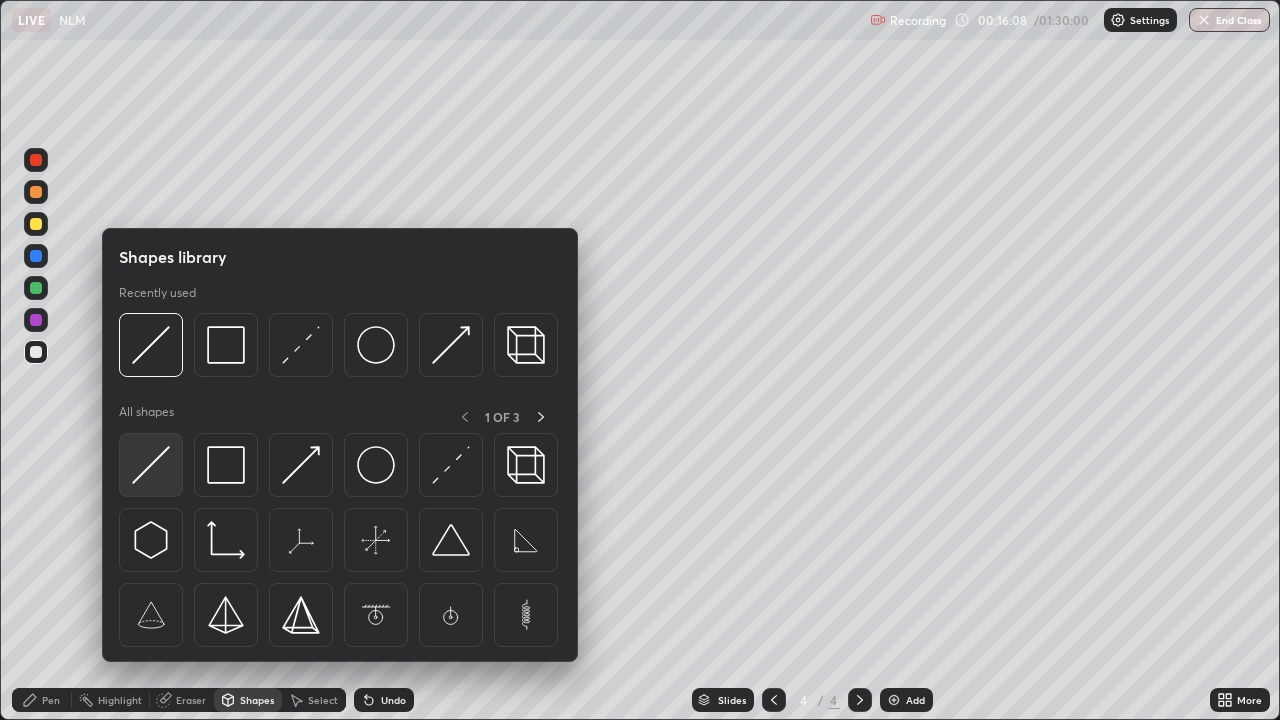 click at bounding box center [151, 465] 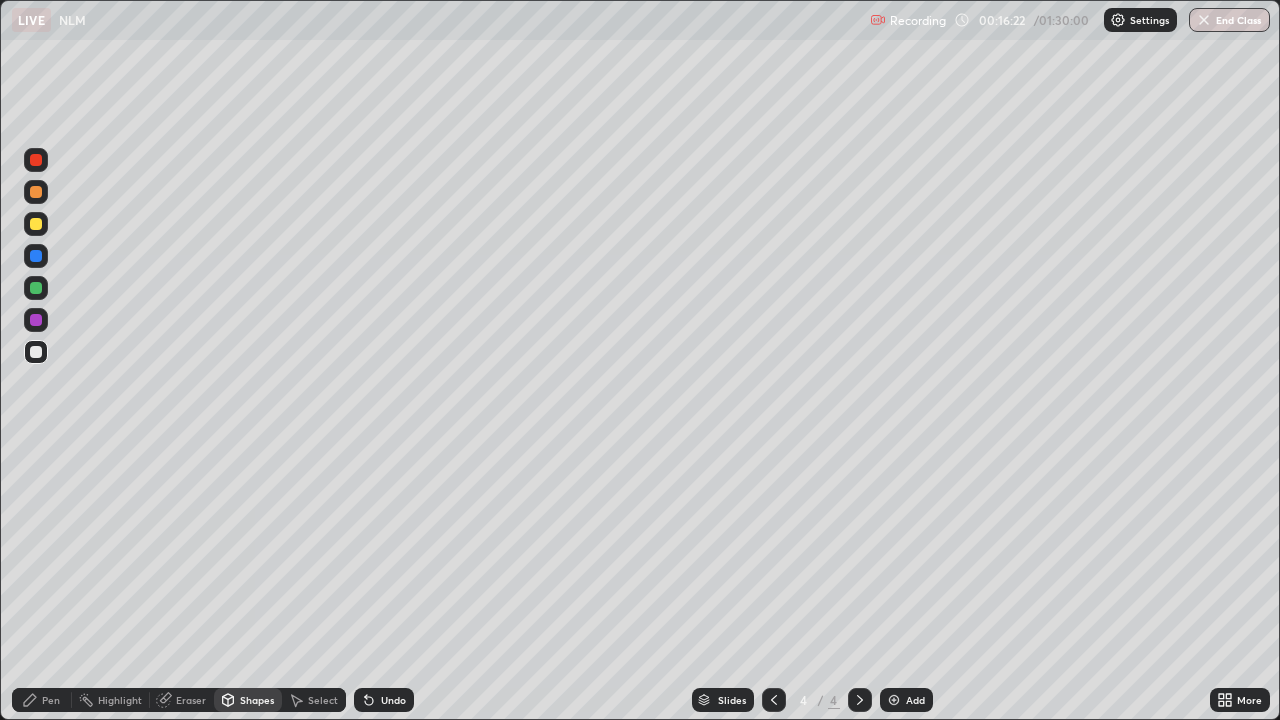 click on "Pen" at bounding box center (51, 700) 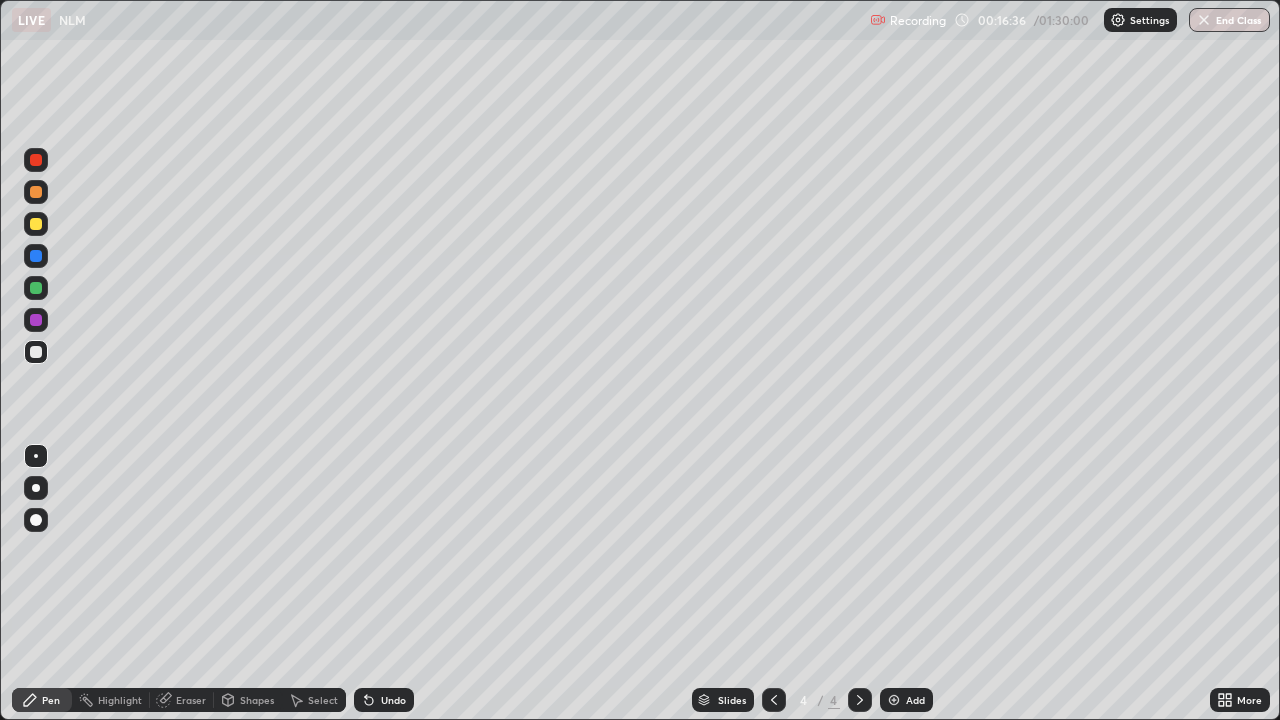 click at bounding box center (36, 224) 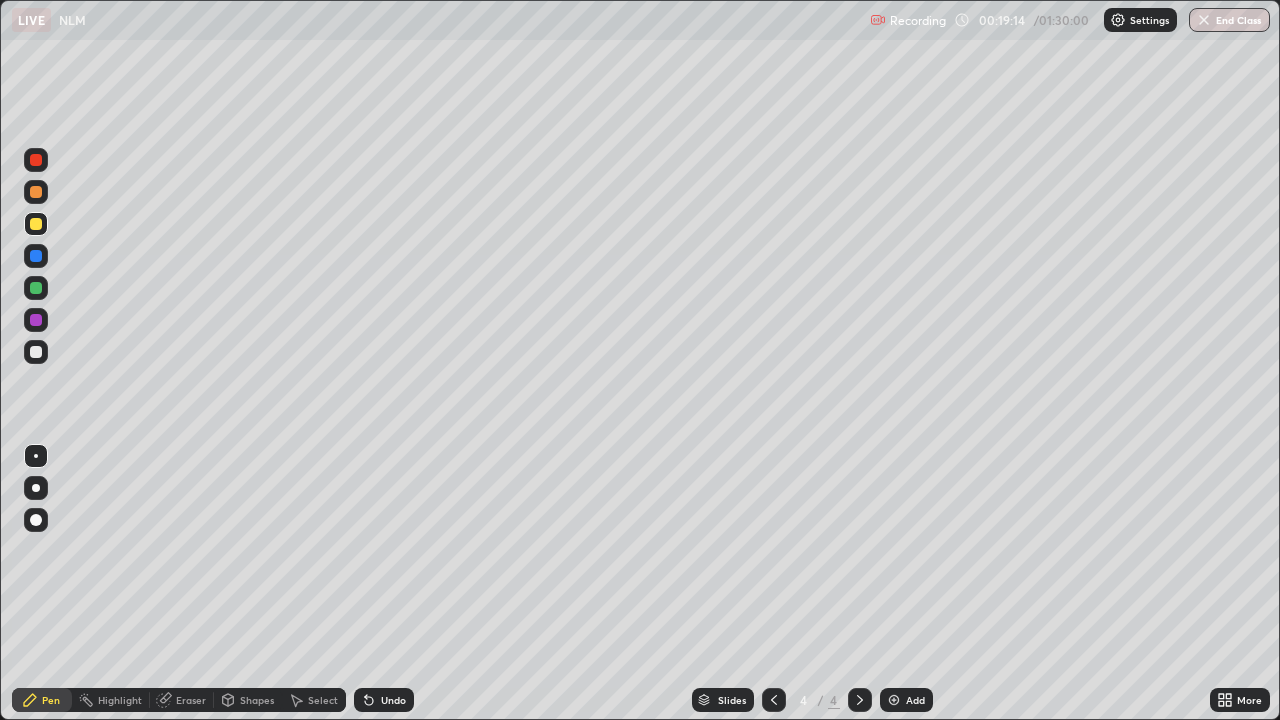click at bounding box center [894, 700] 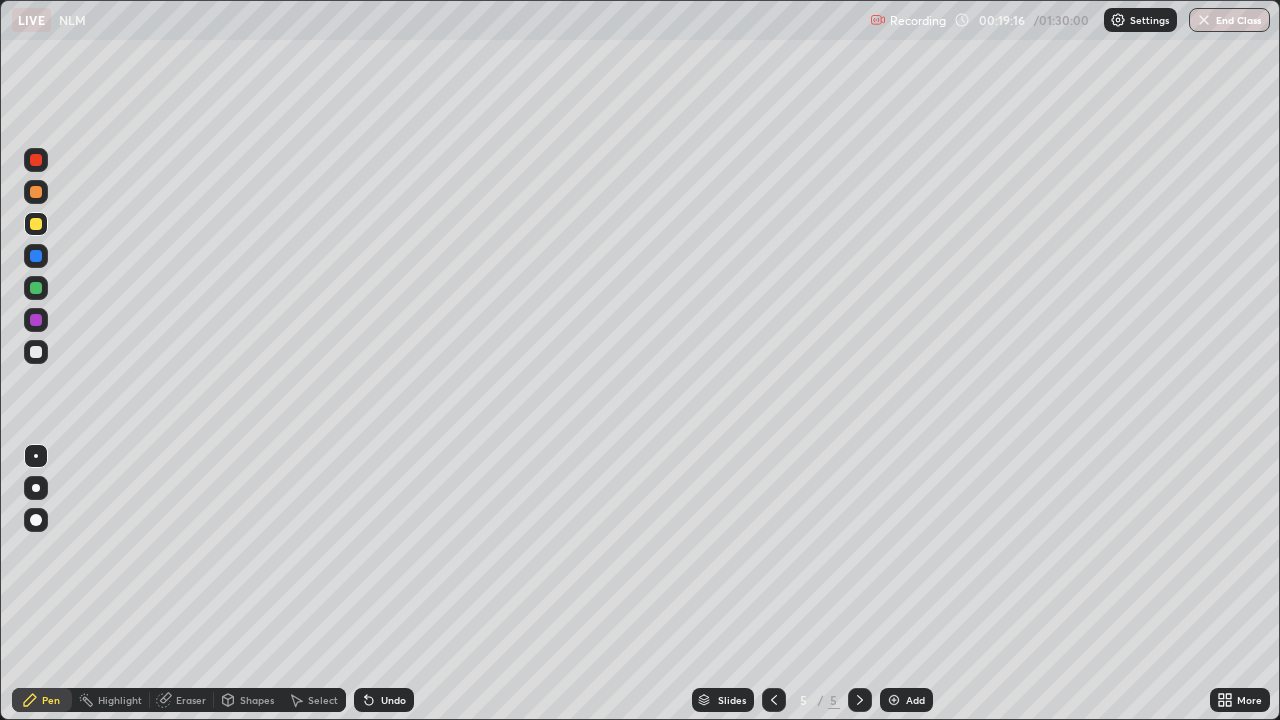 click on "Shapes" at bounding box center [257, 700] 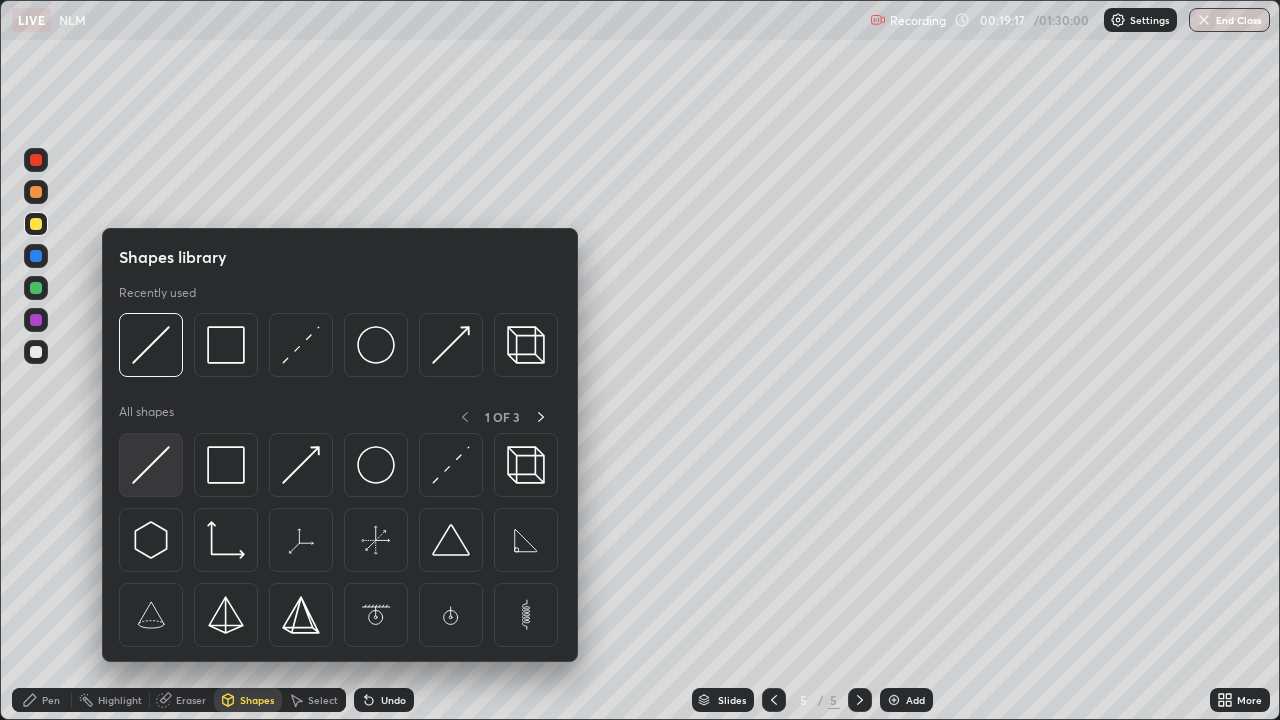 click at bounding box center [151, 465] 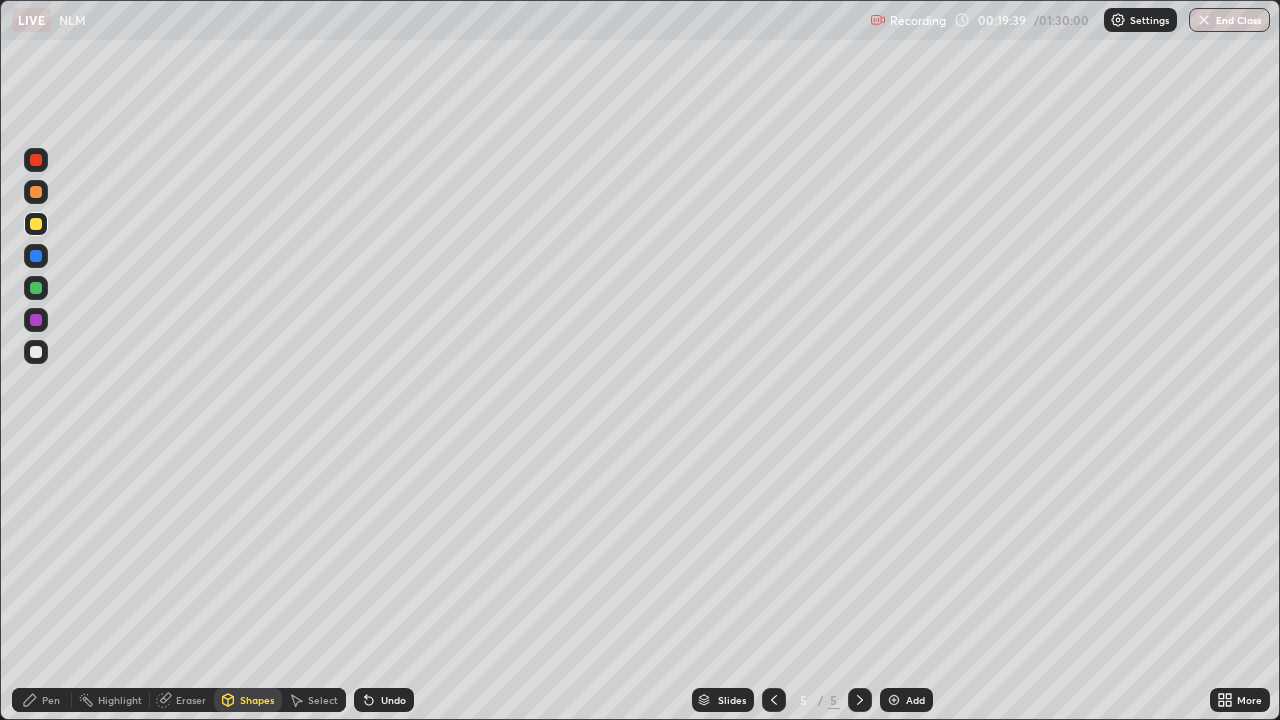 click on "Pen" at bounding box center [51, 700] 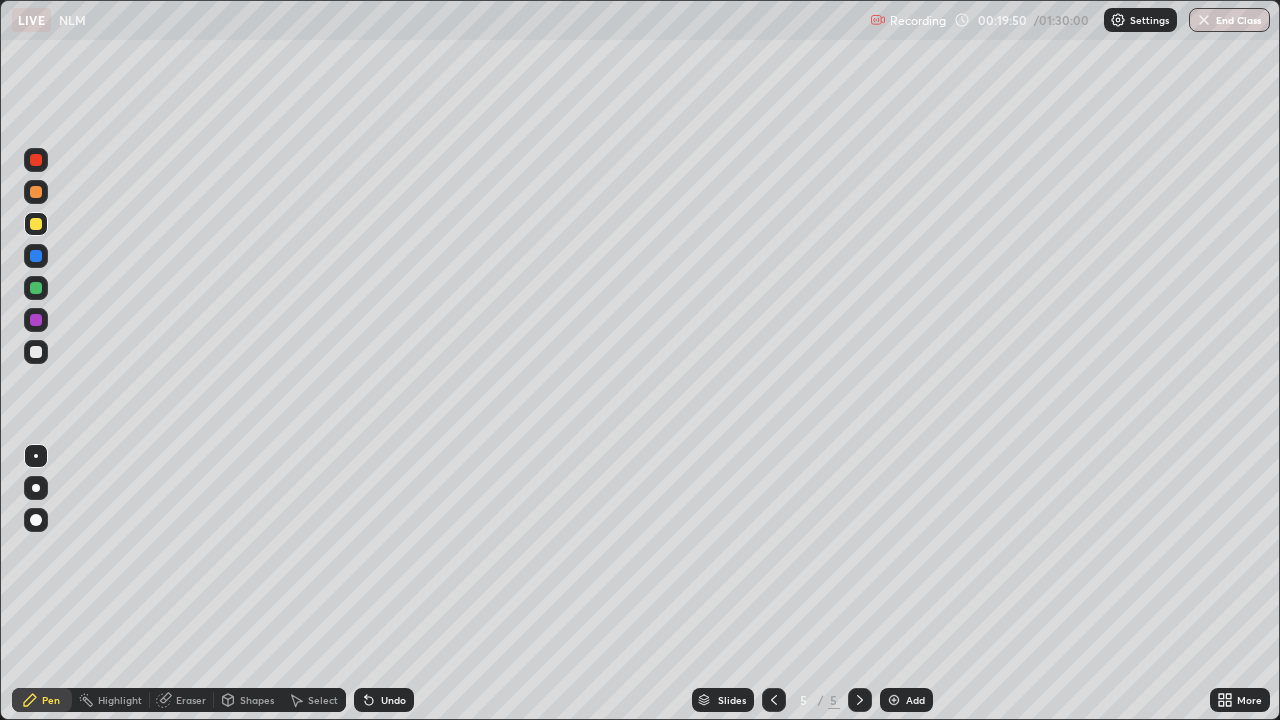 click on "Shapes" at bounding box center [257, 700] 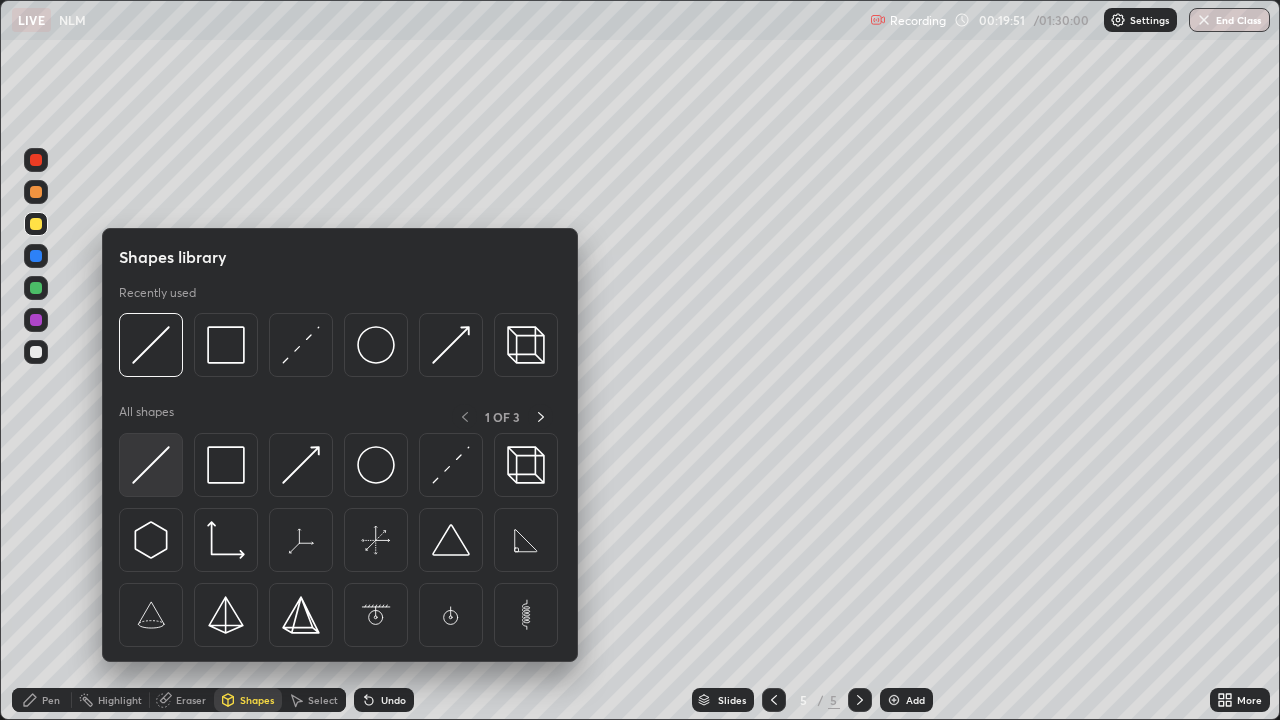 click at bounding box center [151, 465] 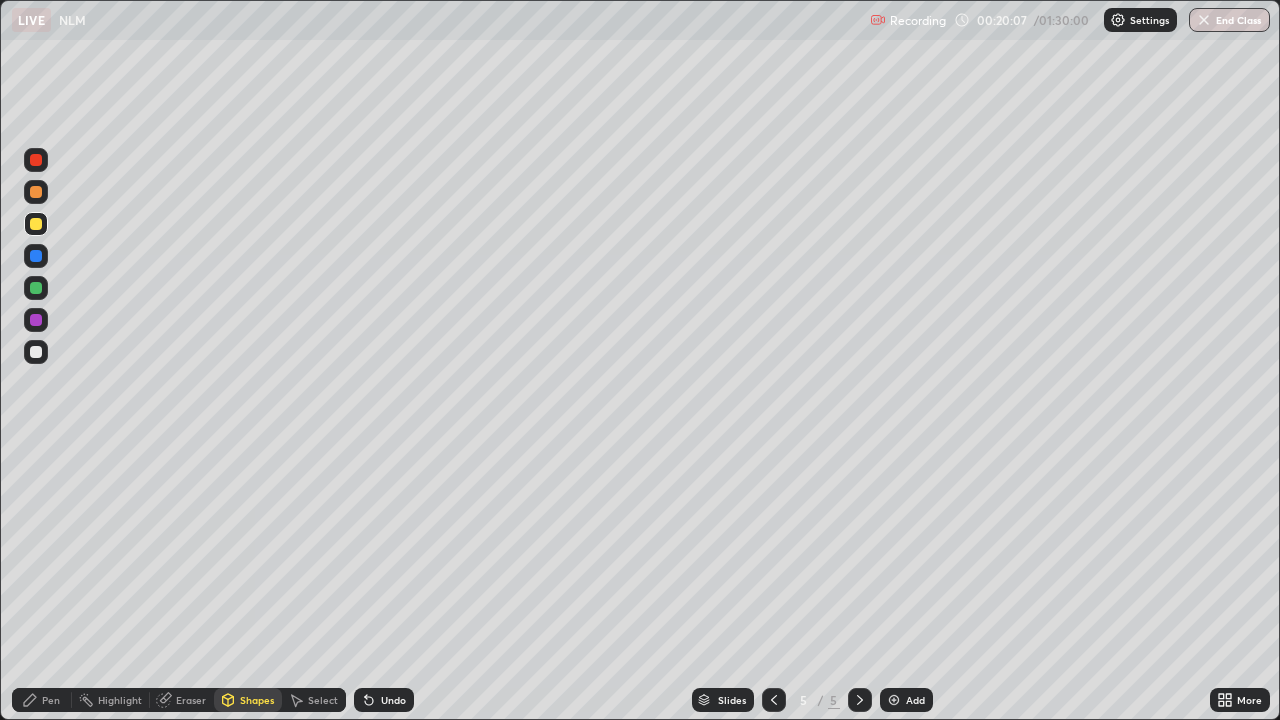click on "Pen" at bounding box center [42, 700] 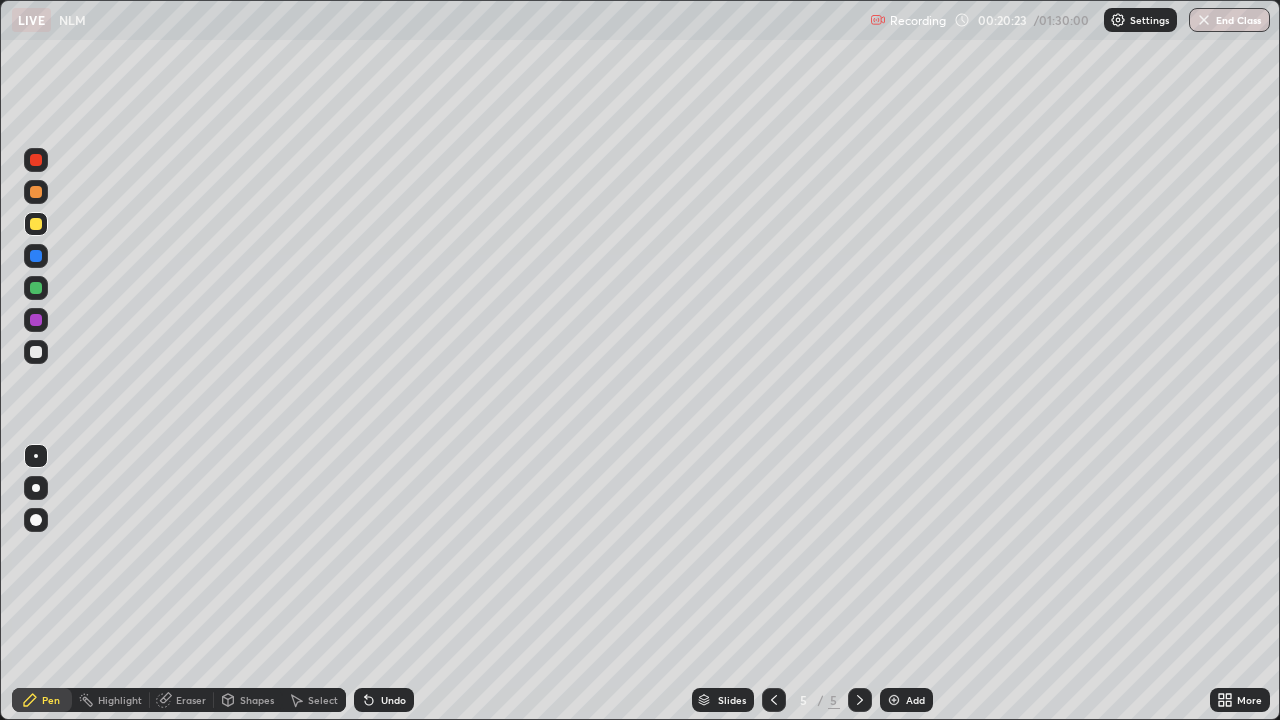 click at bounding box center [36, 352] 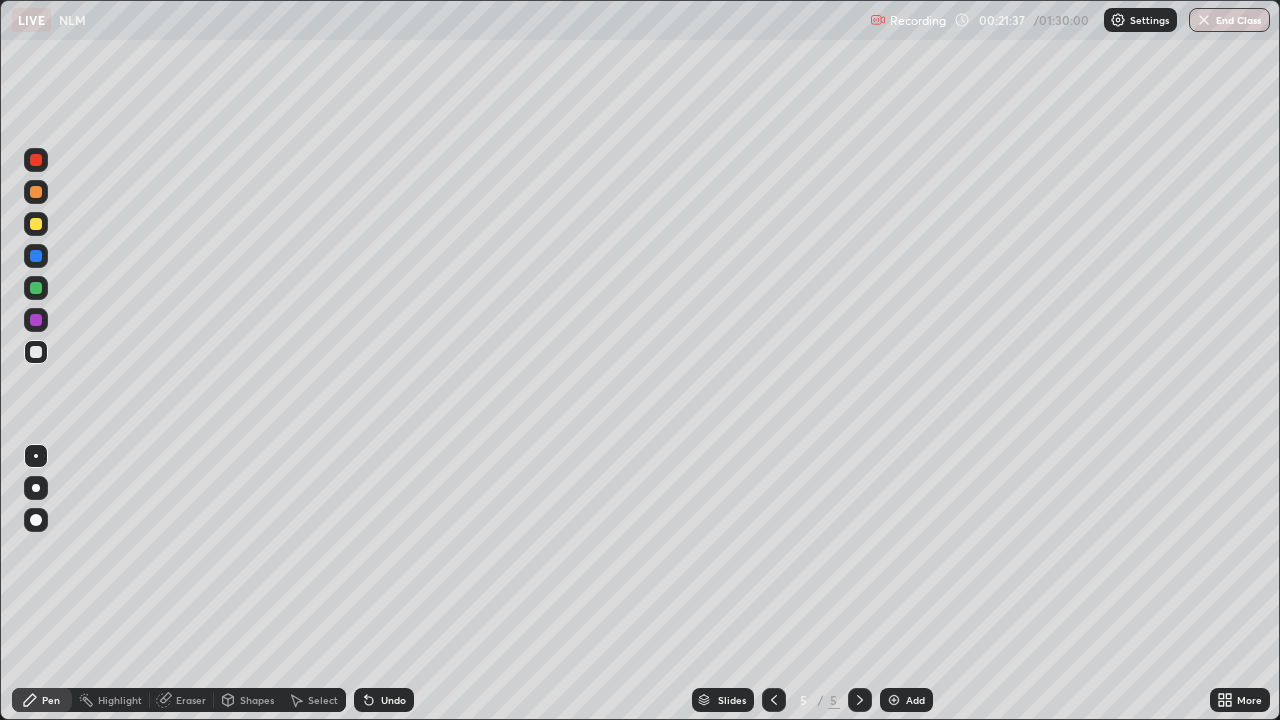 click on "Shapes" at bounding box center (257, 700) 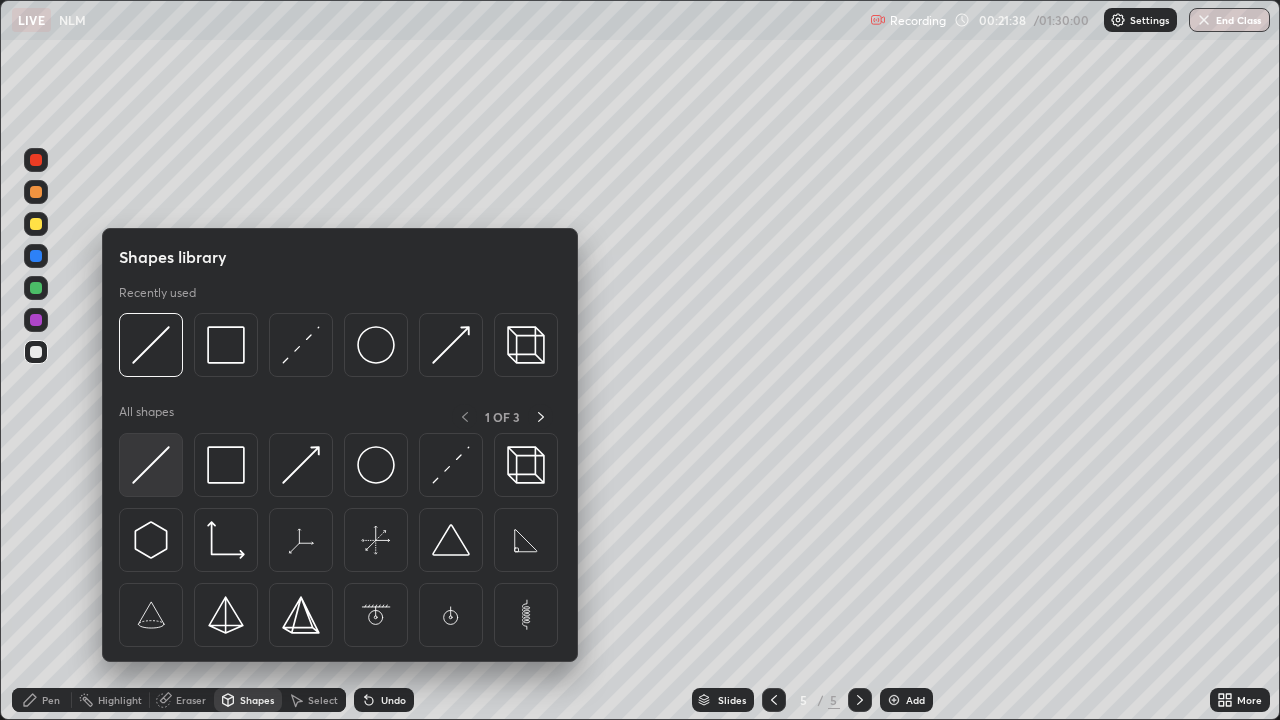 click at bounding box center [151, 465] 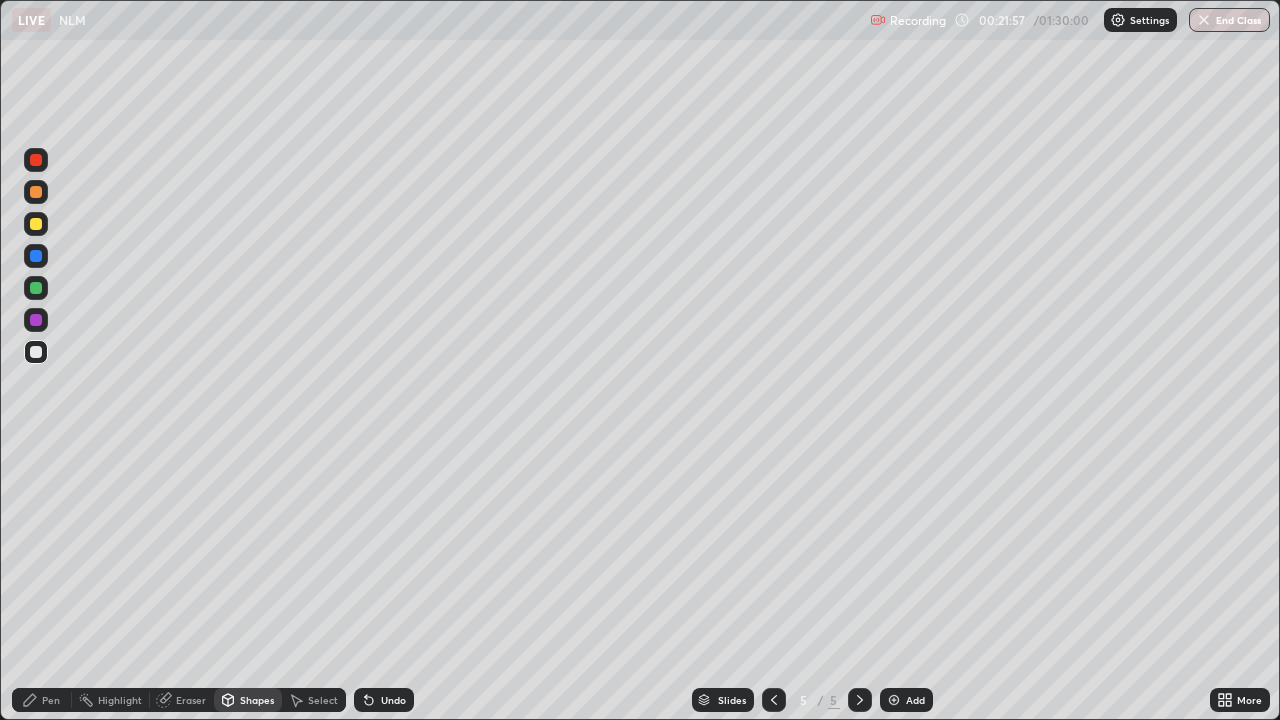 click on "Undo" at bounding box center [384, 700] 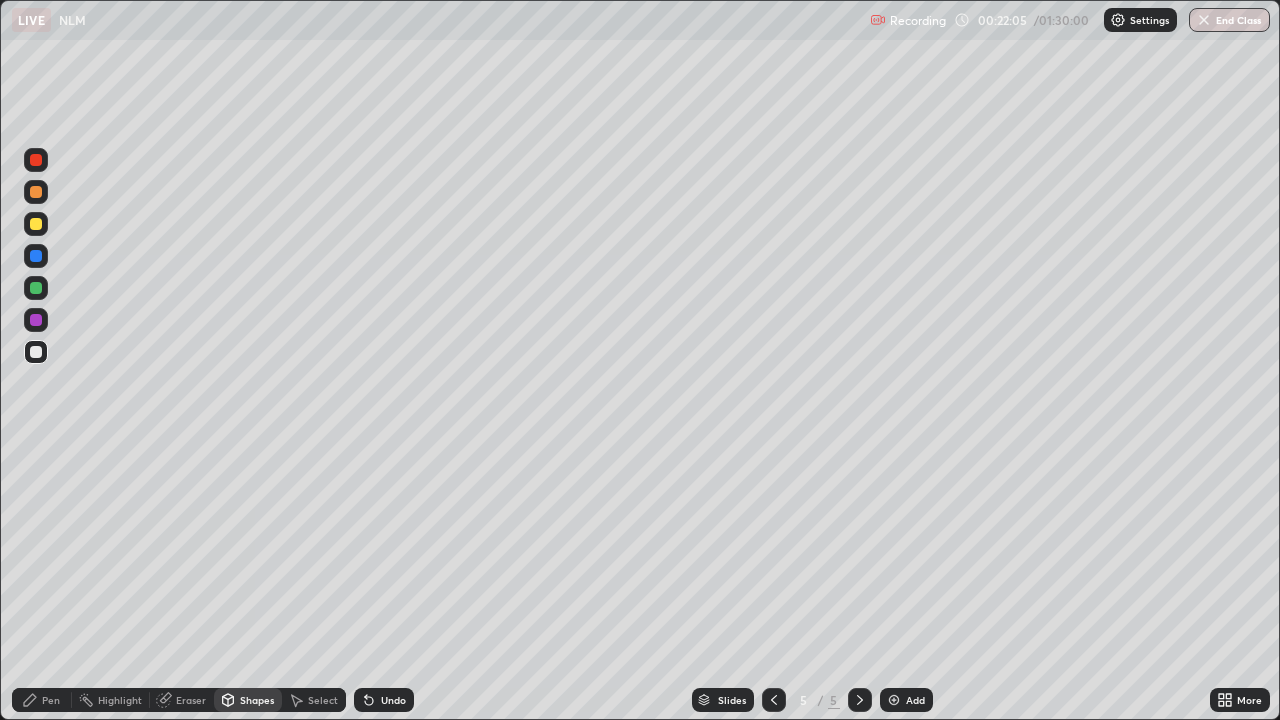 click on "Pen" at bounding box center [51, 700] 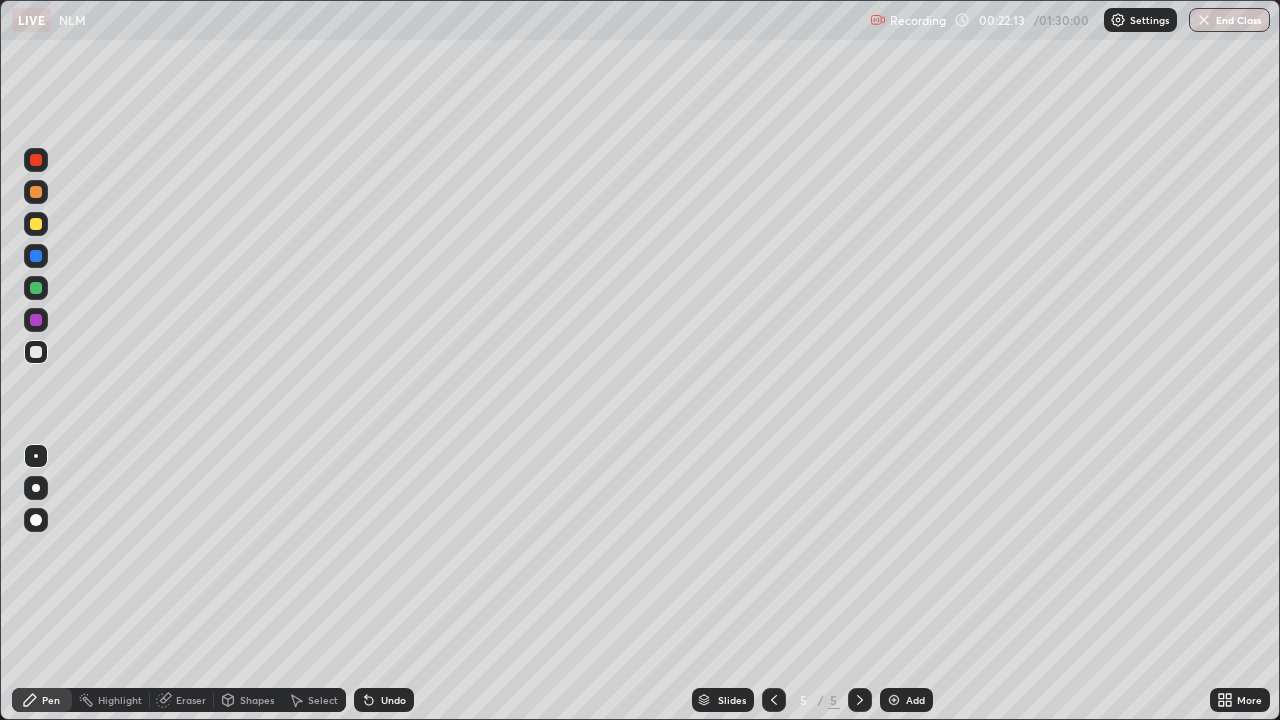 click 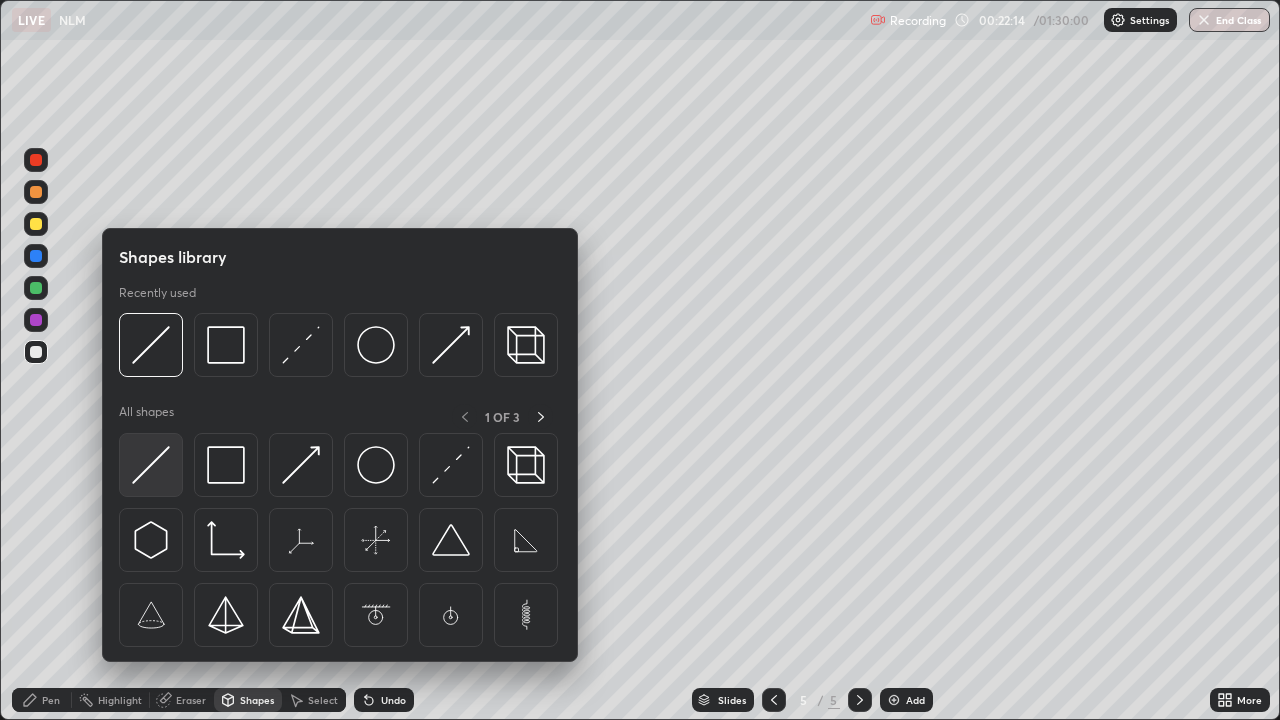 click at bounding box center [151, 465] 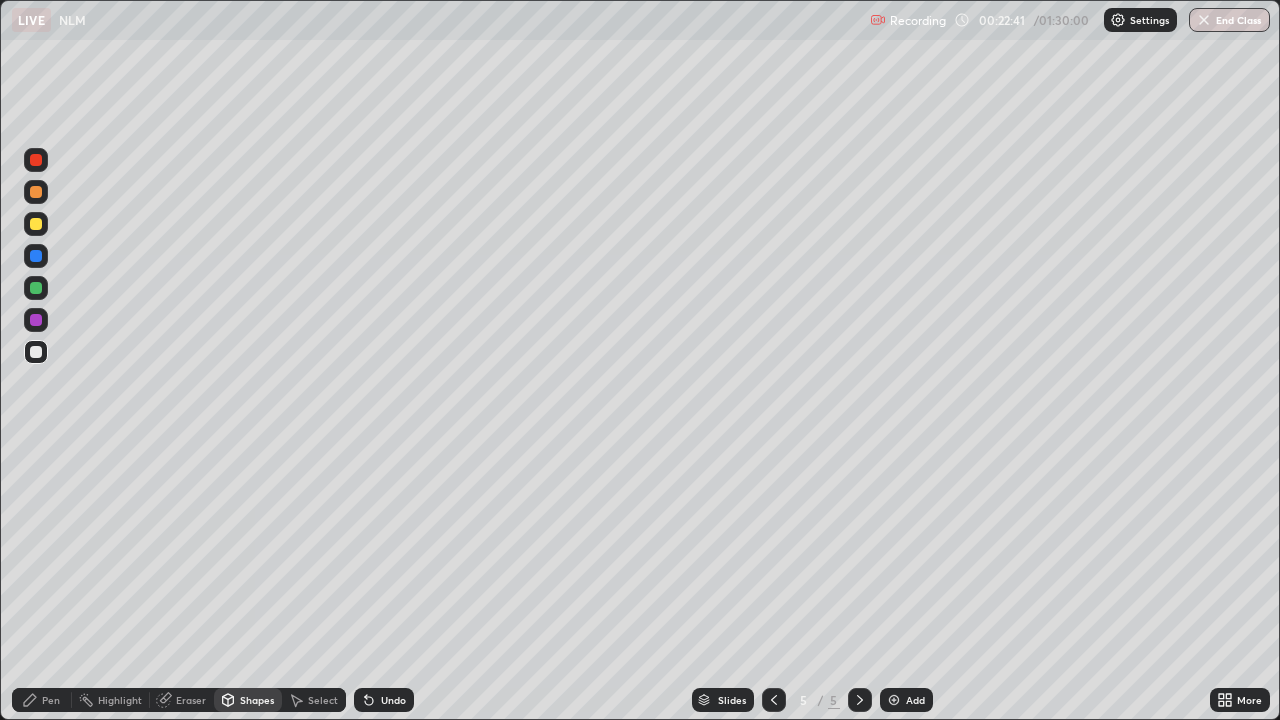 click on "Eraser" at bounding box center (191, 700) 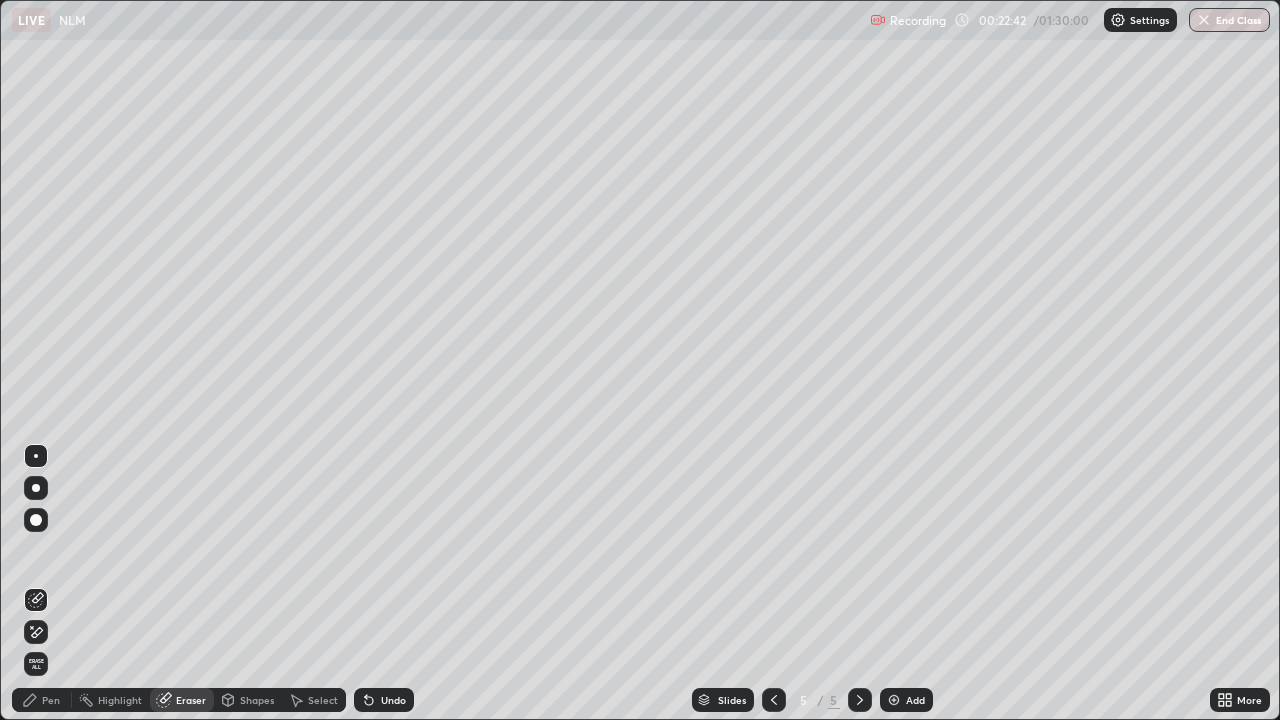 click on "Pen" at bounding box center (51, 700) 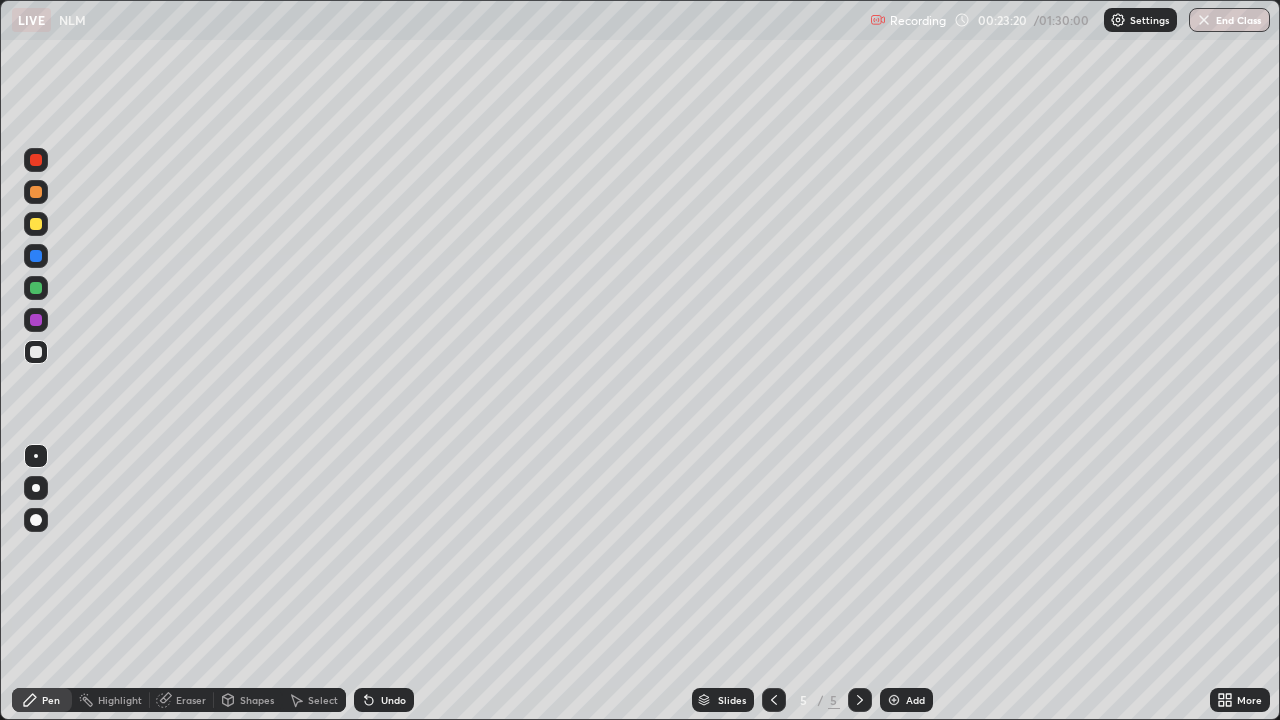 click at bounding box center [36, 224] 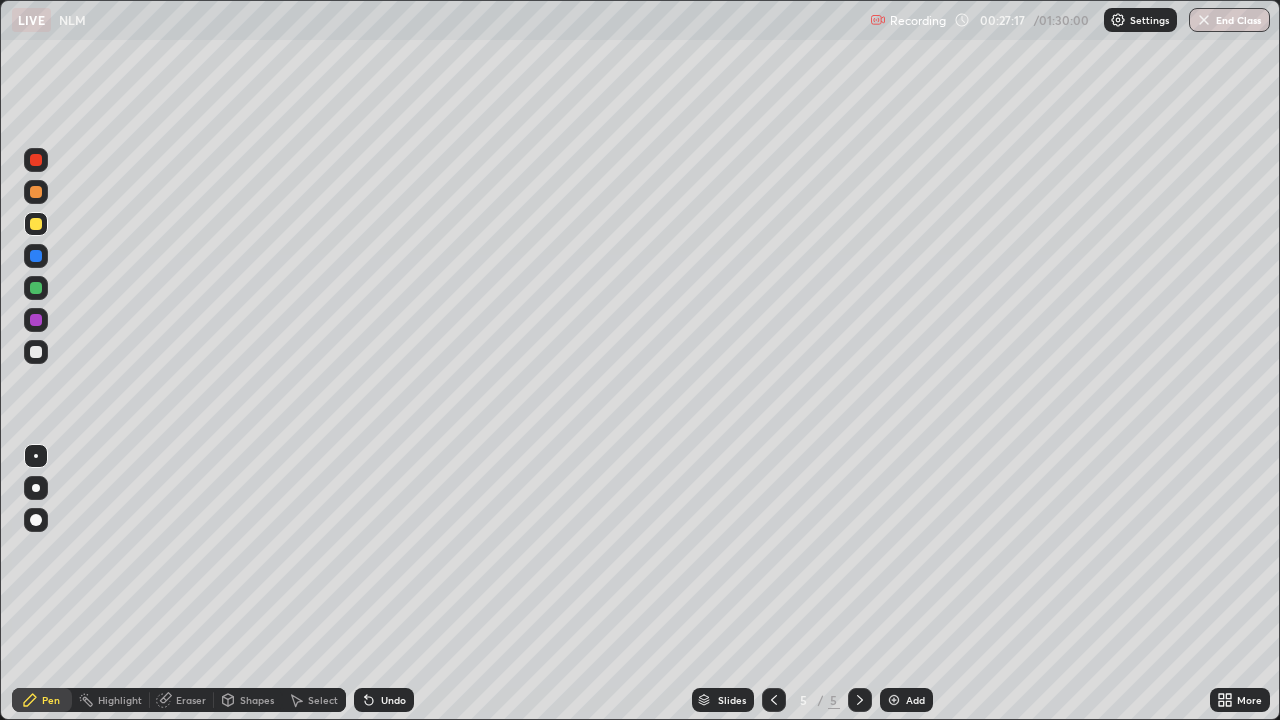 click on "Add" at bounding box center [915, 700] 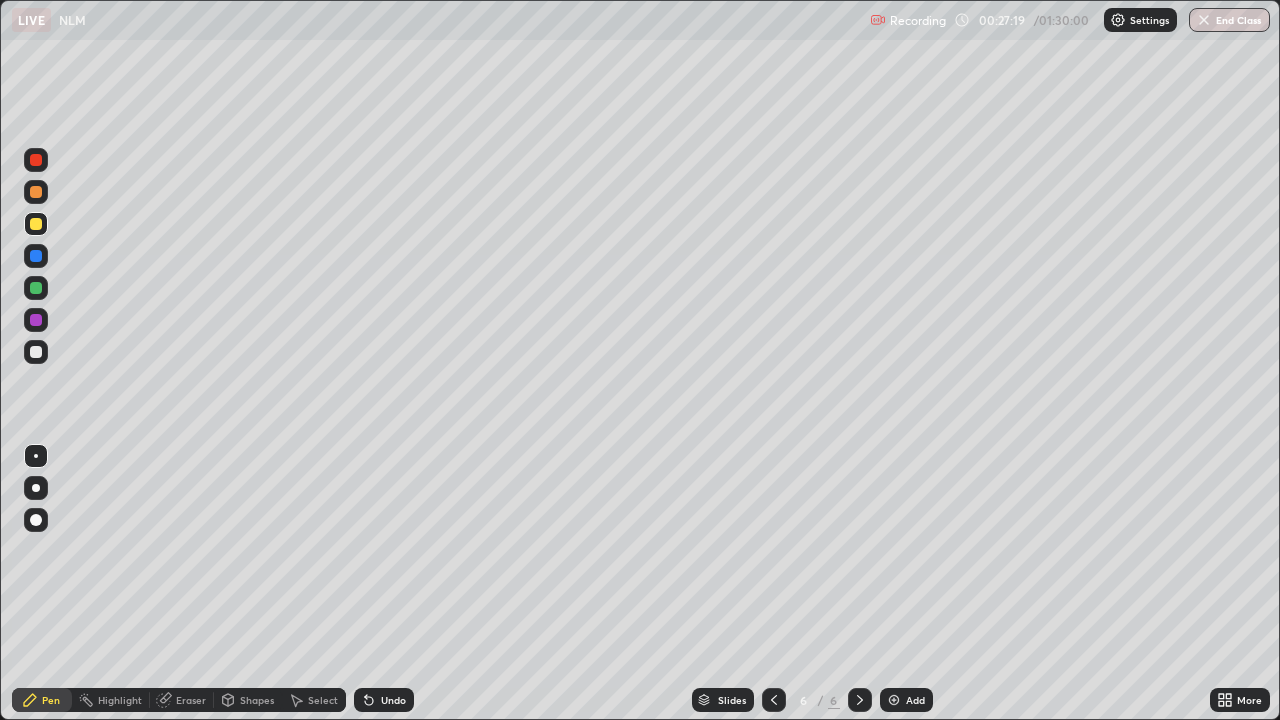 click on "Shapes" at bounding box center [257, 700] 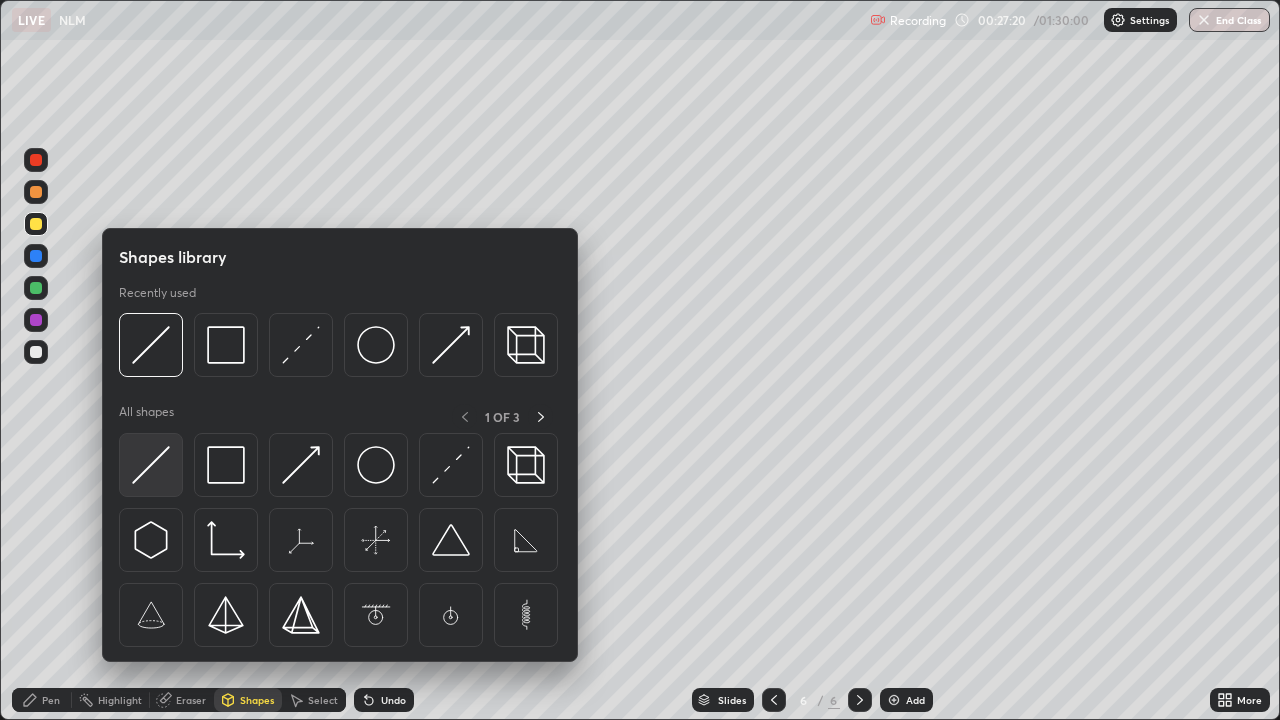 click at bounding box center (151, 465) 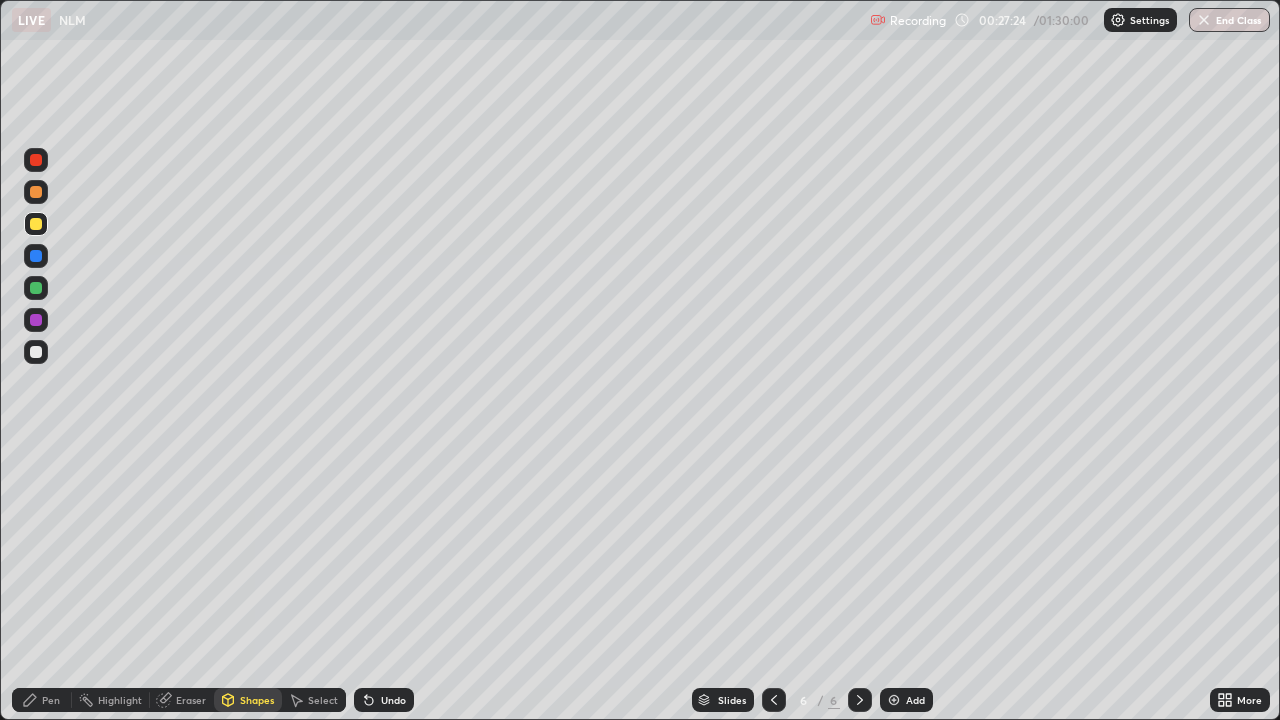 click on "Shapes" at bounding box center (257, 700) 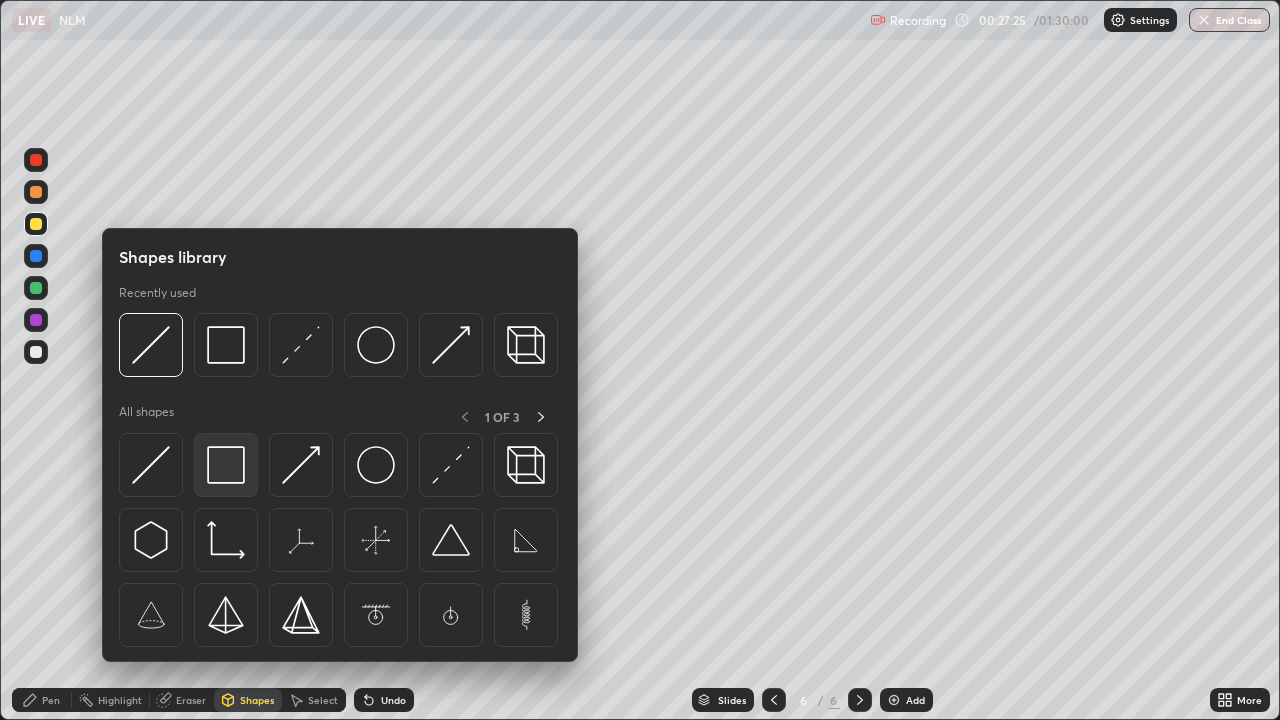 click at bounding box center [226, 465] 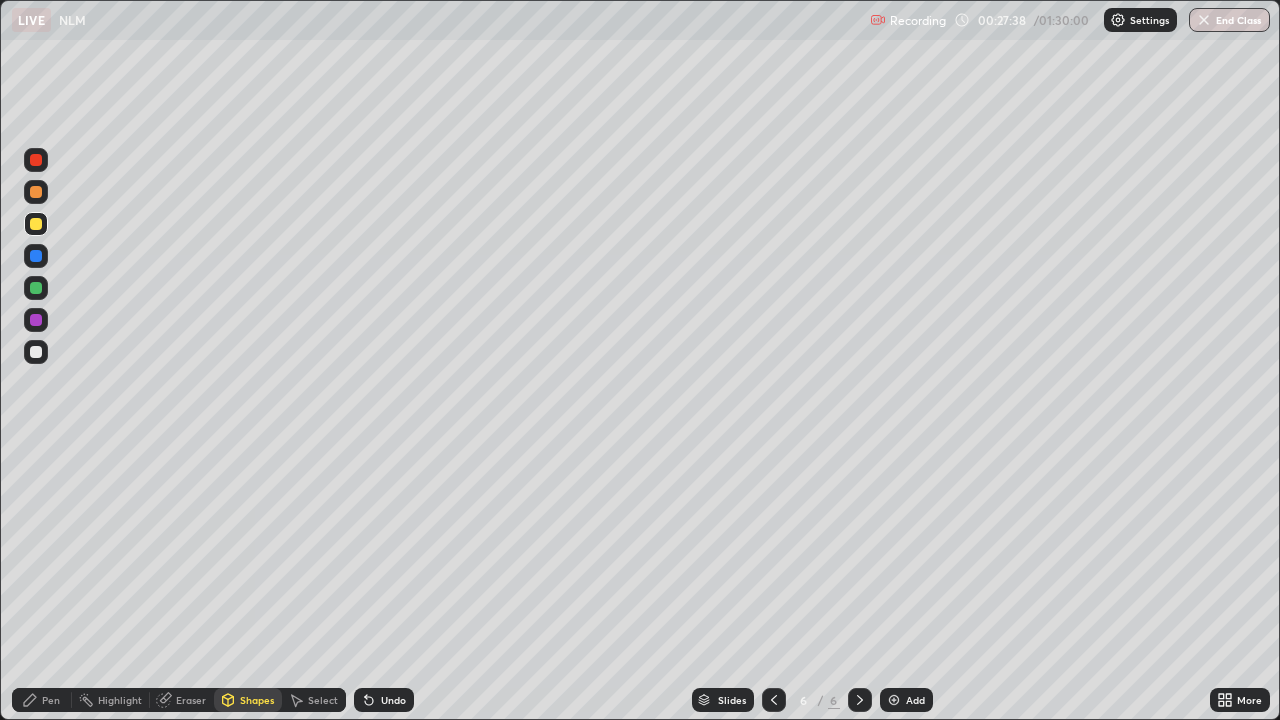 click on "Shapes" at bounding box center [257, 700] 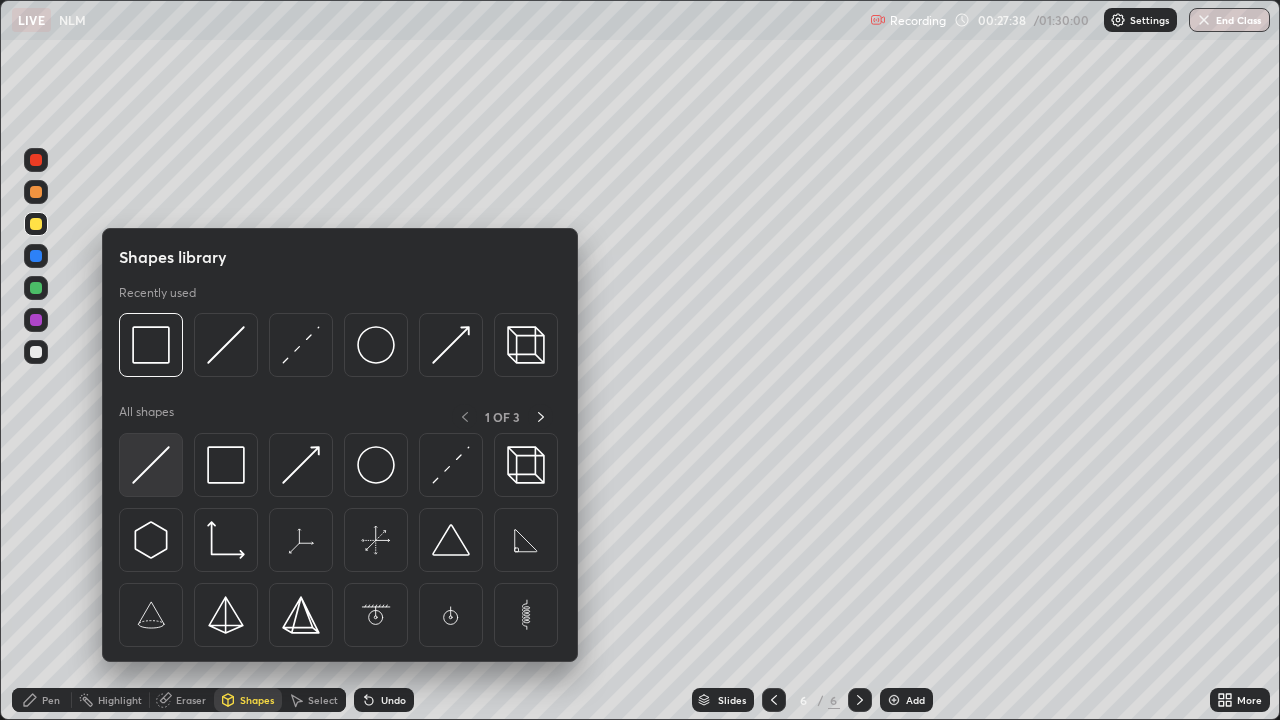 click at bounding box center [151, 465] 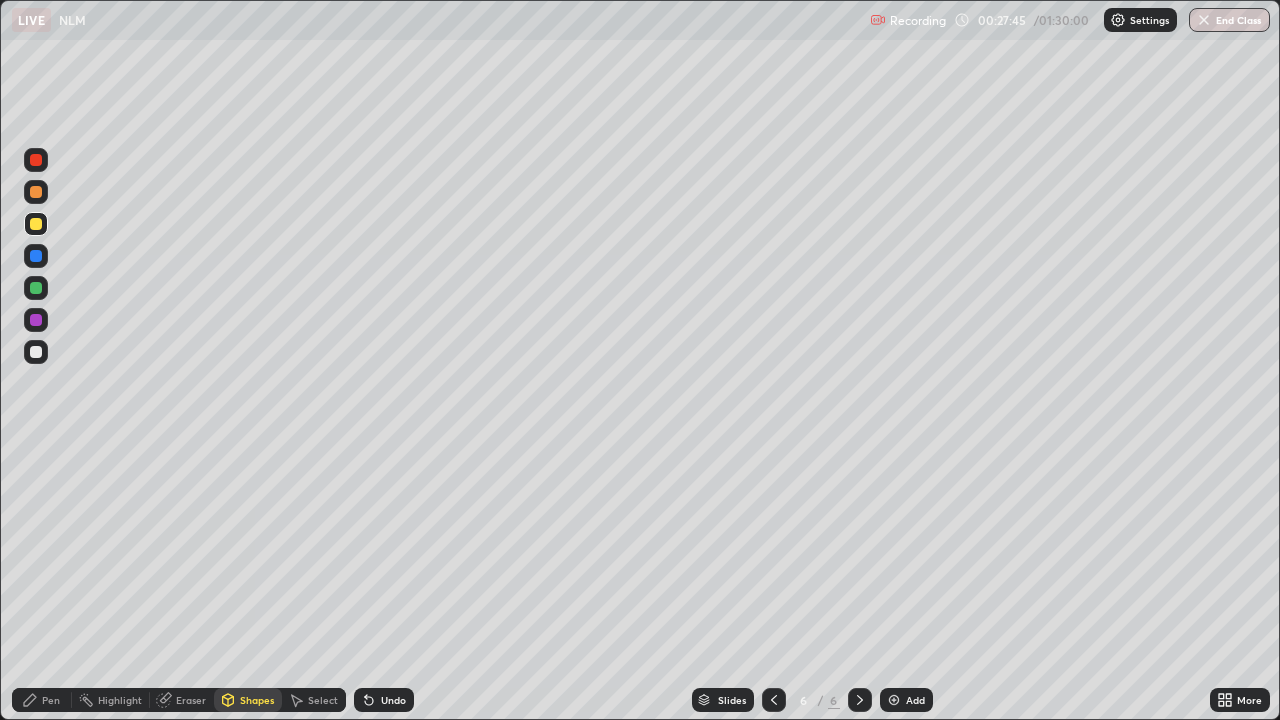 click on "Shapes" at bounding box center [257, 700] 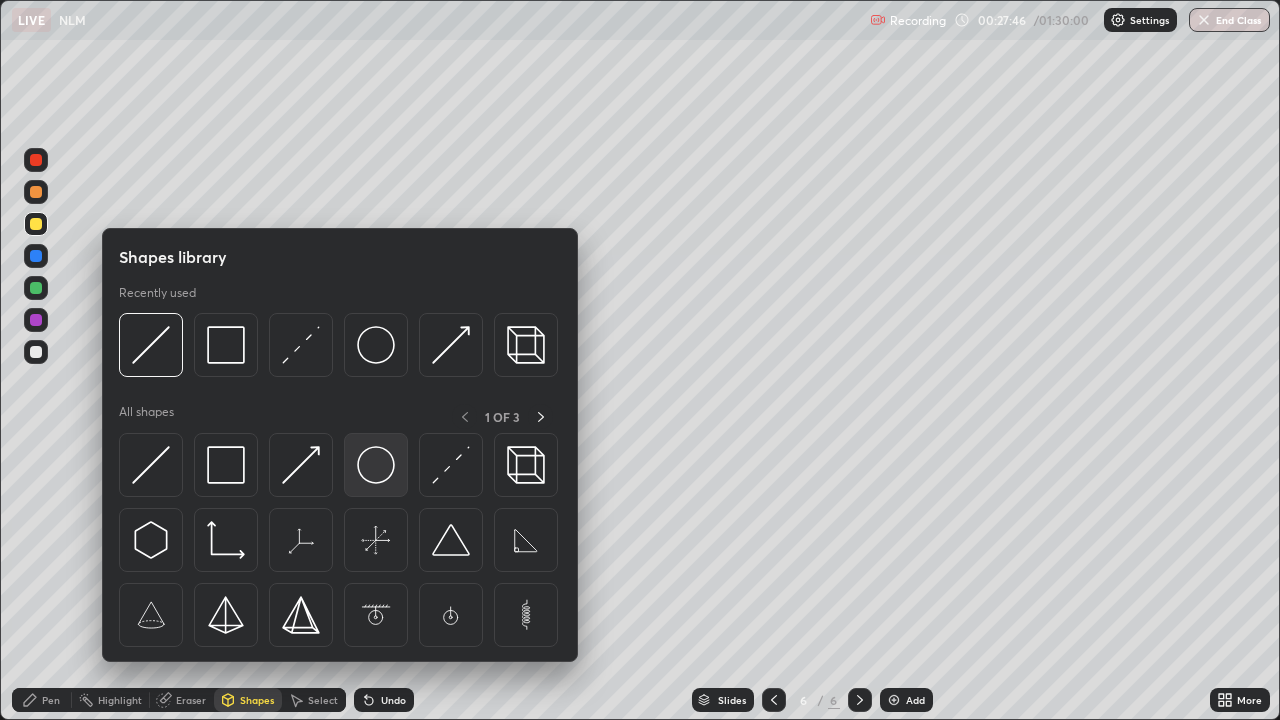 click at bounding box center (376, 465) 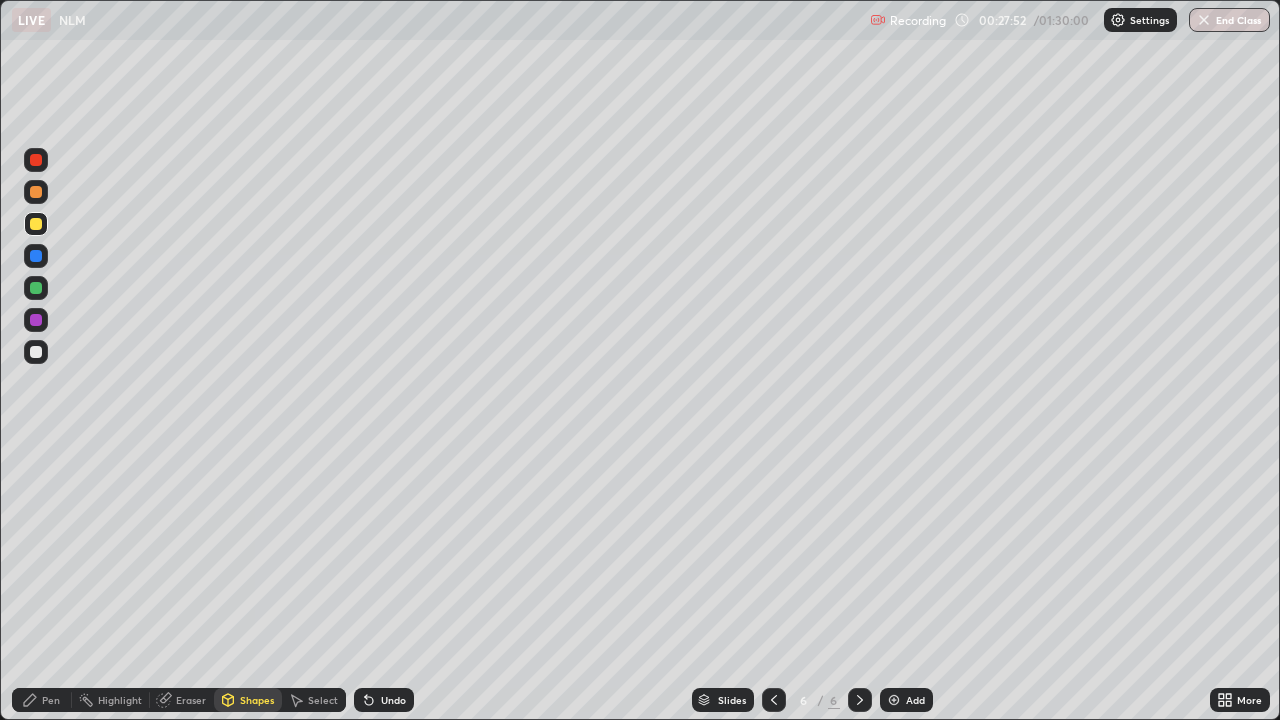 click on "Shapes" at bounding box center [257, 700] 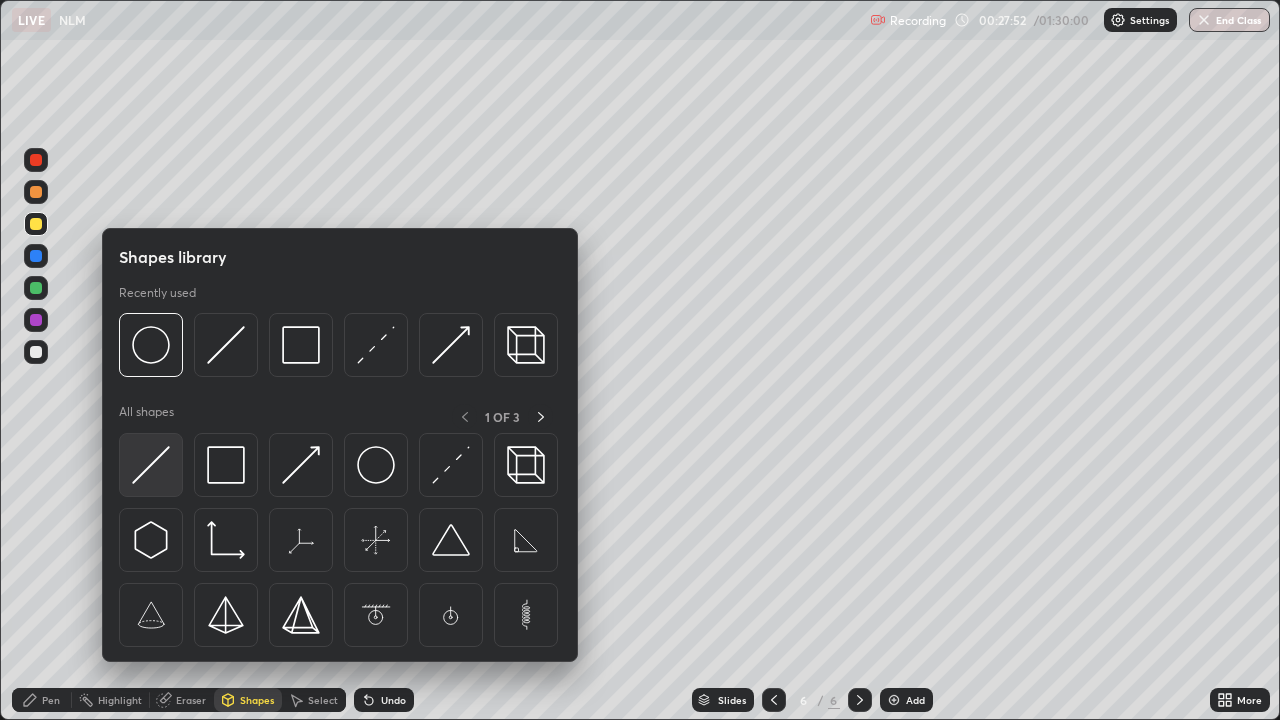 click at bounding box center (151, 465) 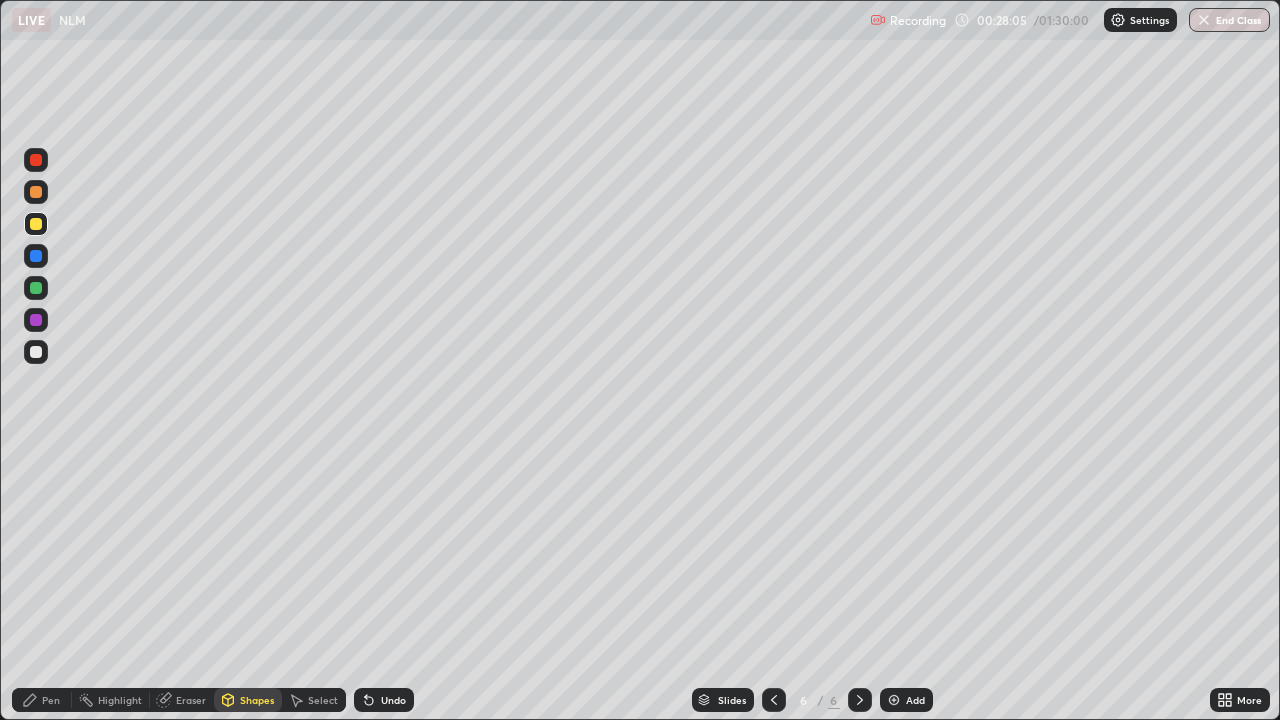 click on "Pen" at bounding box center [51, 700] 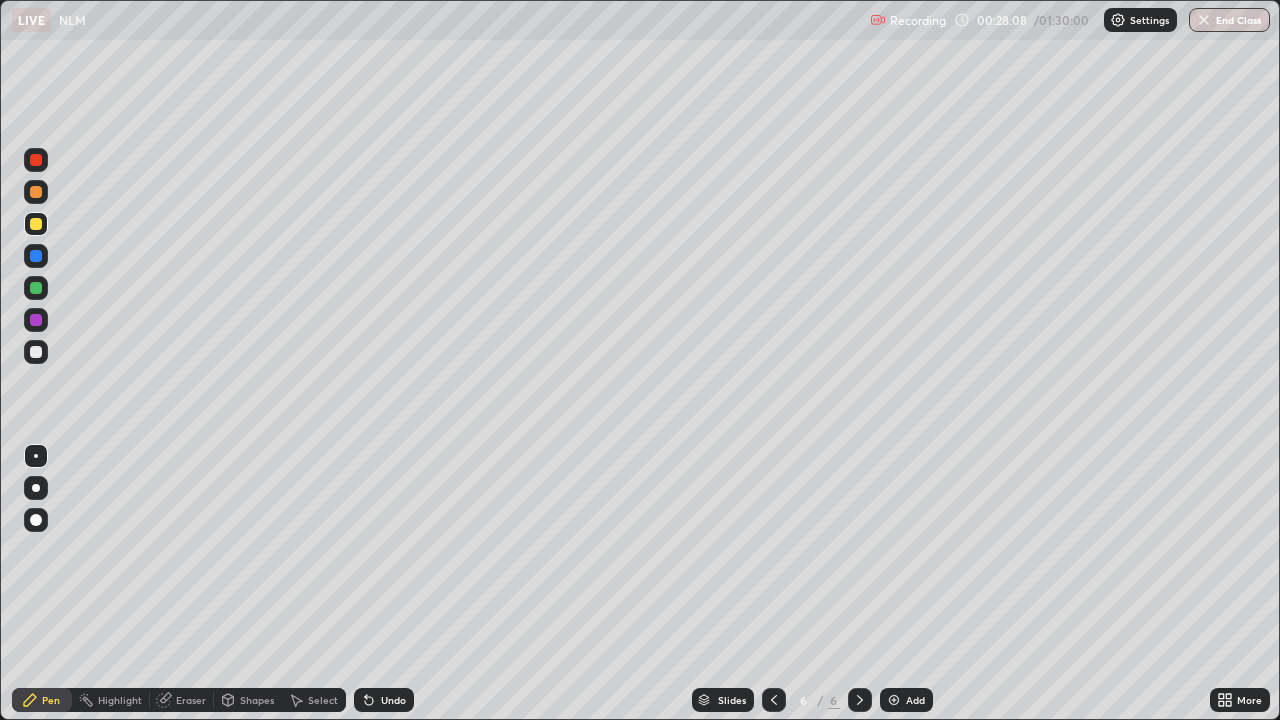 click on "Shapes" at bounding box center [257, 700] 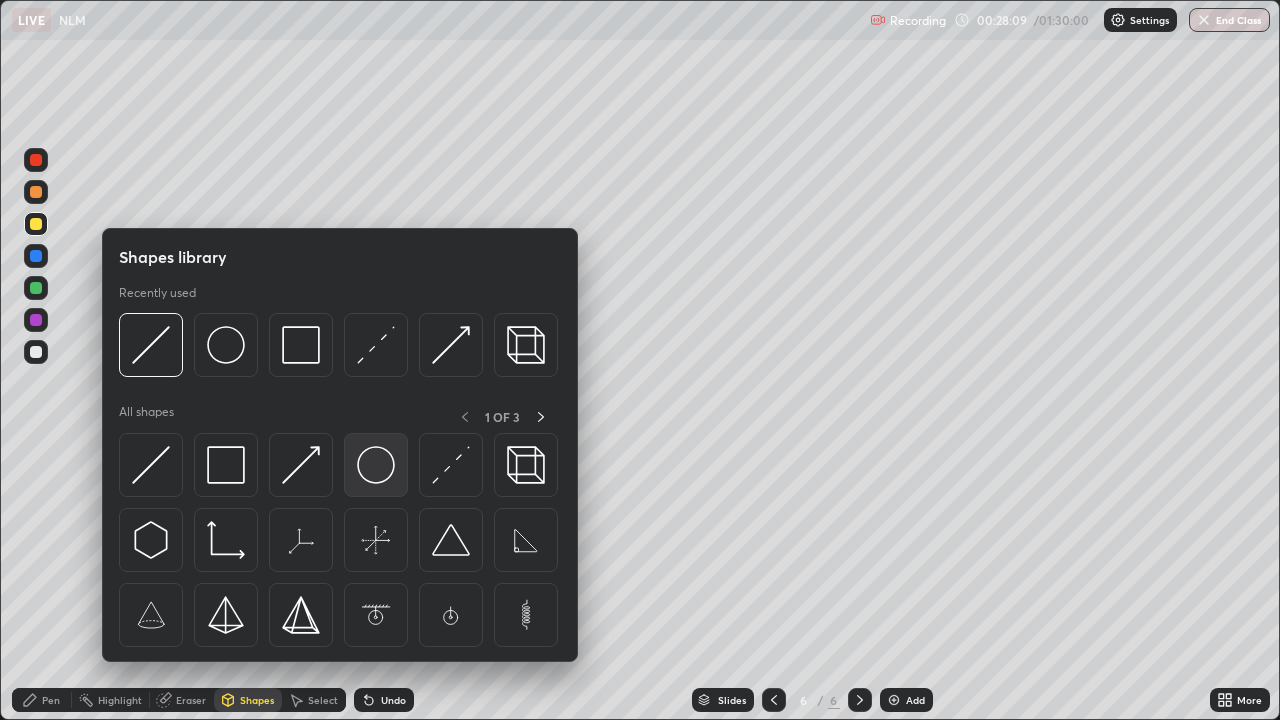 click at bounding box center [376, 465] 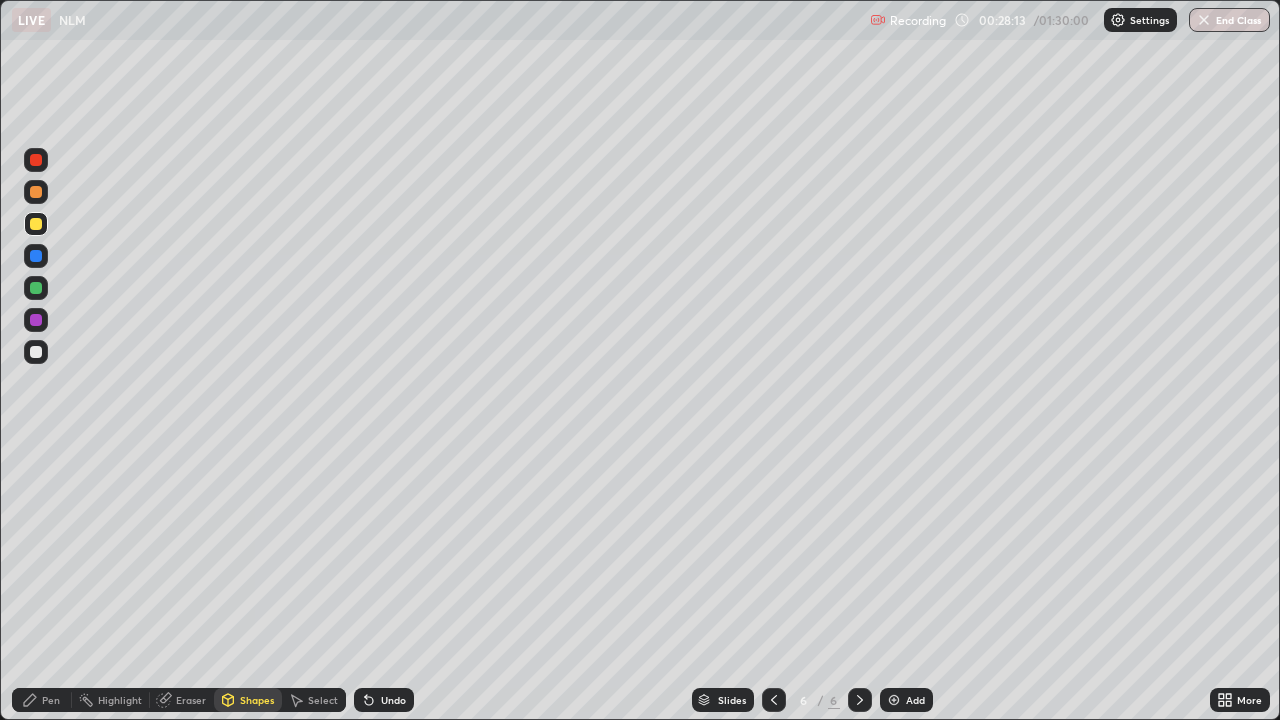 click on "Select" at bounding box center (314, 700) 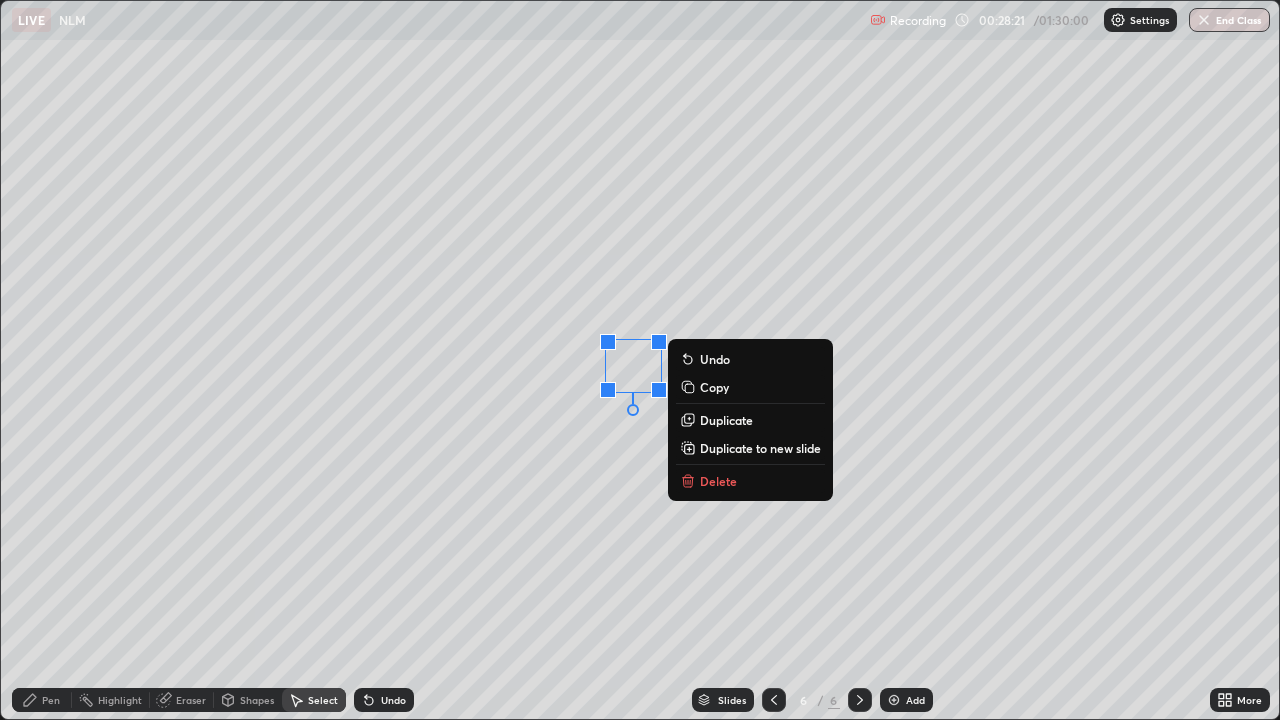 click on "0 ° Undo Copy Duplicate Duplicate to new slide Delete" at bounding box center (640, 360) 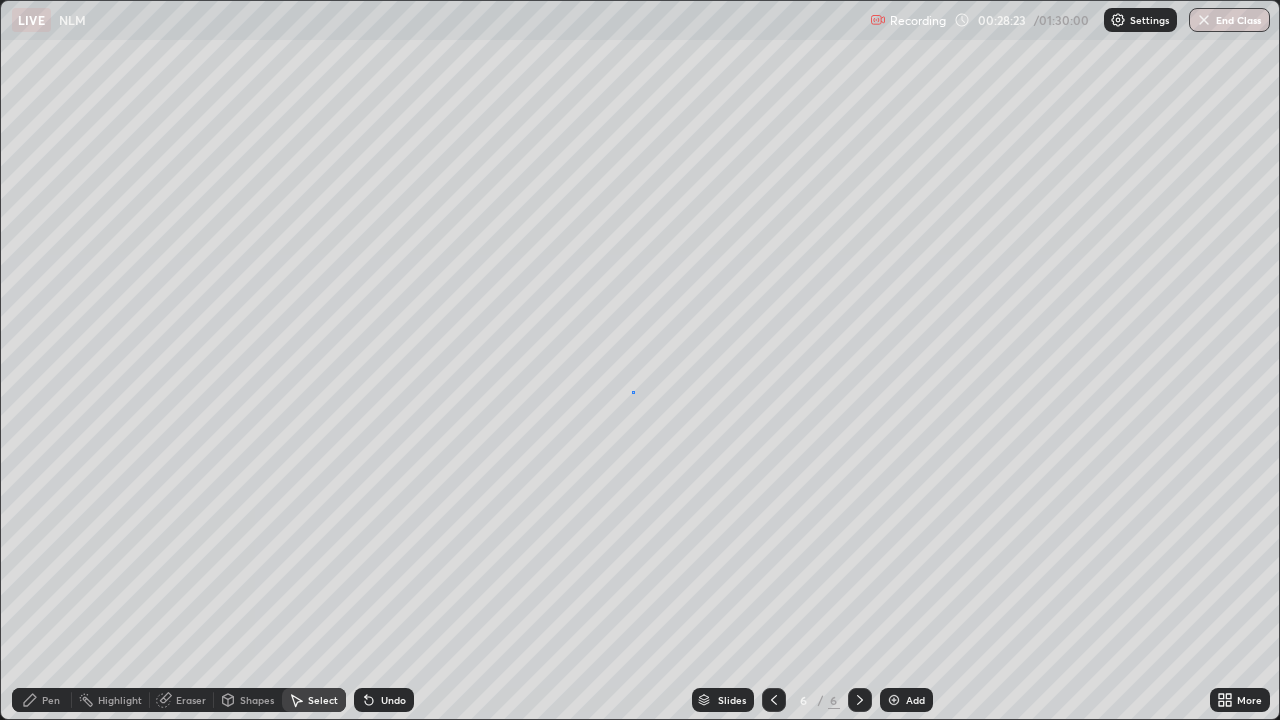 click on "0 ° Undo Copy Duplicate Duplicate to new slide Delete" at bounding box center [640, 360] 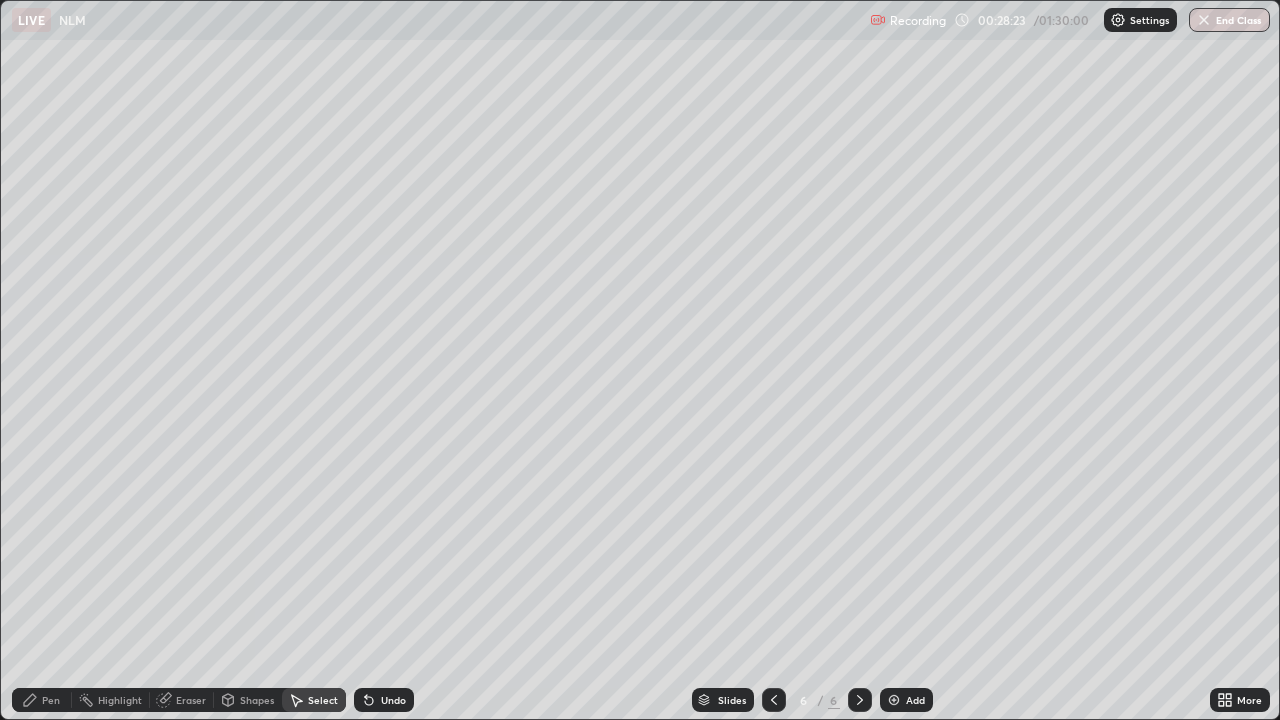 click on "0 ° Undo Copy Duplicate Duplicate to new slide Delete" at bounding box center [640, 360] 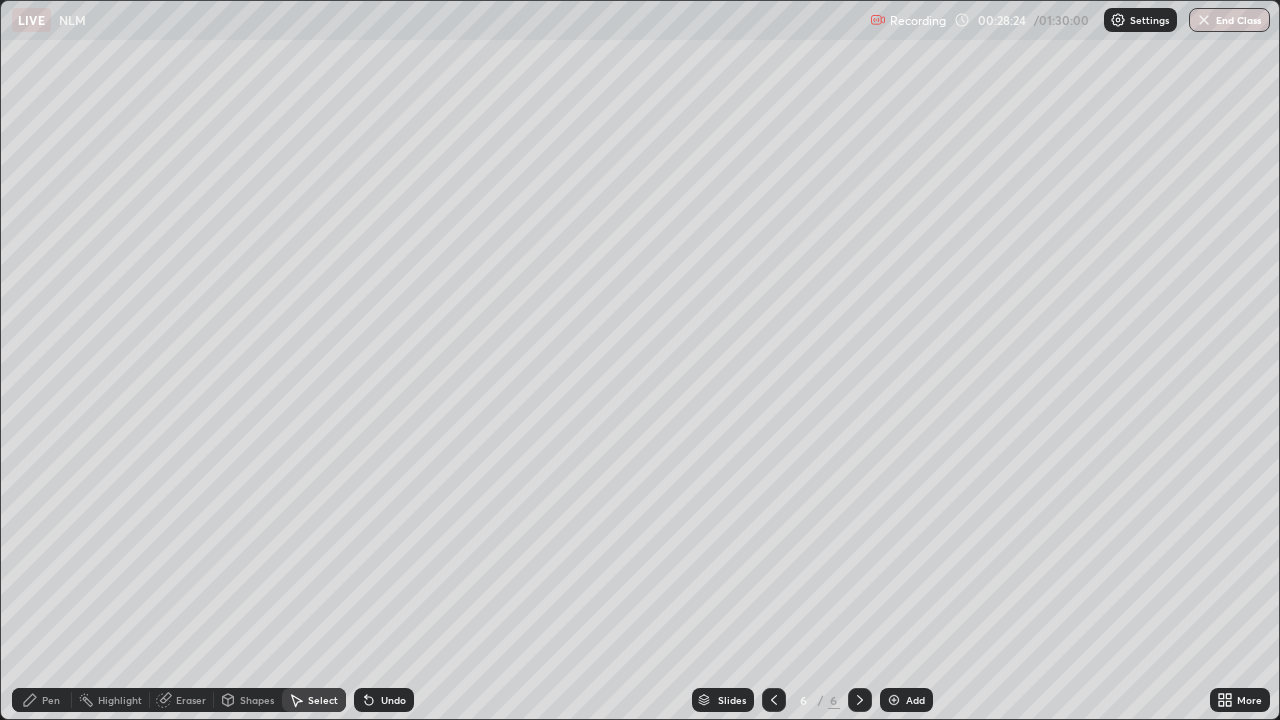 click on "Pen" at bounding box center (51, 700) 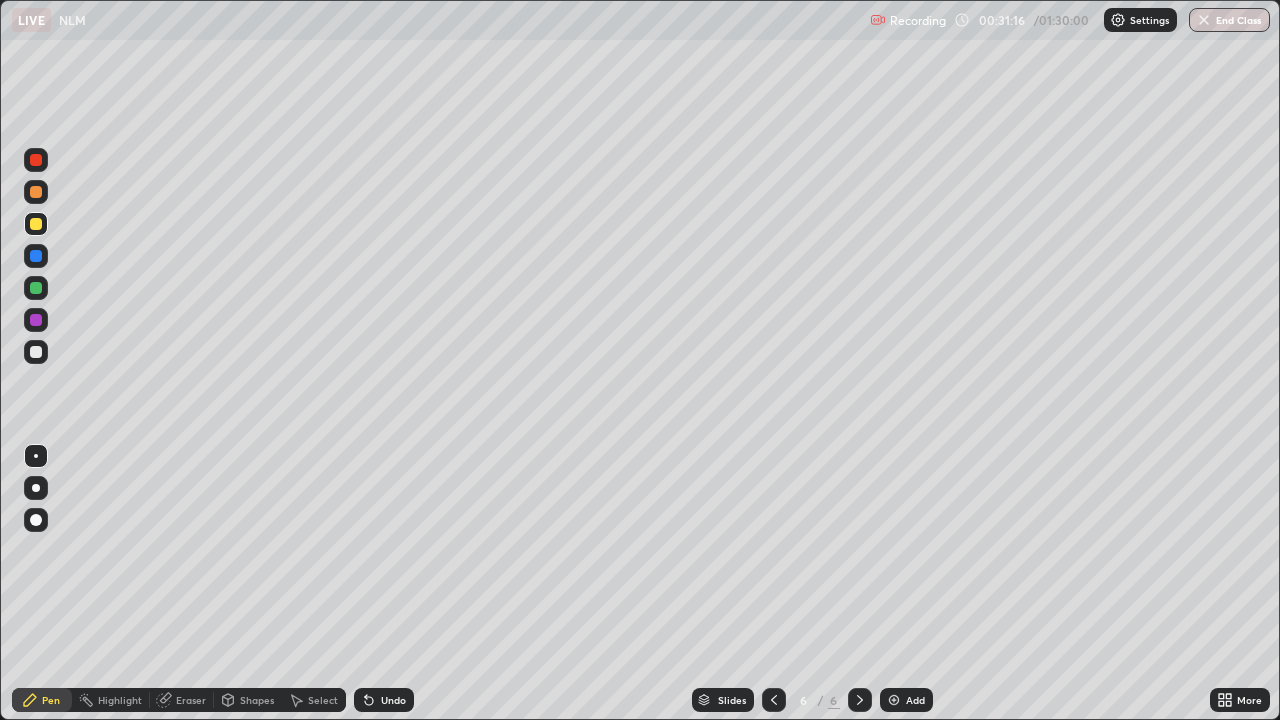 click at bounding box center [36, 288] 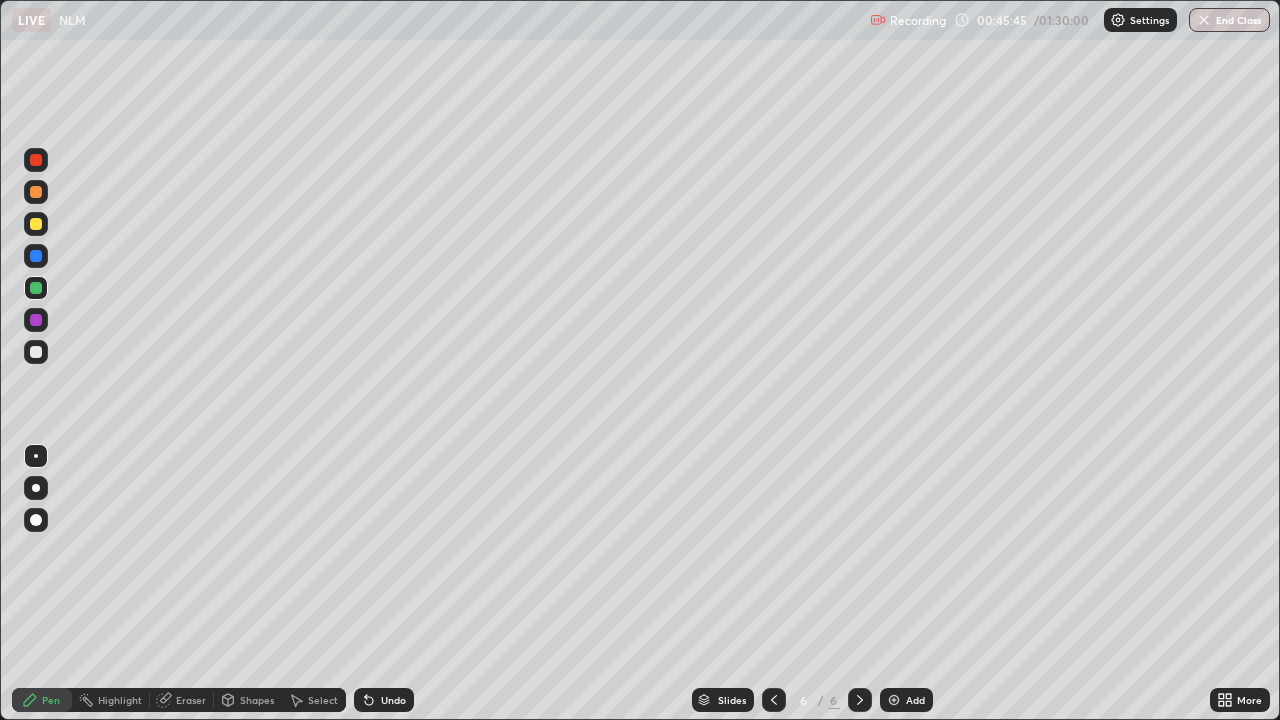 click at bounding box center (894, 700) 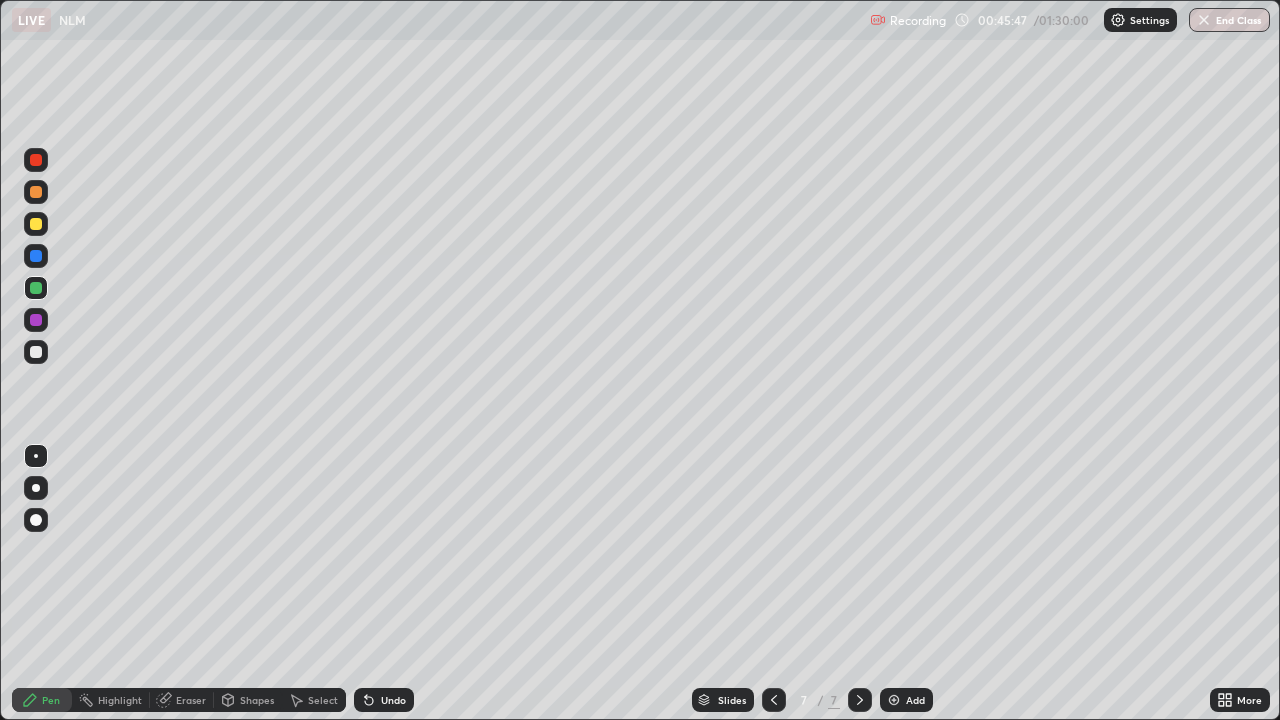 click on "Shapes" at bounding box center (257, 700) 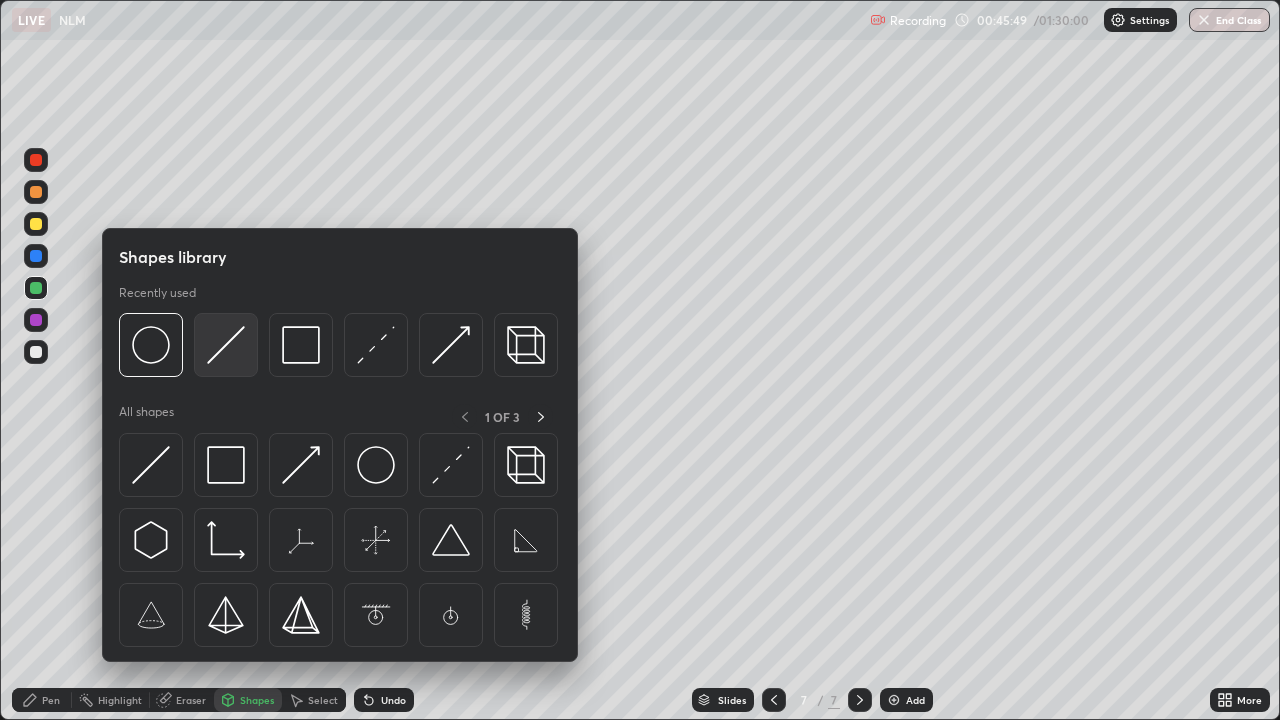 click at bounding box center [226, 345] 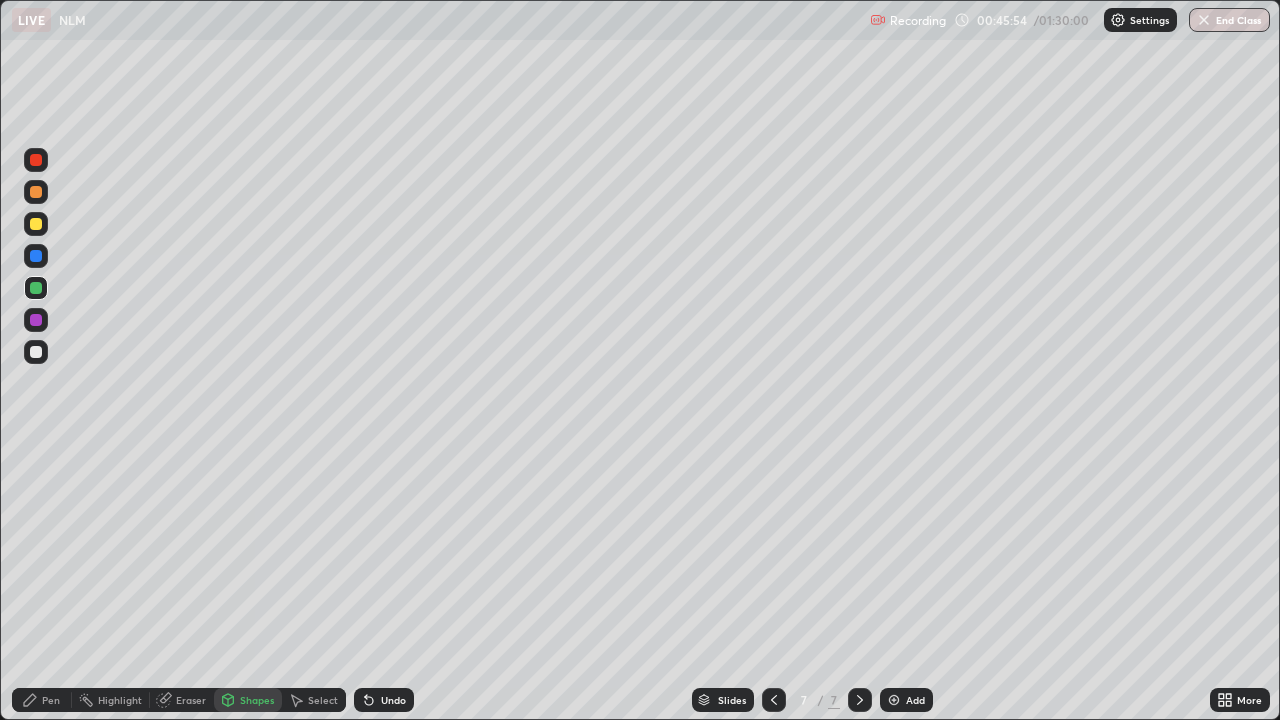 click at bounding box center (36, 256) 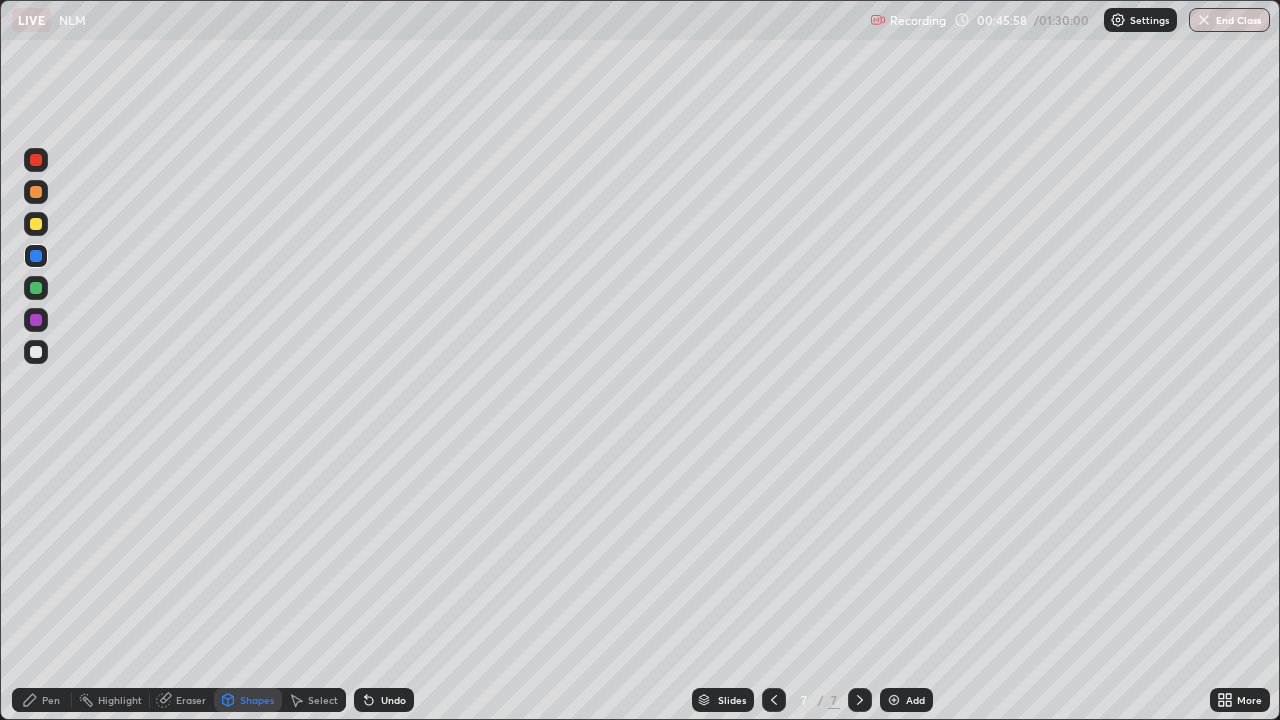 click on "Pen" at bounding box center (51, 700) 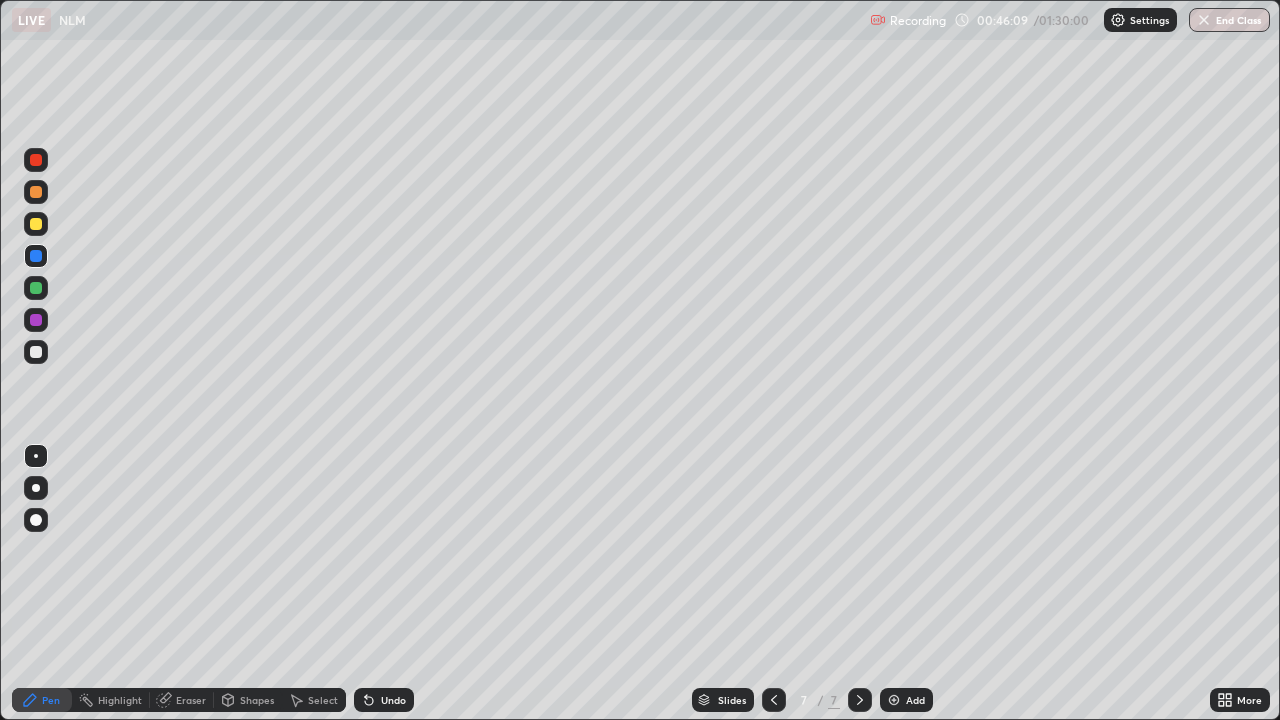 click at bounding box center [36, 352] 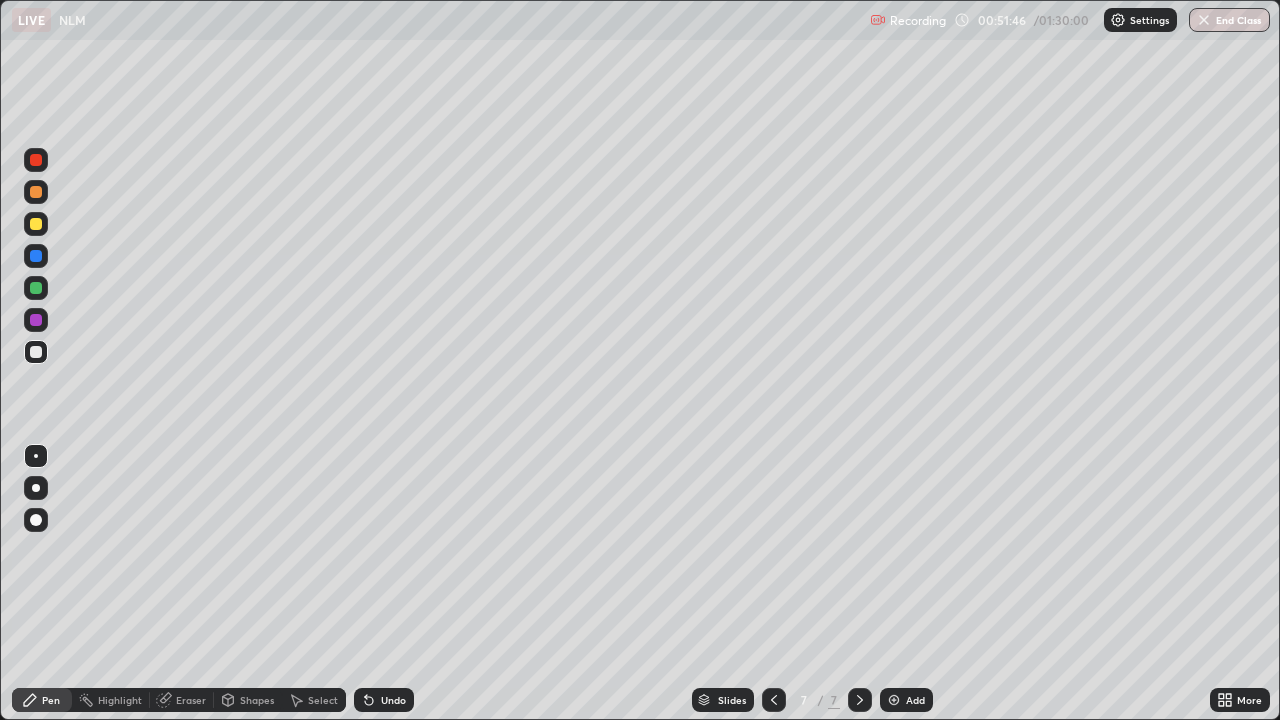 click at bounding box center (894, 700) 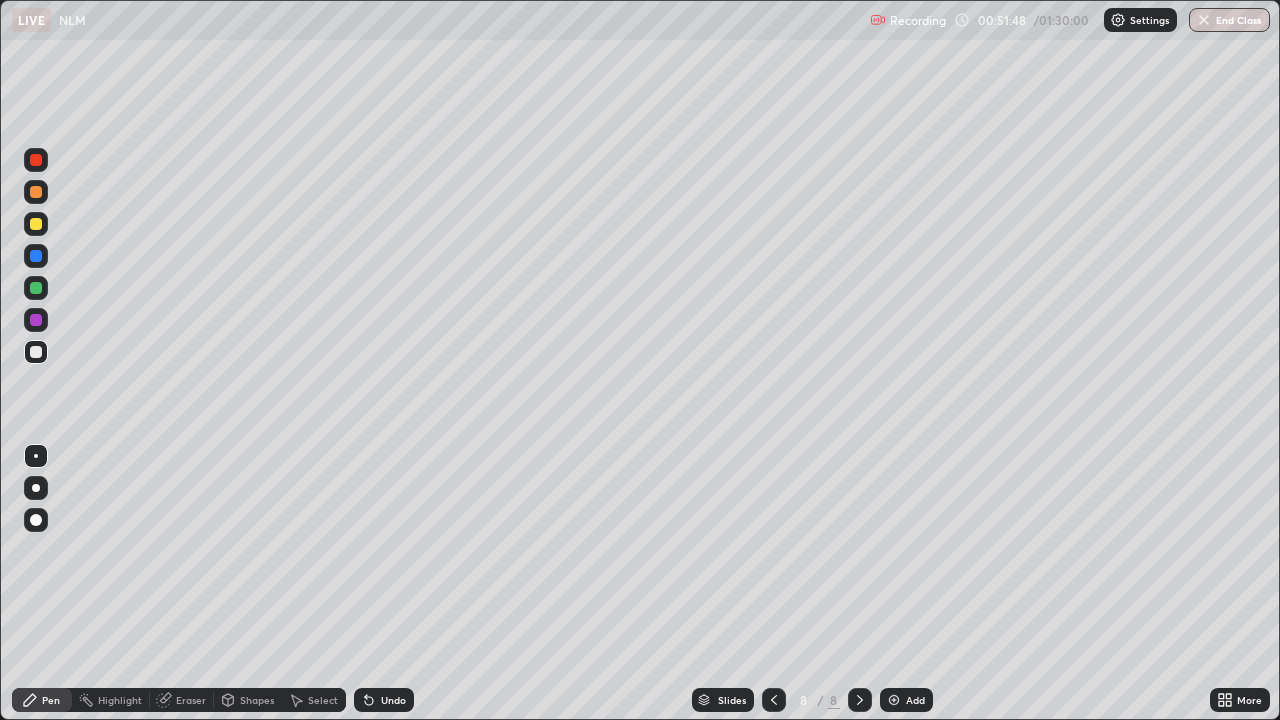 click on "Shapes" at bounding box center [248, 700] 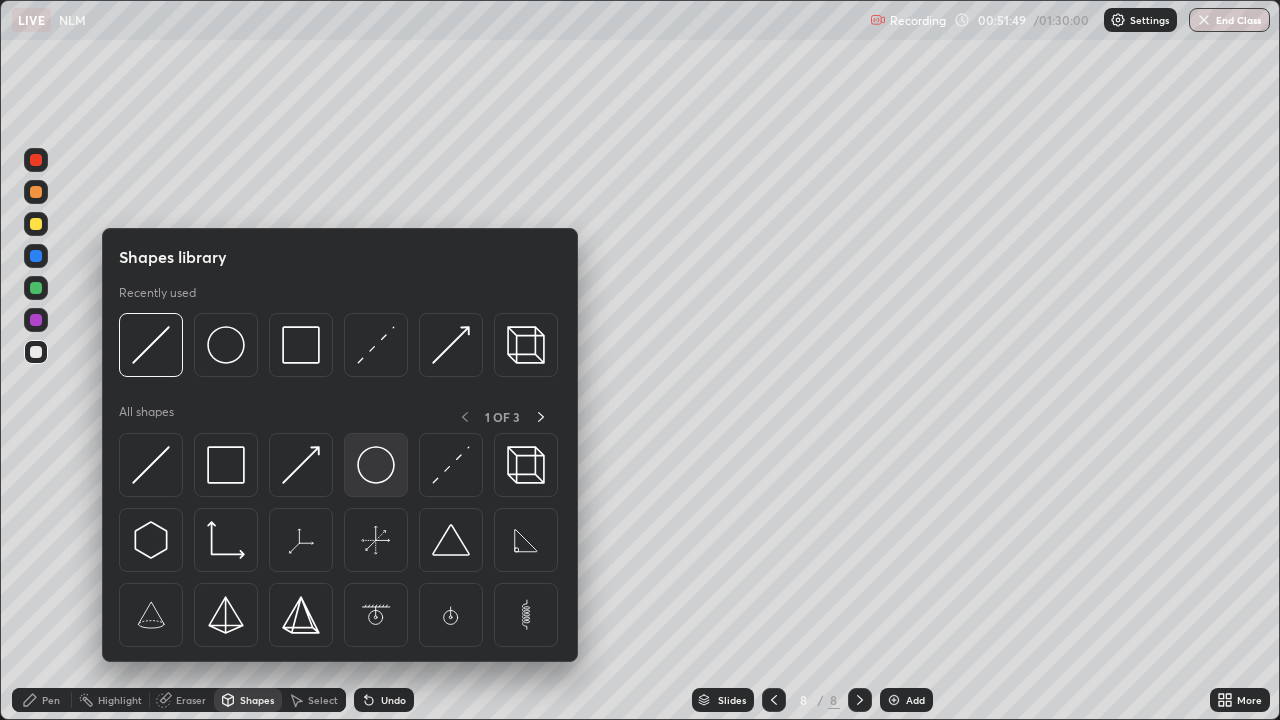 click at bounding box center [376, 465] 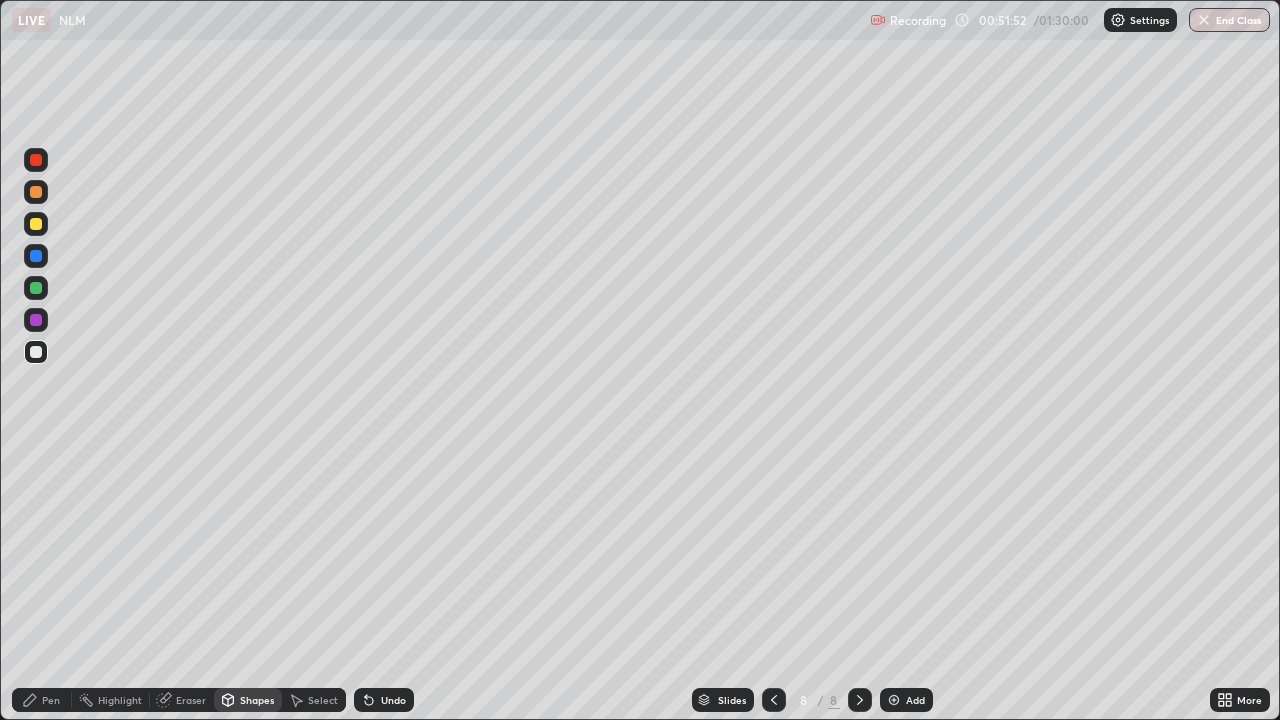 click on "Shapes" at bounding box center [257, 700] 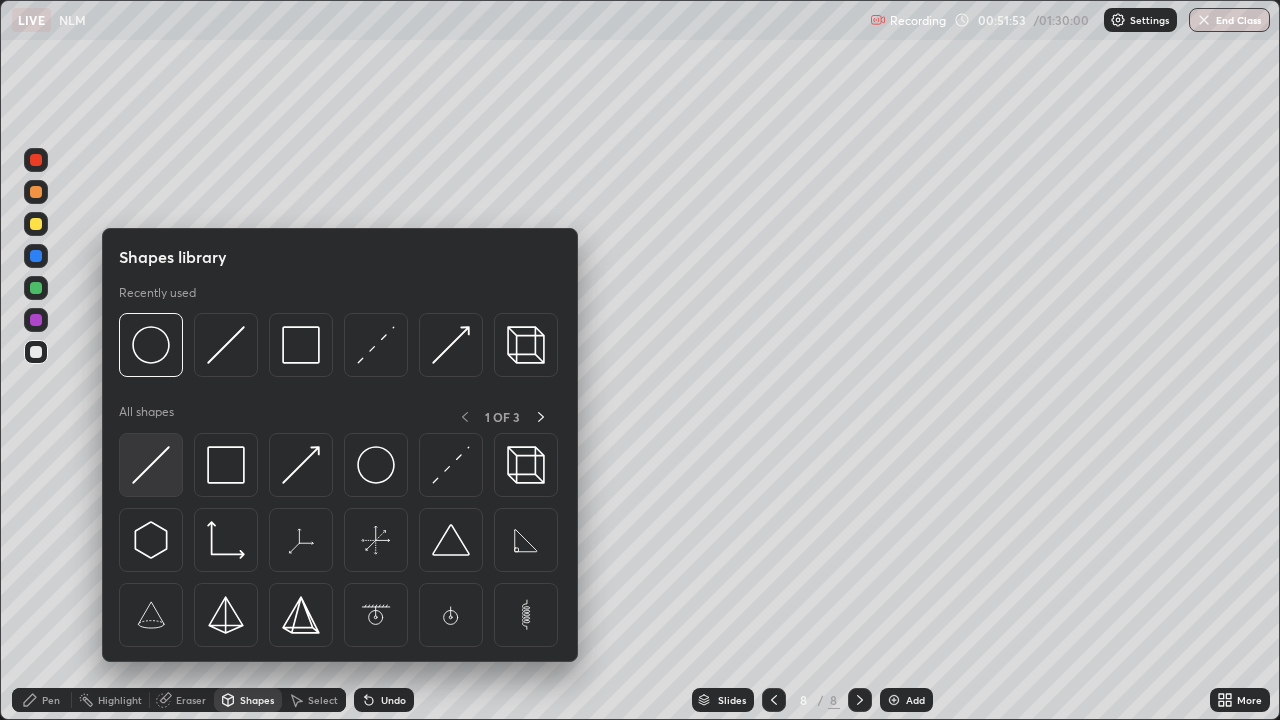 click at bounding box center [151, 465] 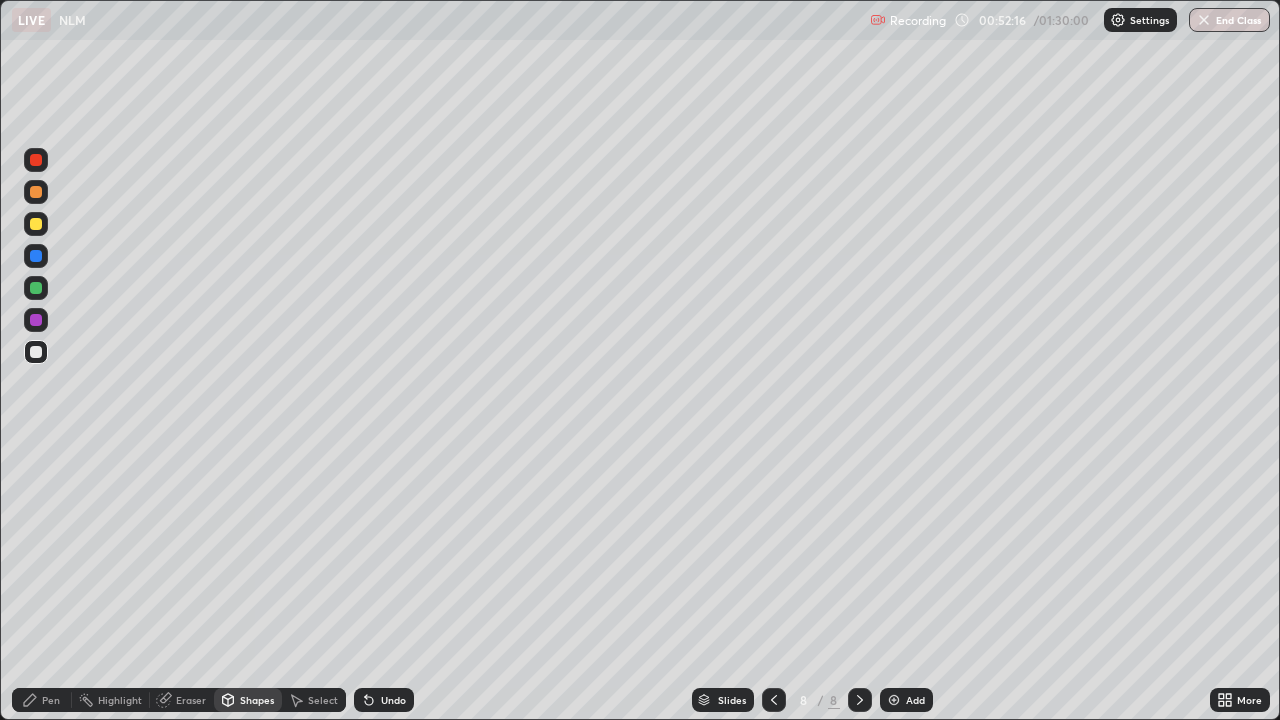 click on "Shapes" at bounding box center [257, 700] 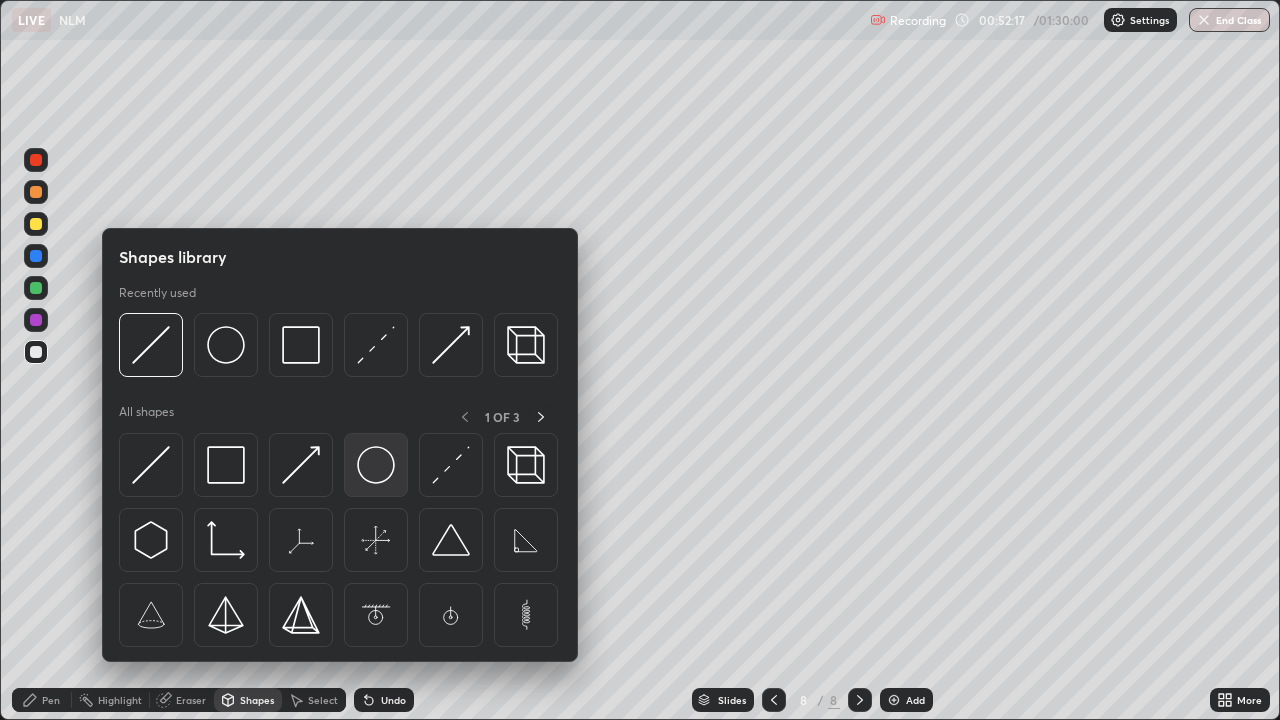 click at bounding box center [376, 465] 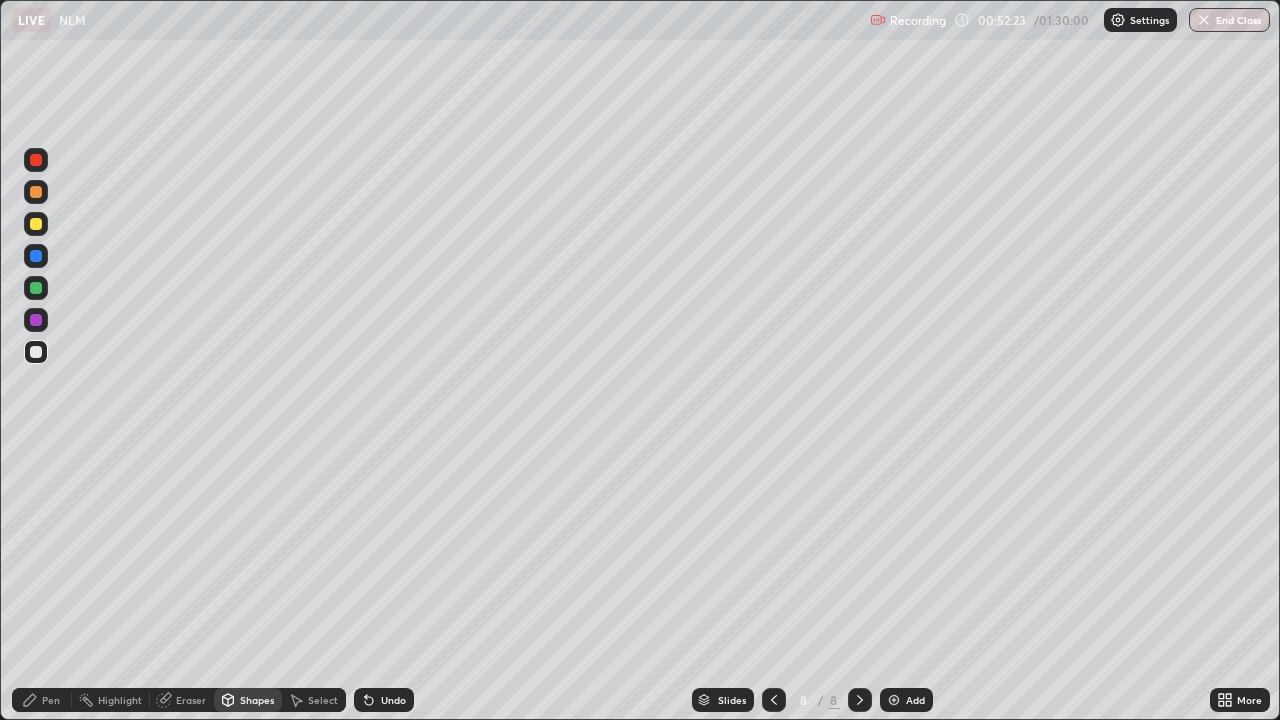 click on "Select" at bounding box center [314, 700] 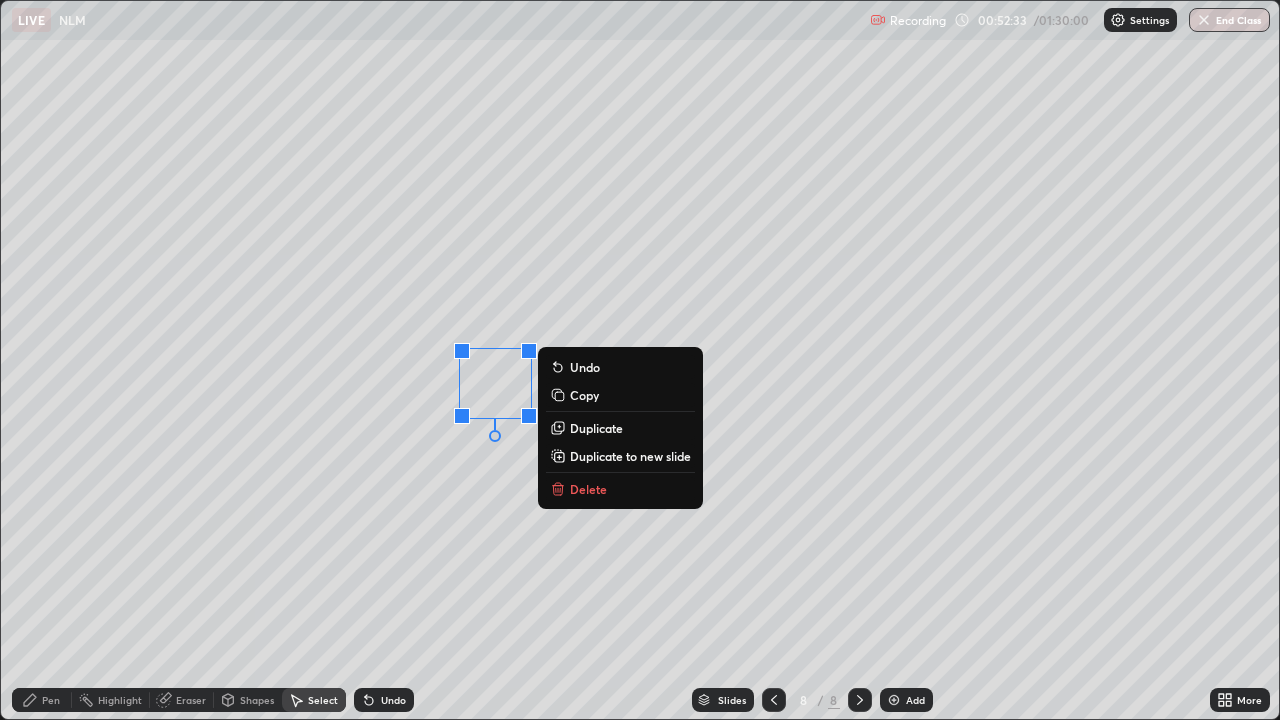 click on "0 ° Undo Copy Duplicate Duplicate to new slide Delete" at bounding box center (640, 360) 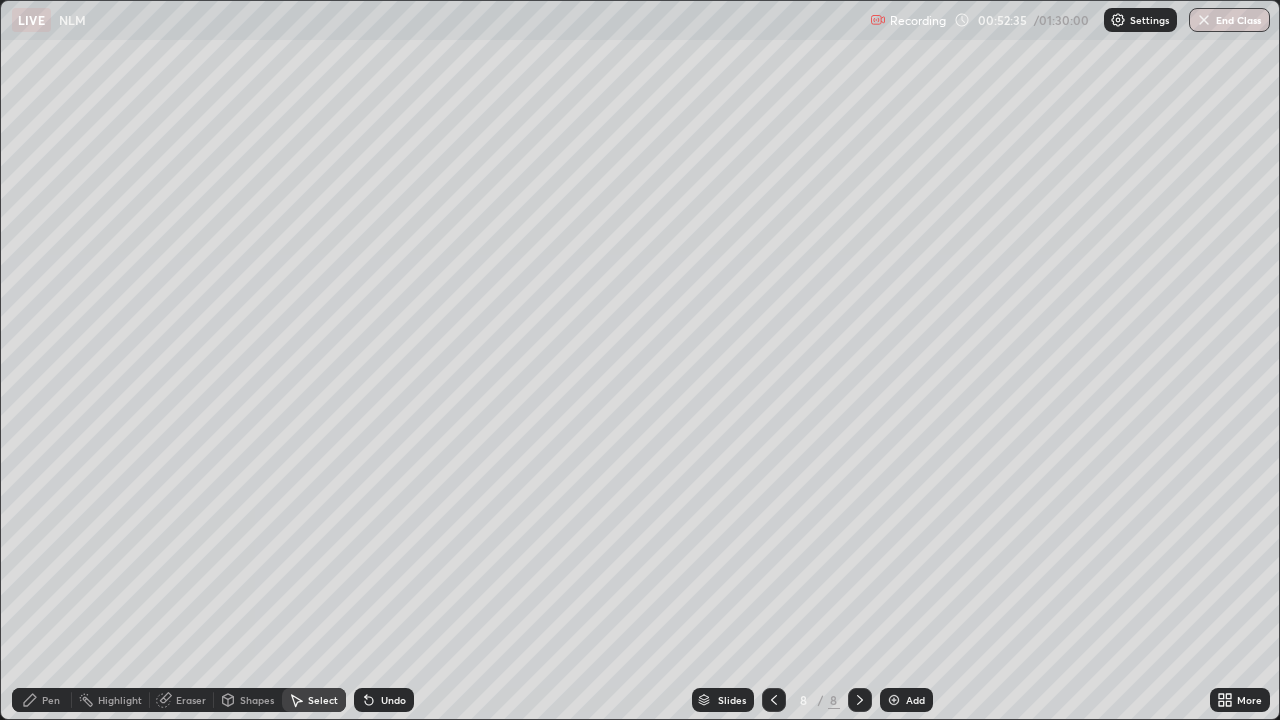 click on "Shapes" at bounding box center [257, 700] 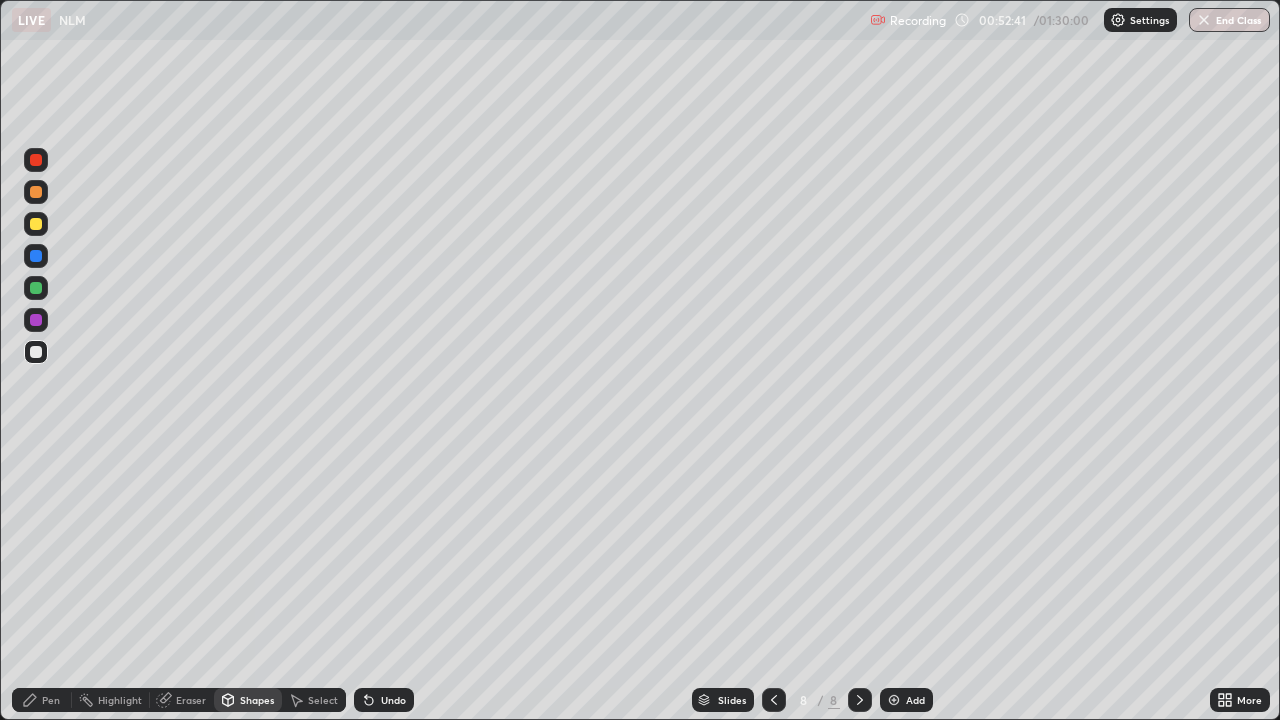 click on "Shapes" at bounding box center [257, 700] 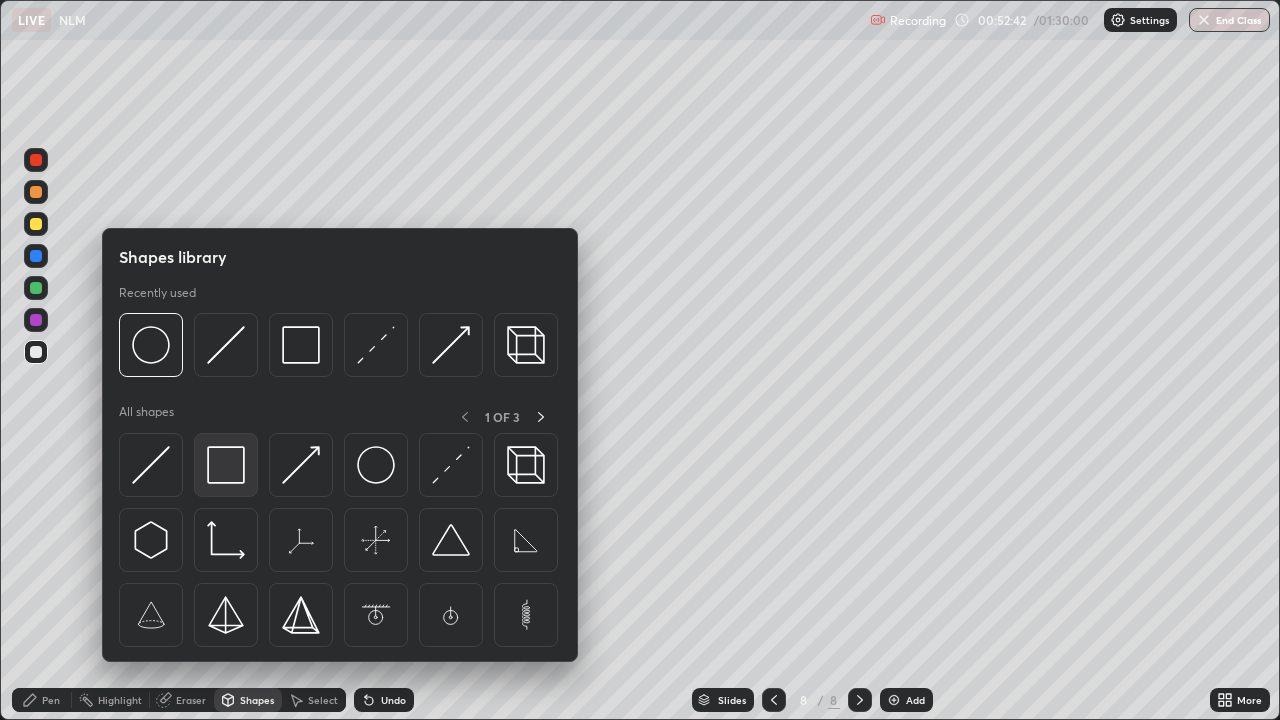 click at bounding box center (226, 465) 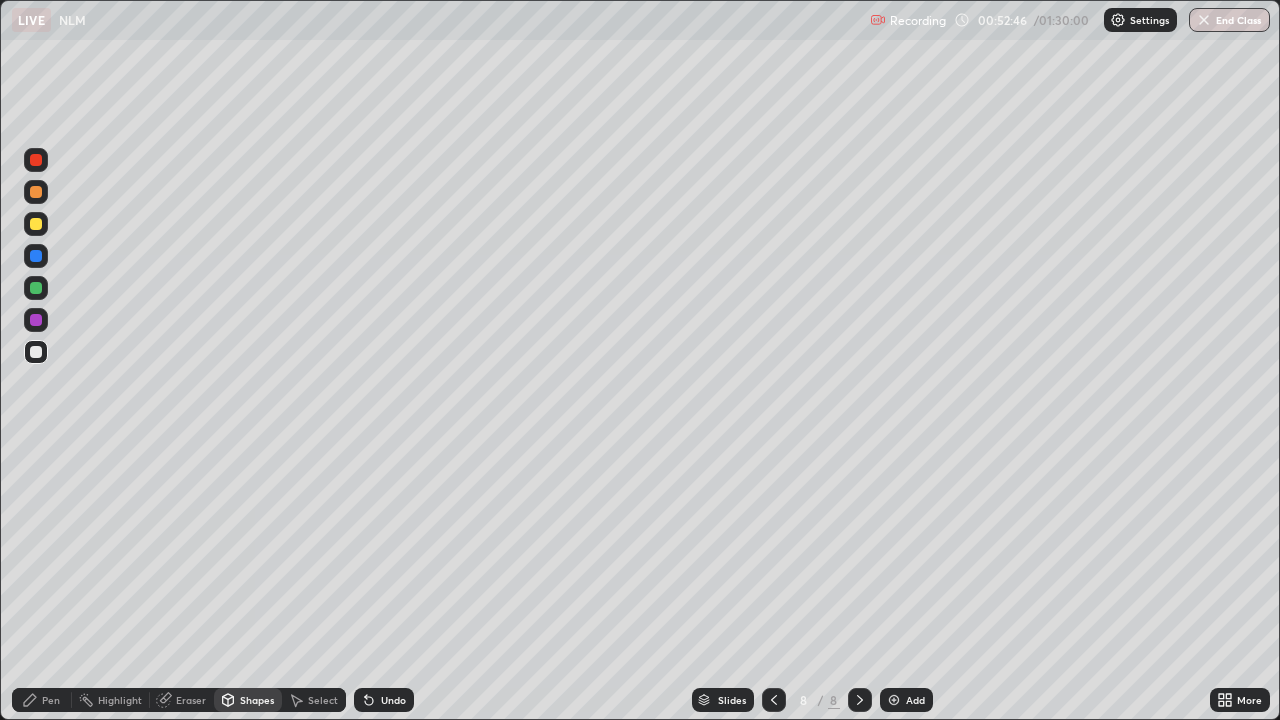click on "Pen" at bounding box center (42, 700) 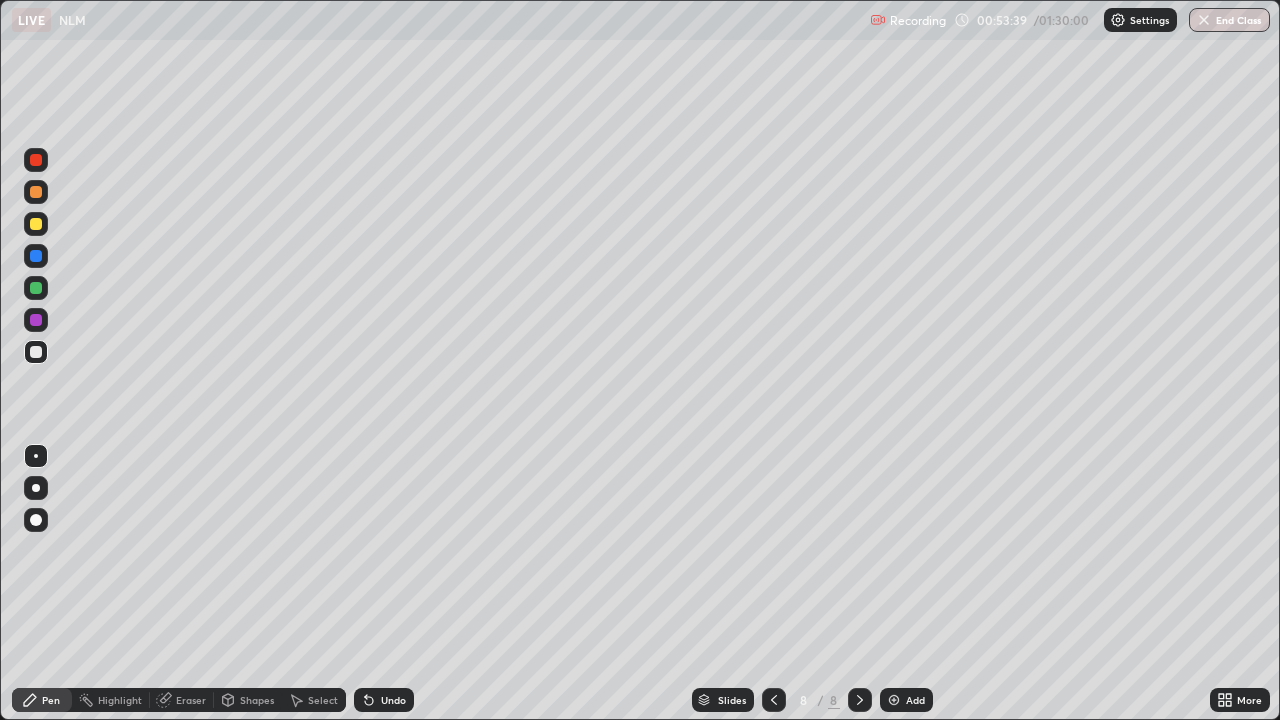 click at bounding box center [36, 224] 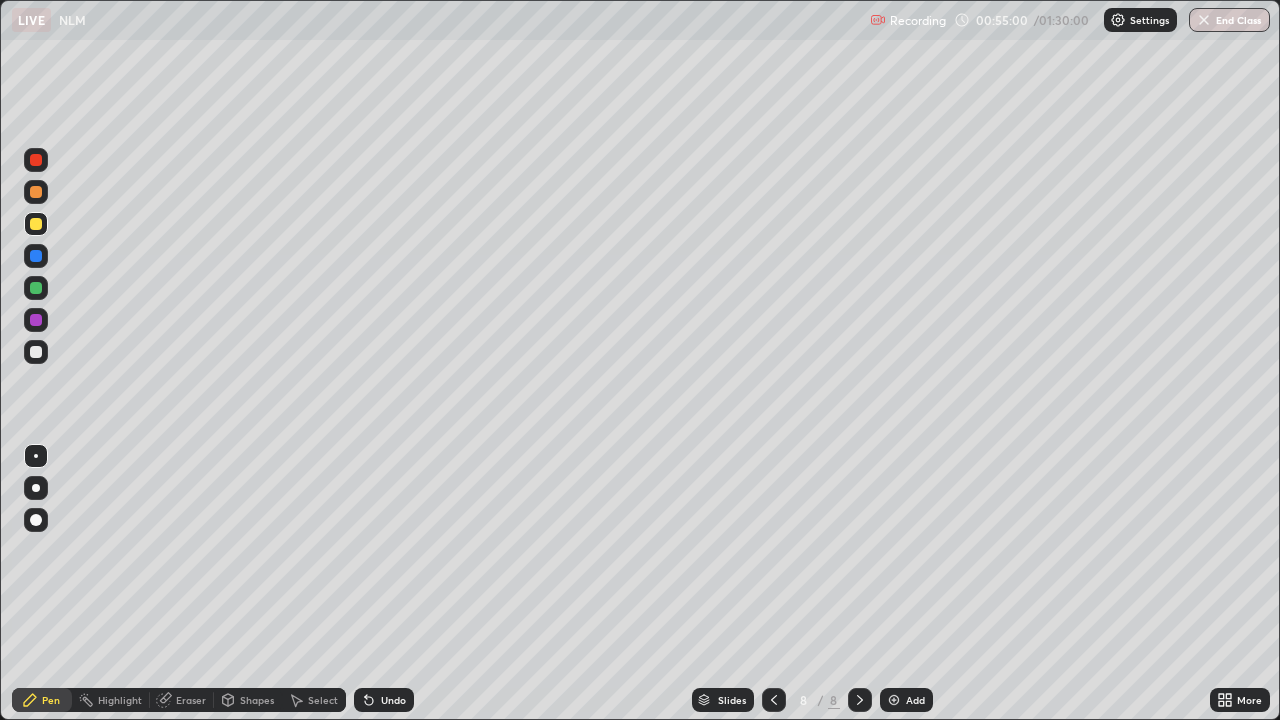 click at bounding box center (36, 288) 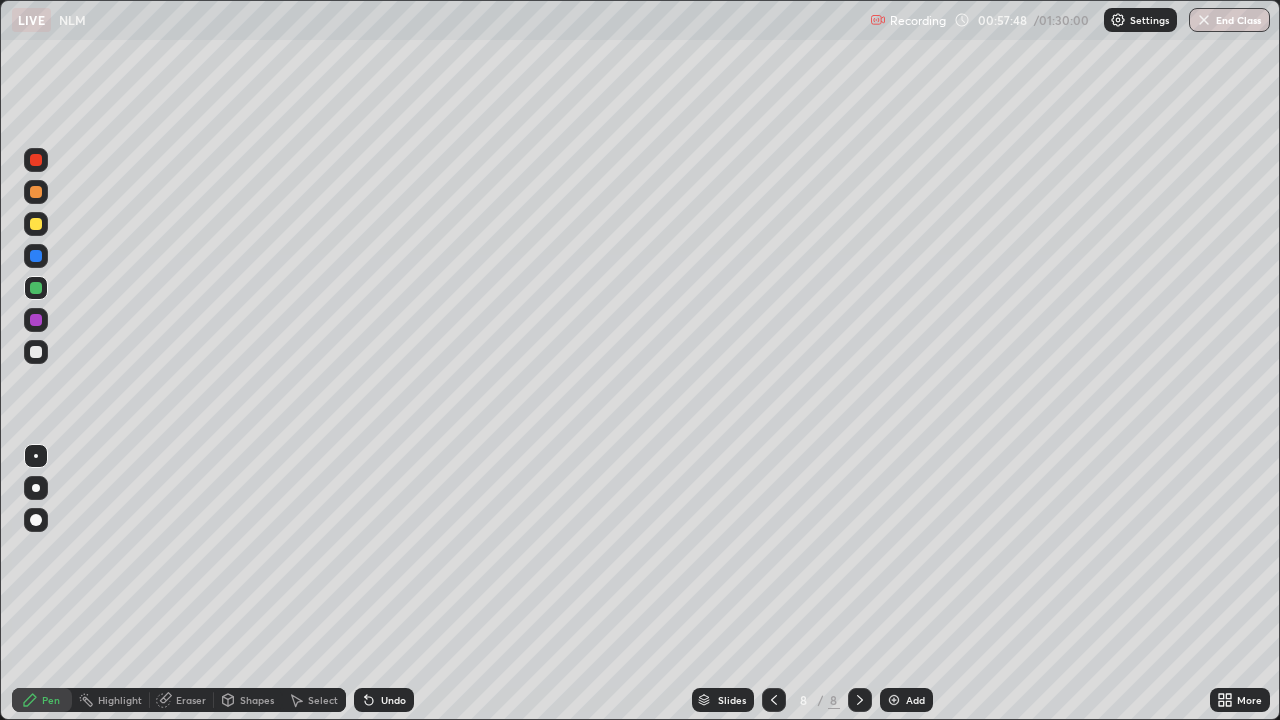 click at bounding box center [36, 352] 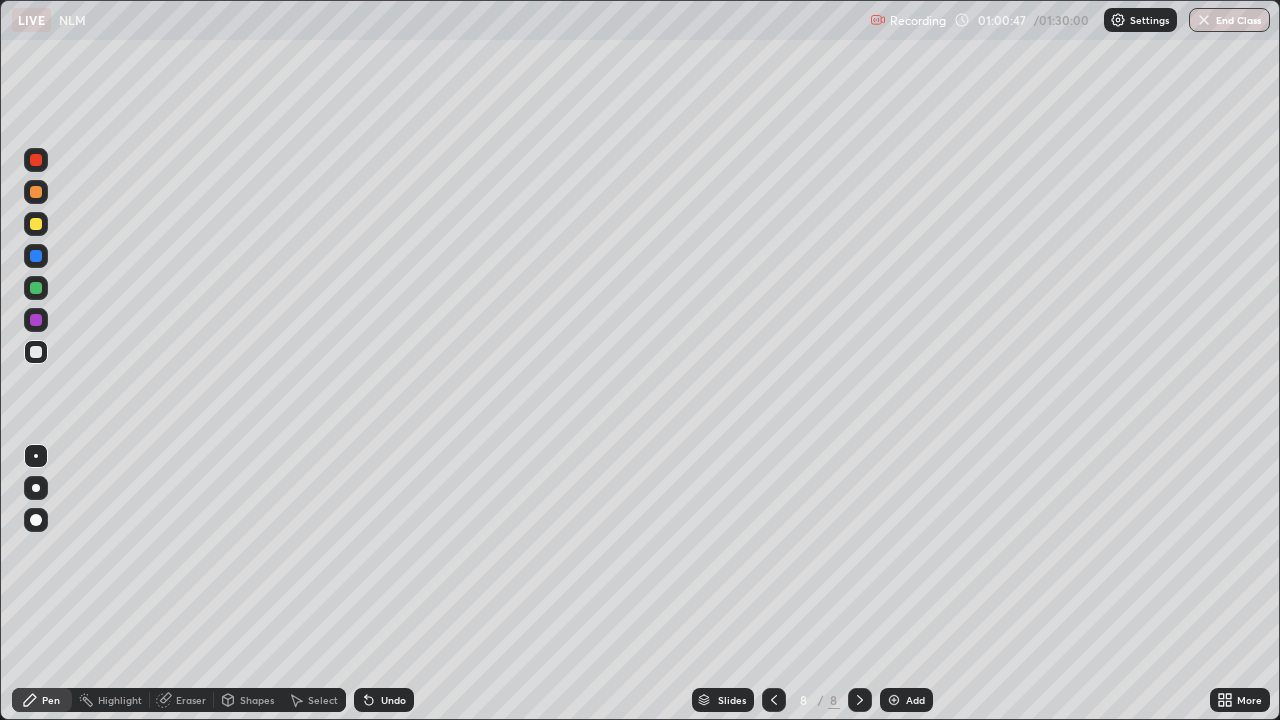 click on "Add" at bounding box center [906, 700] 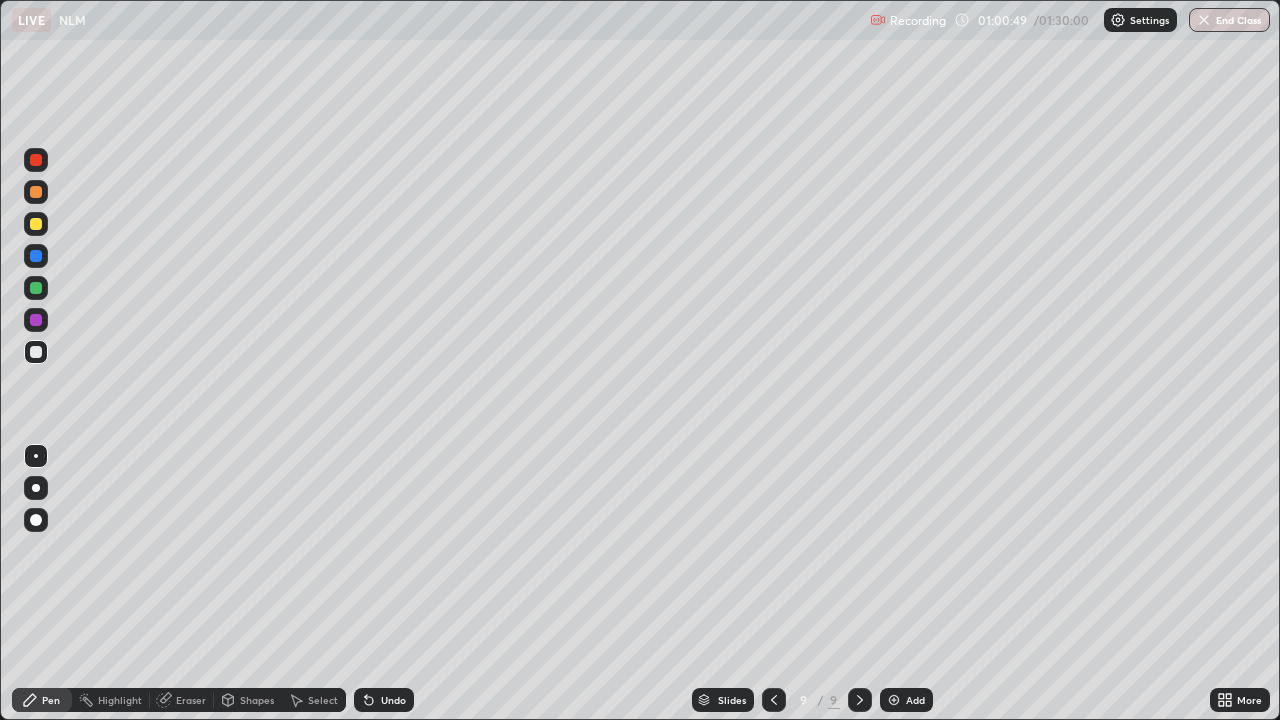 click on "Shapes" at bounding box center [248, 700] 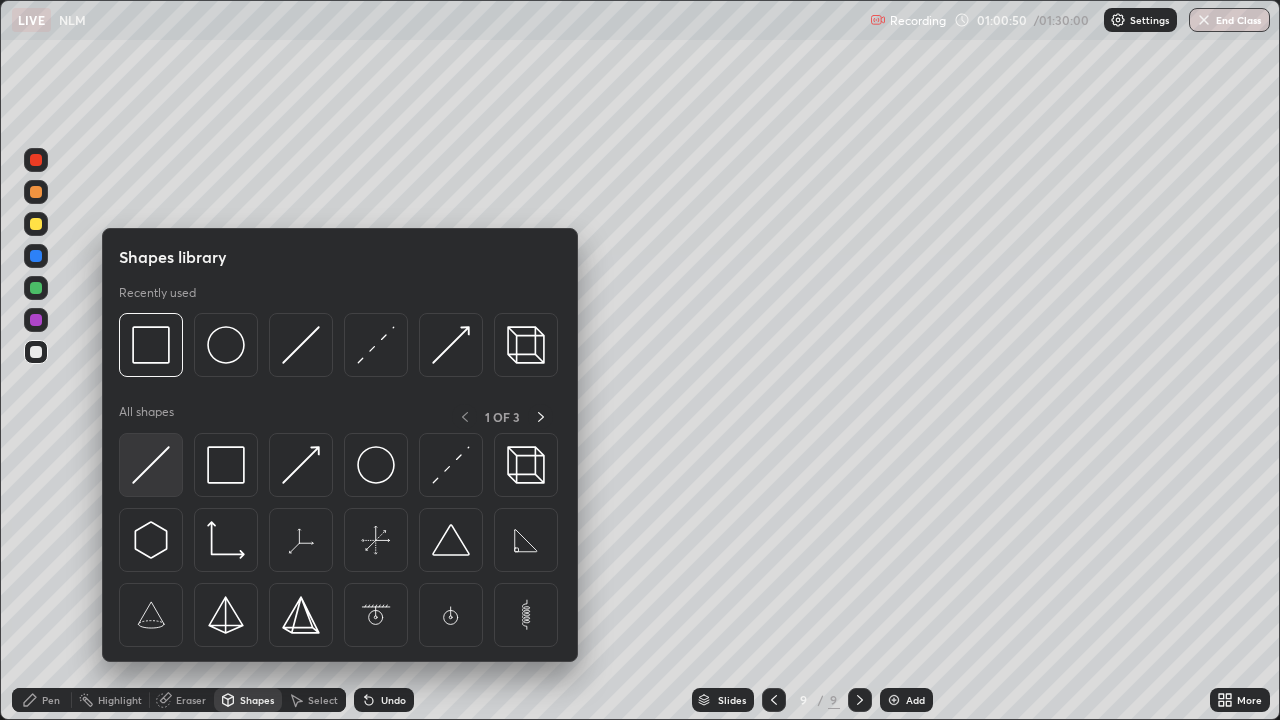 click at bounding box center (151, 465) 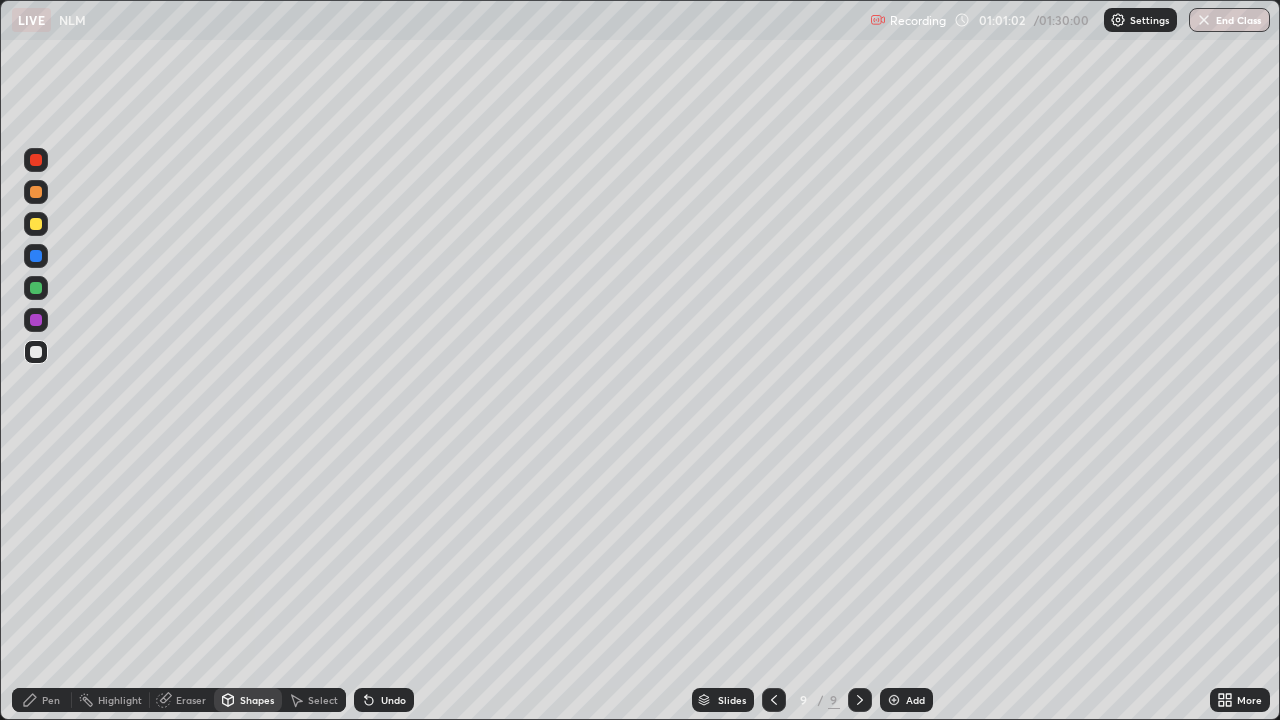 click at bounding box center (36, 224) 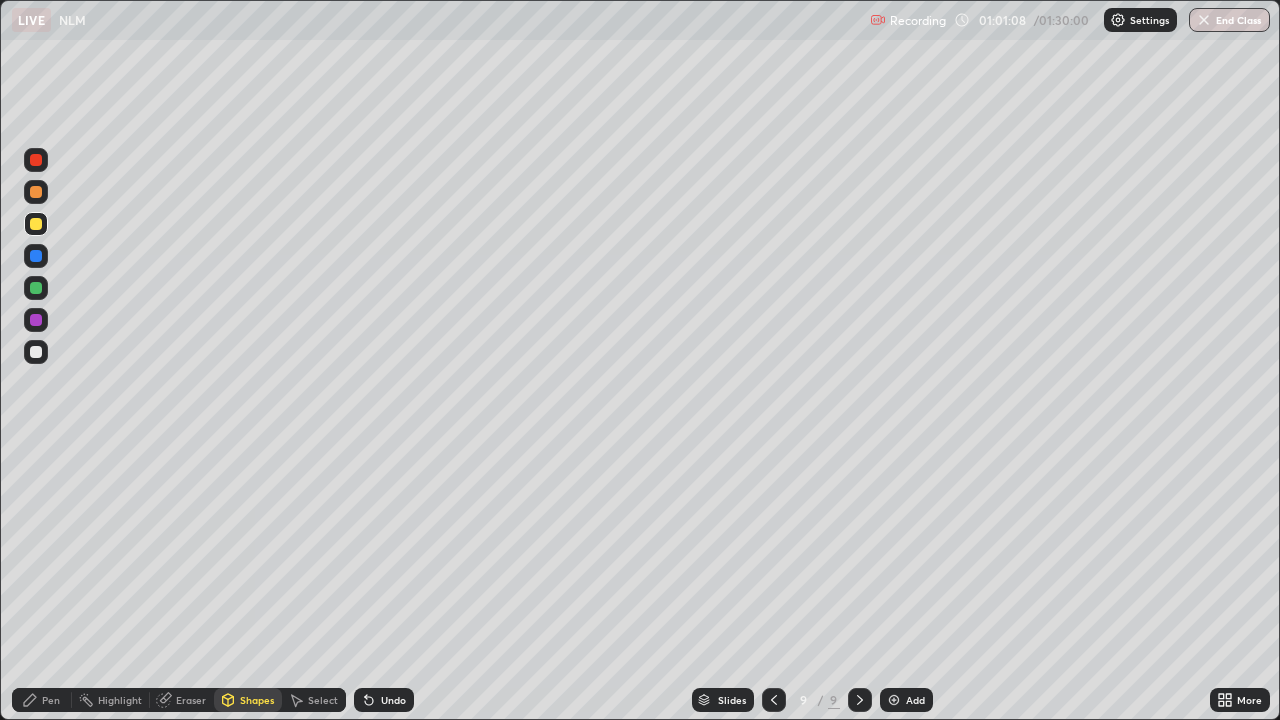 click on "Pen" at bounding box center [51, 700] 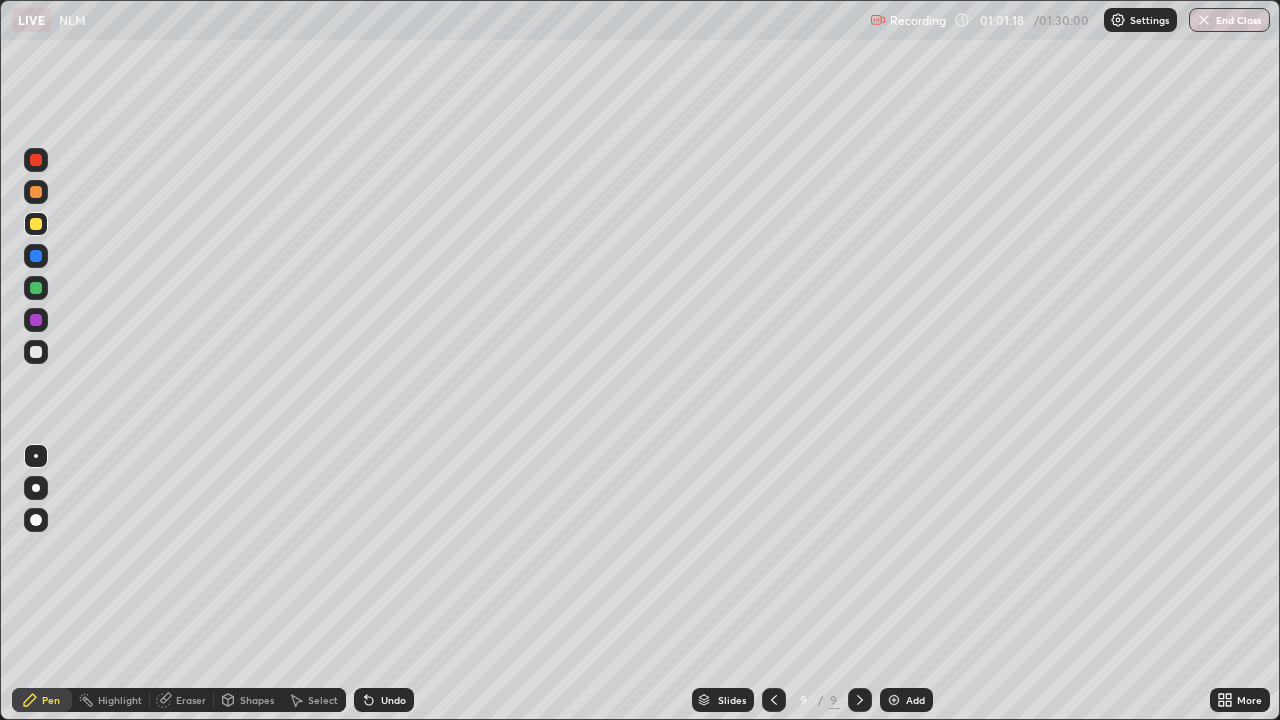 click on "Shapes" at bounding box center [257, 700] 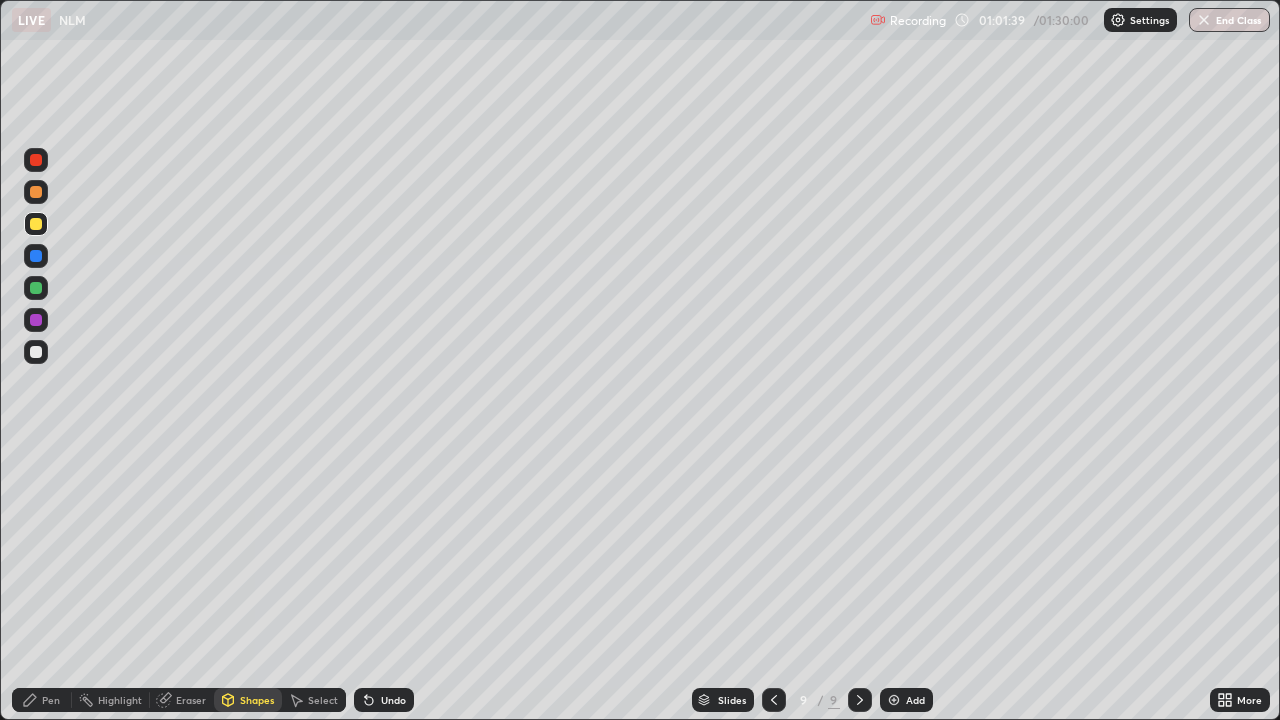 click on "Pen" at bounding box center [51, 700] 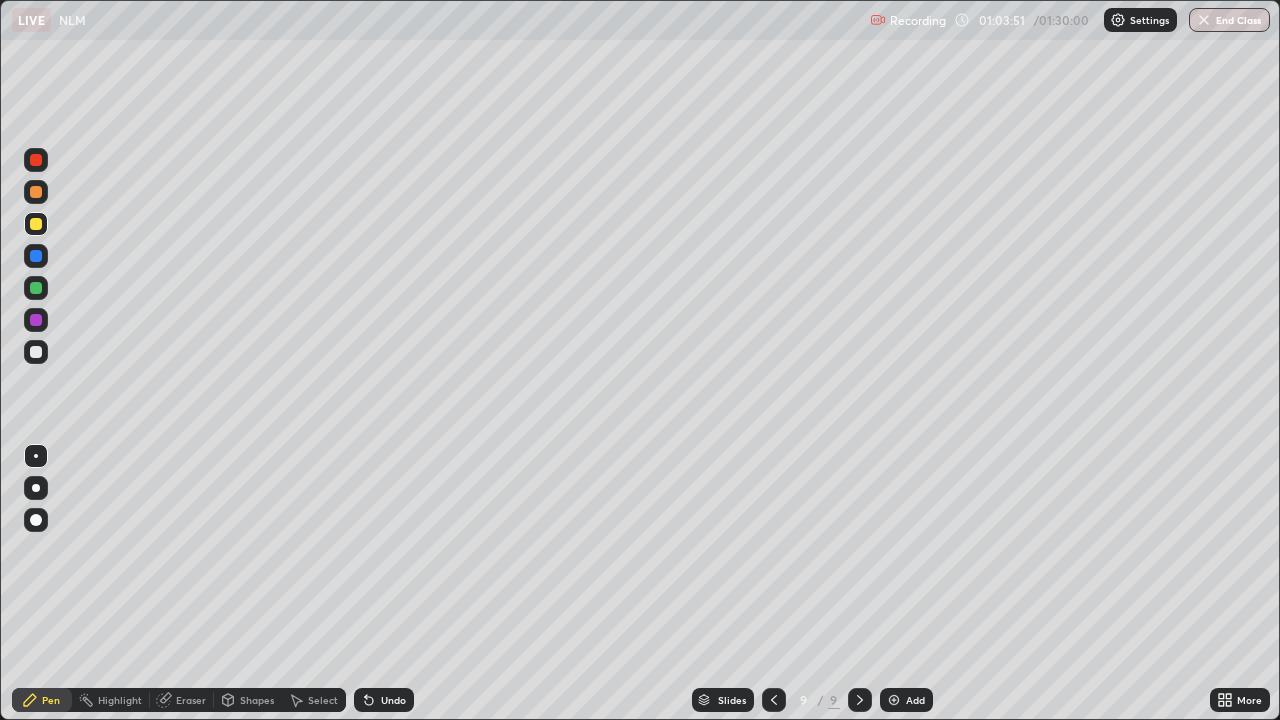 click at bounding box center (36, 352) 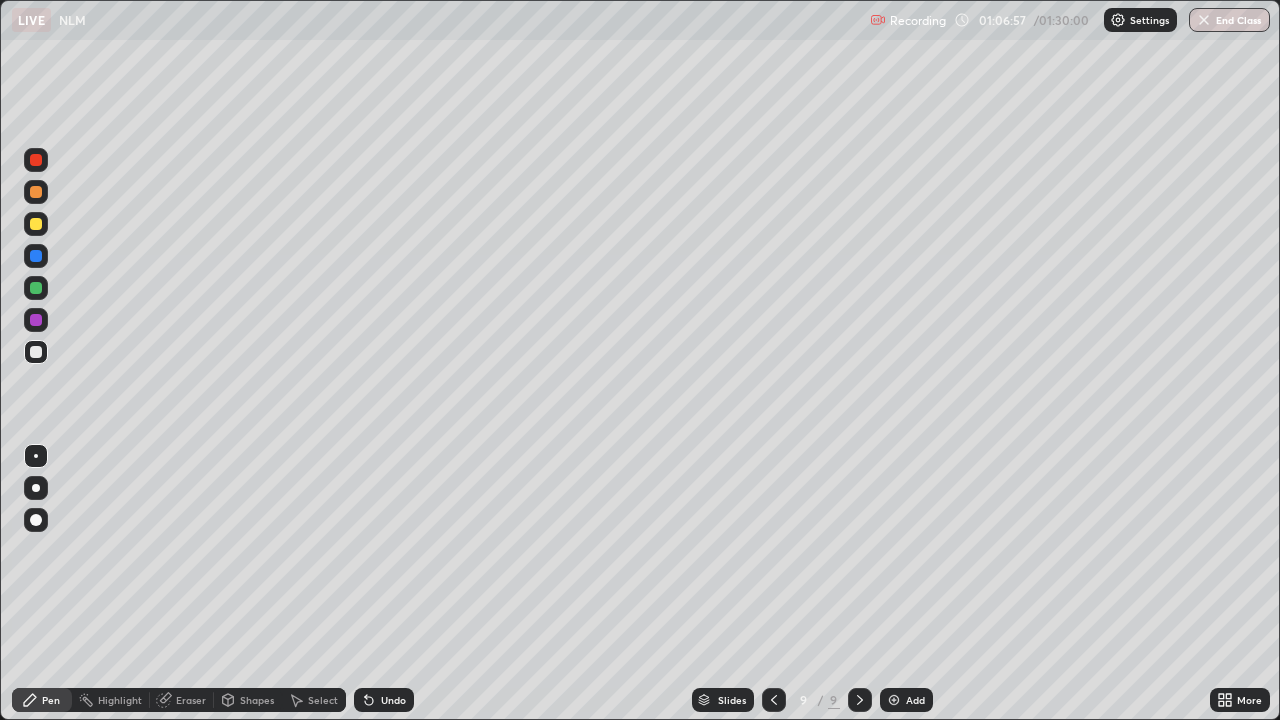 click on "Select" at bounding box center [314, 700] 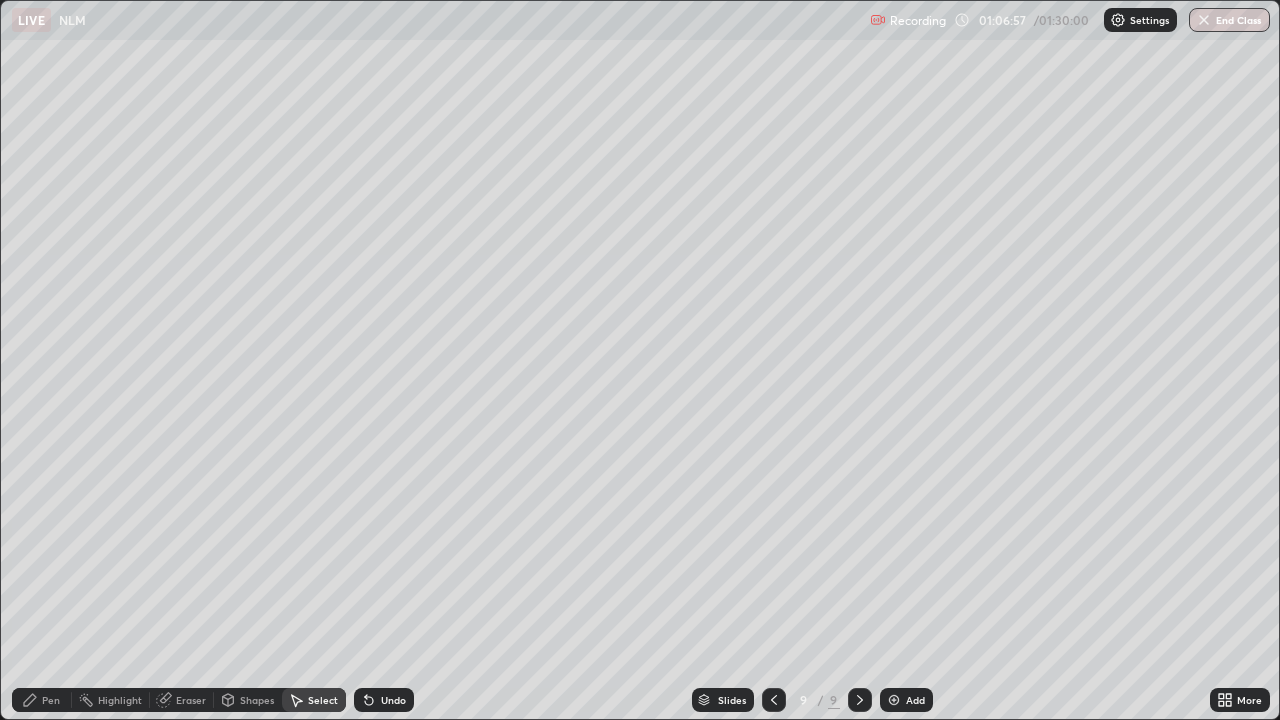 click on "Eraser" at bounding box center (191, 700) 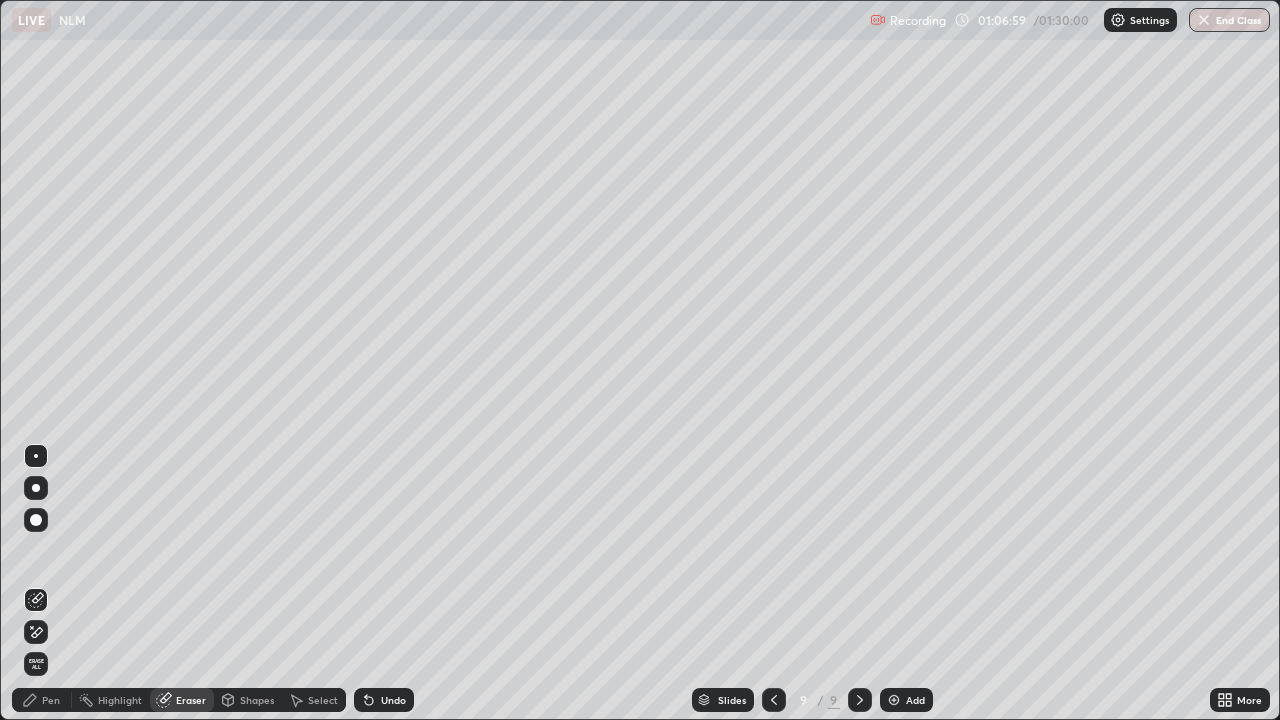 click on "Select" at bounding box center (323, 700) 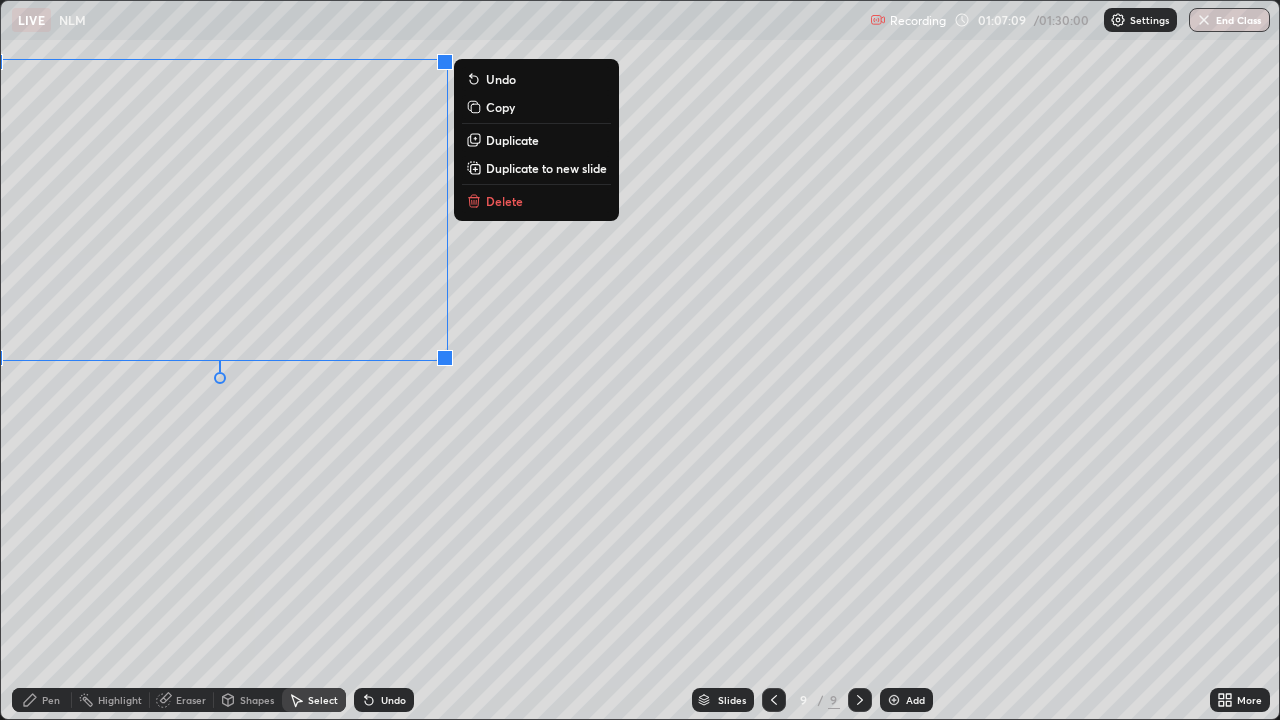 click on "0 ° Undo Copy Duplicate Duplicate to new slide Delete" at bounding box center [640, 360] 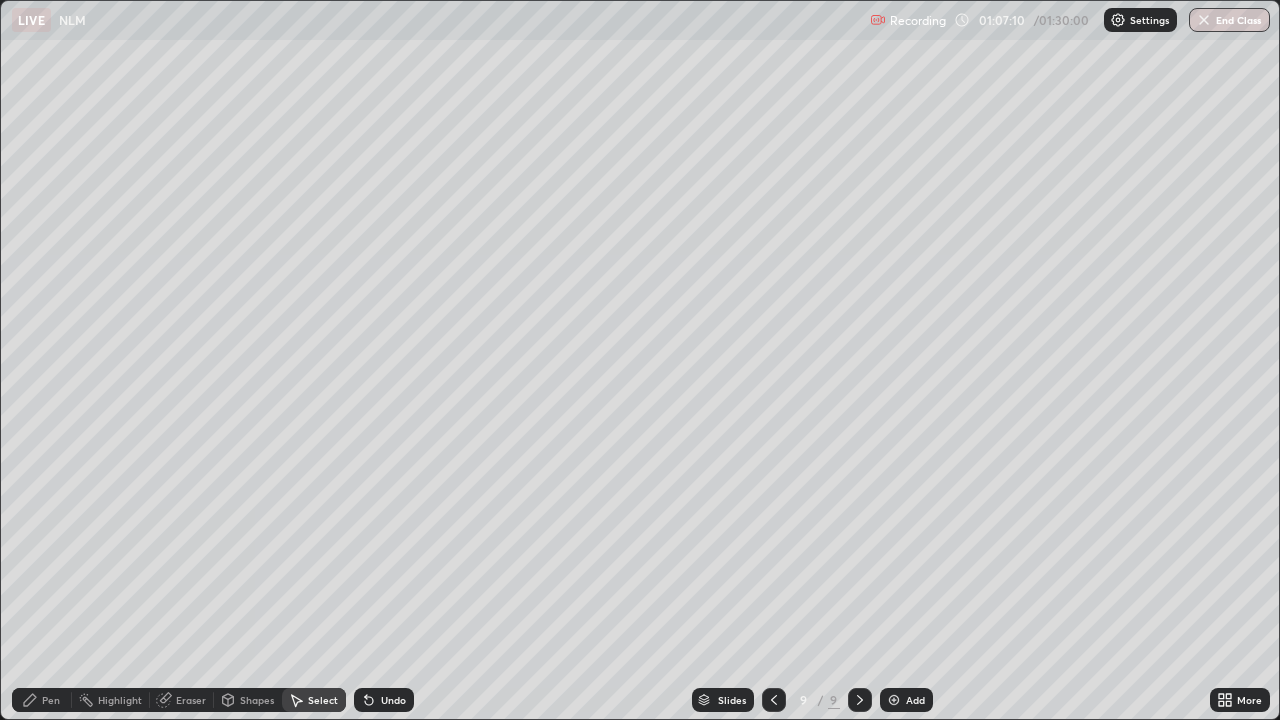click on "Shapes" at bounding box center [257, 700] 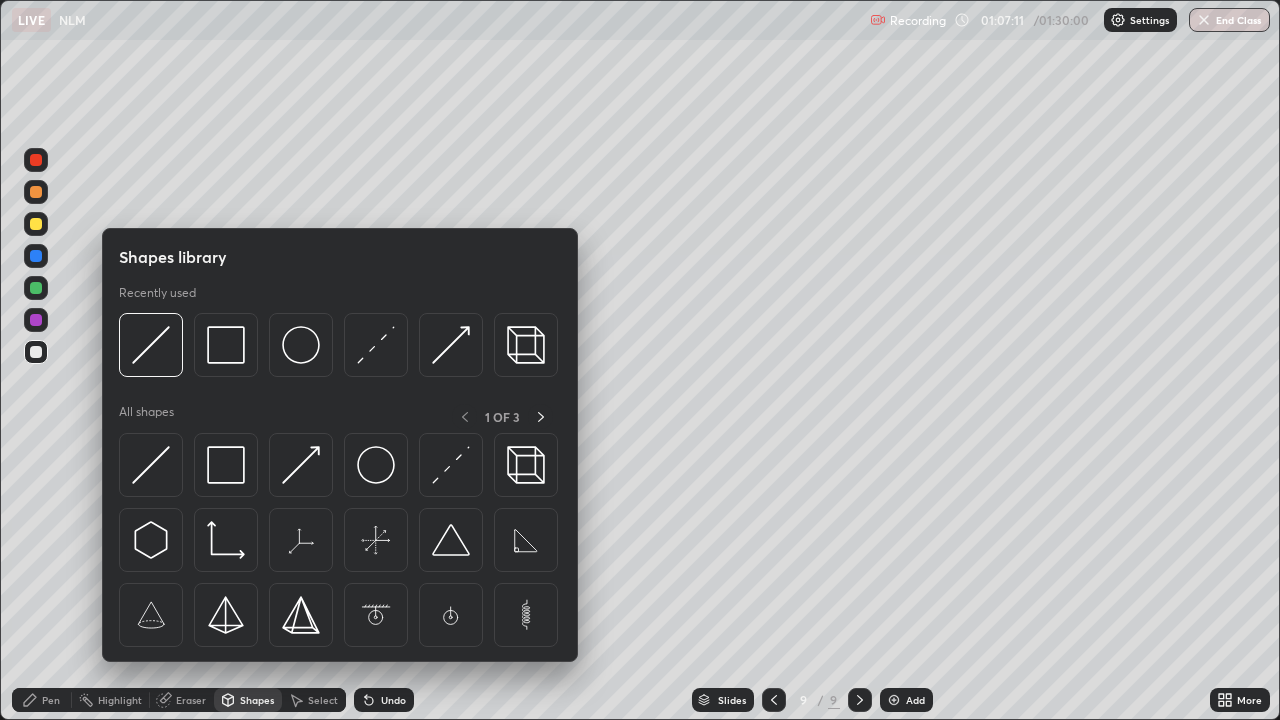click on "Pen" at bounding box center (42, 700) 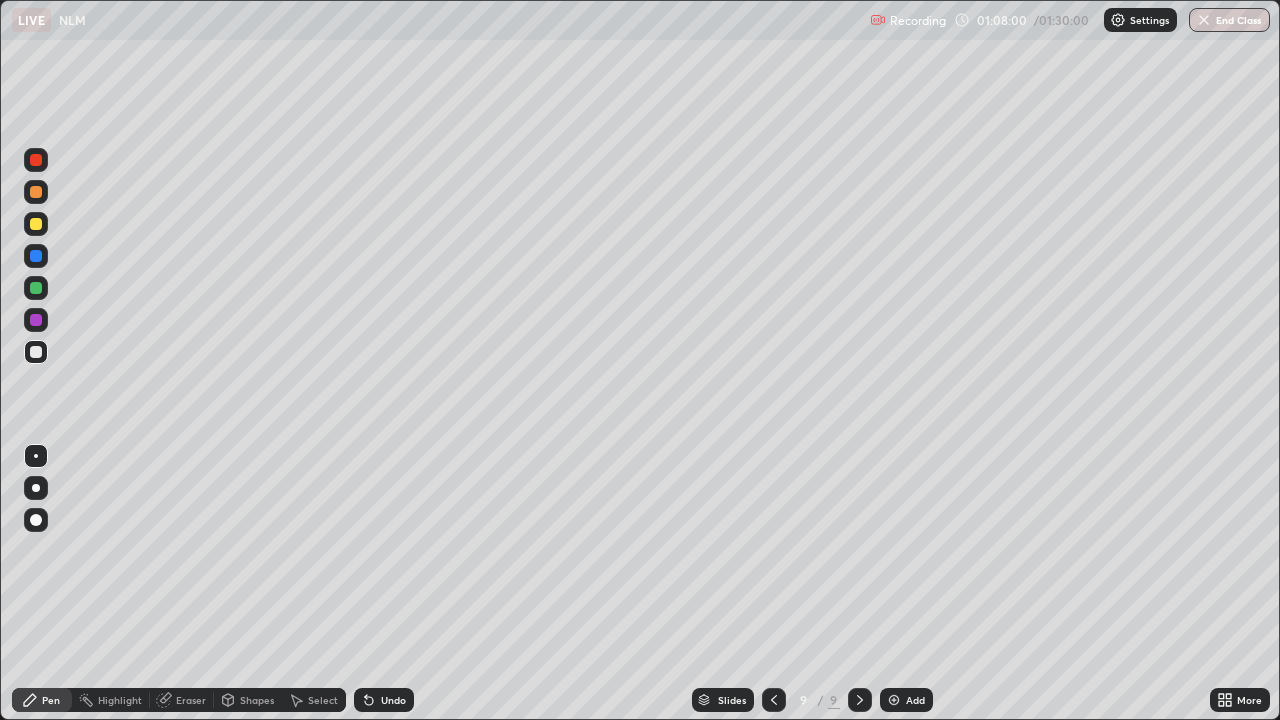 click on "Shapes" at bounding box center [257, 700] 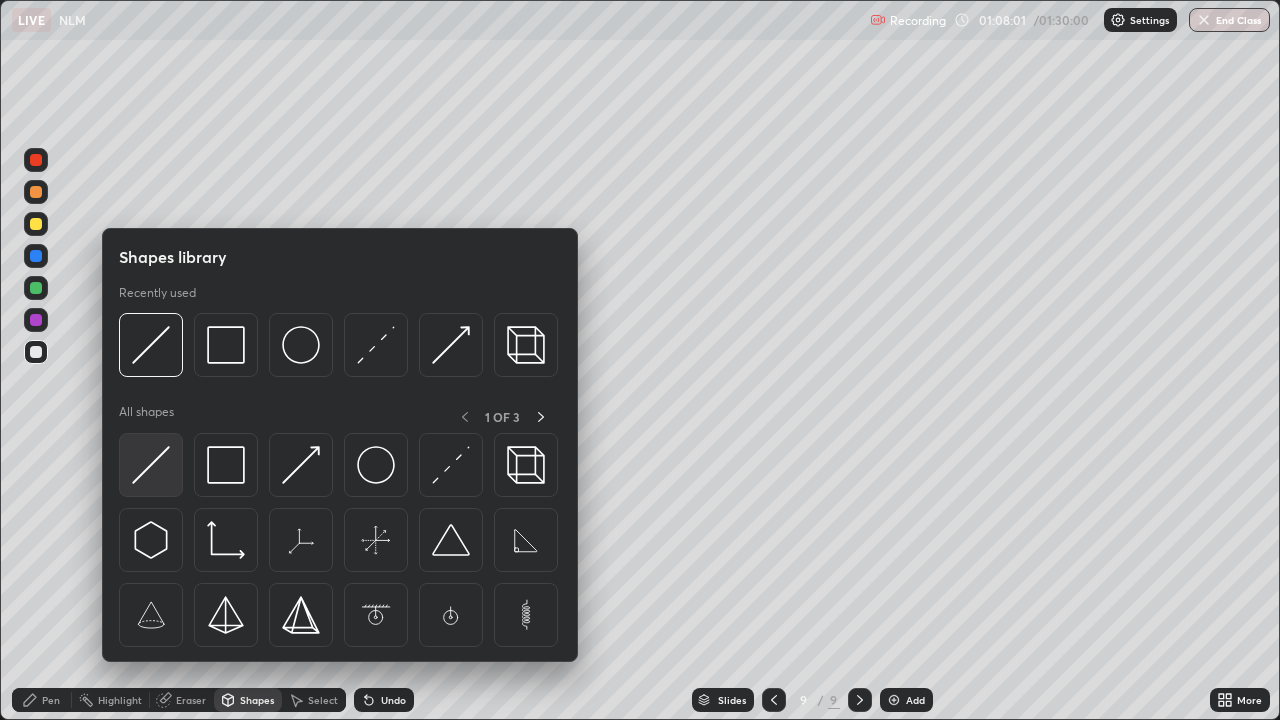 click at bounding box center (151, 465) 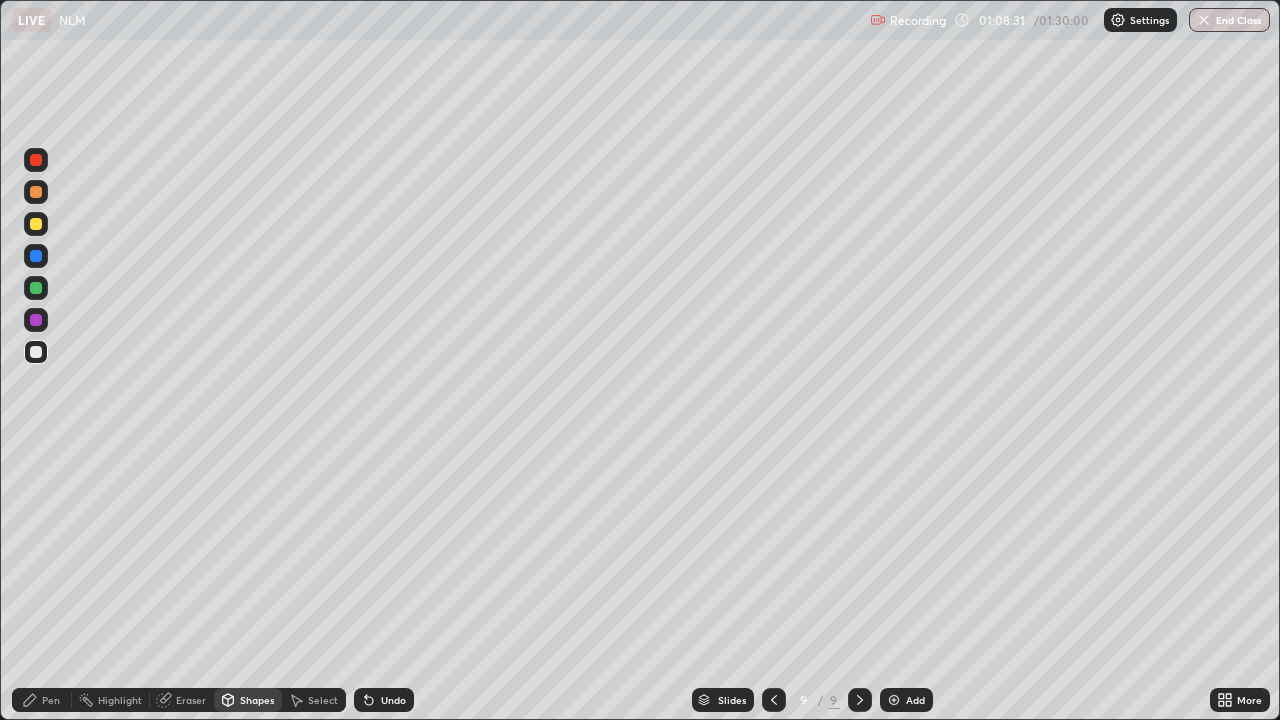 click on "Pen" at bounding box center [51, 700] 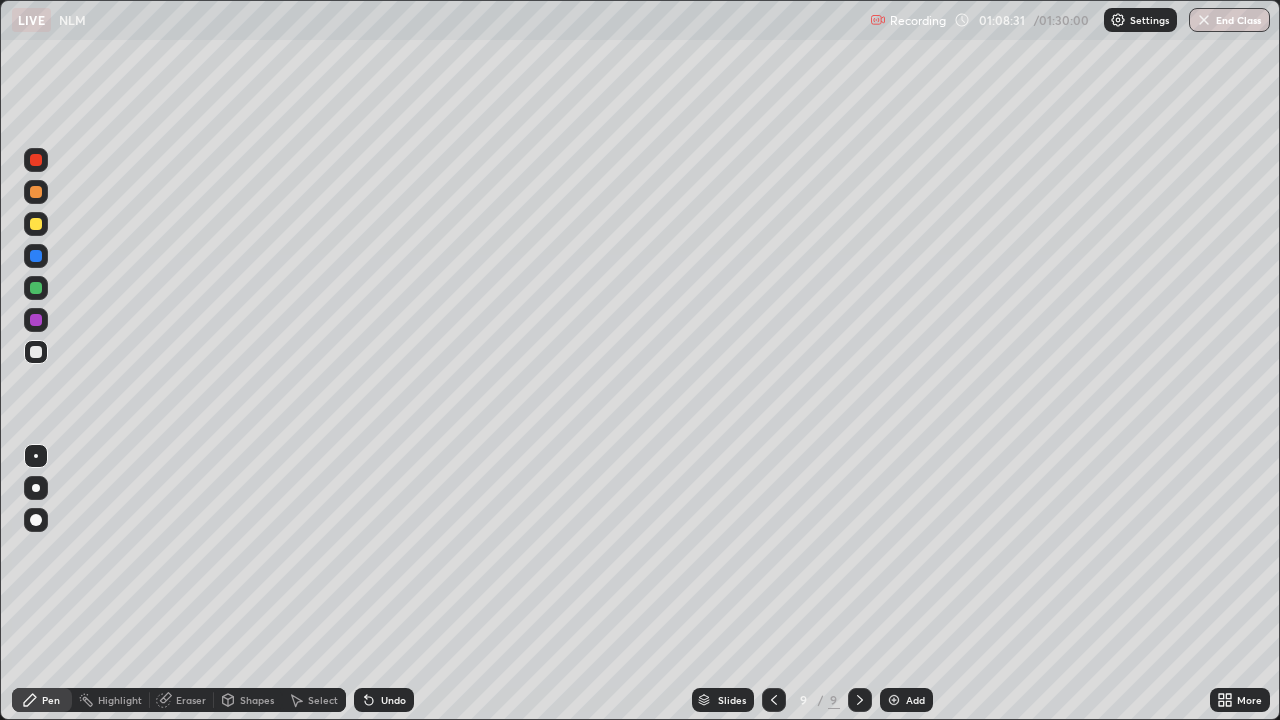 click at bounding box center [36, 224] 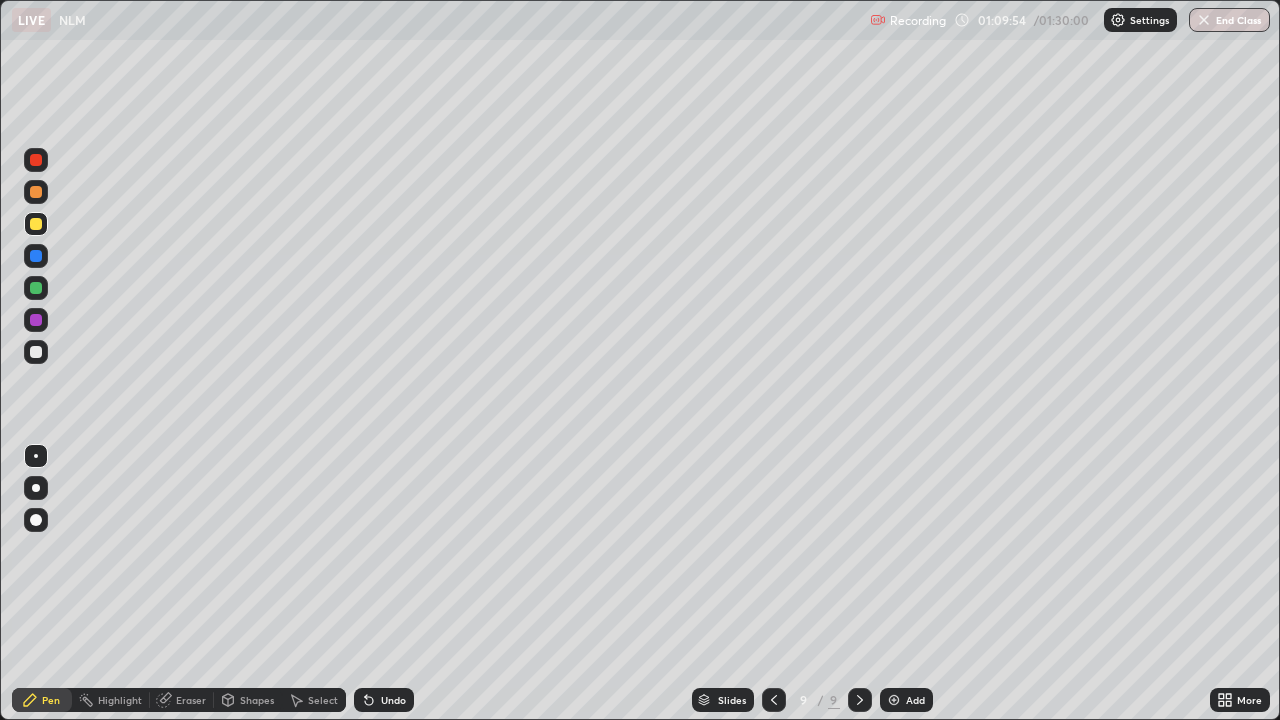 click on "Eraser" at bounding box center [191, 700] 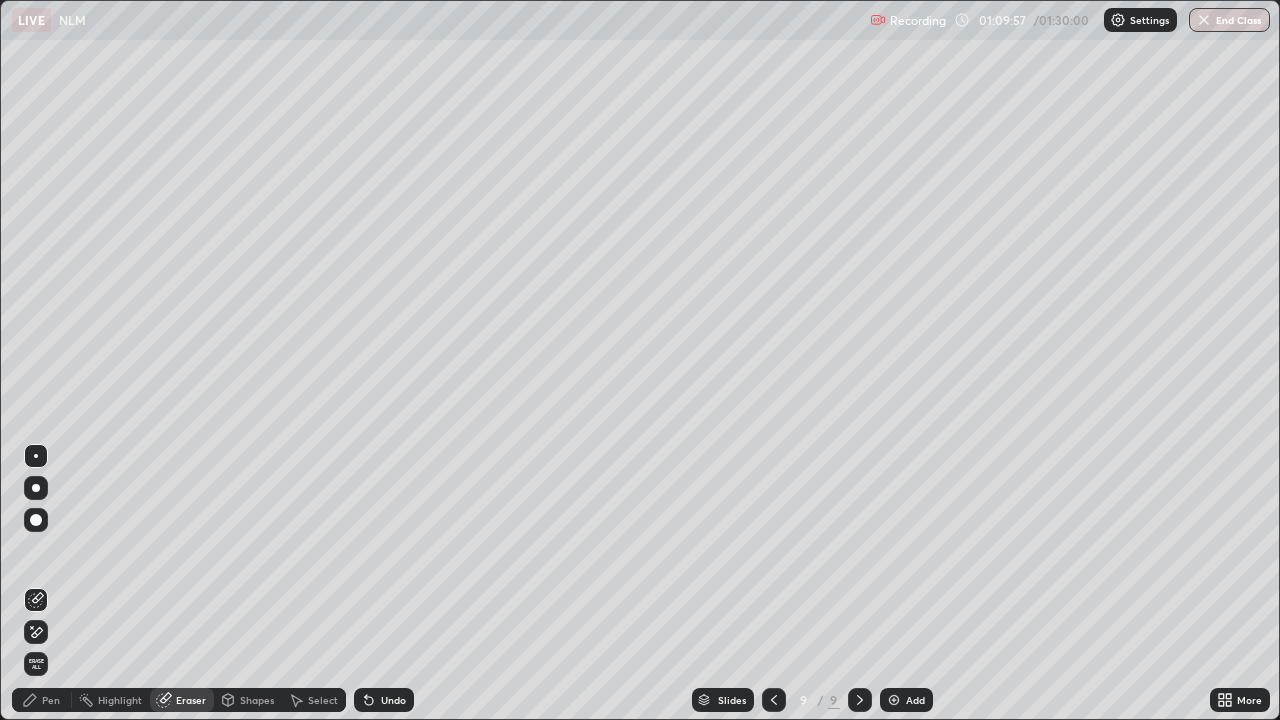 click on "Pen" at bounding box center [51, 700] 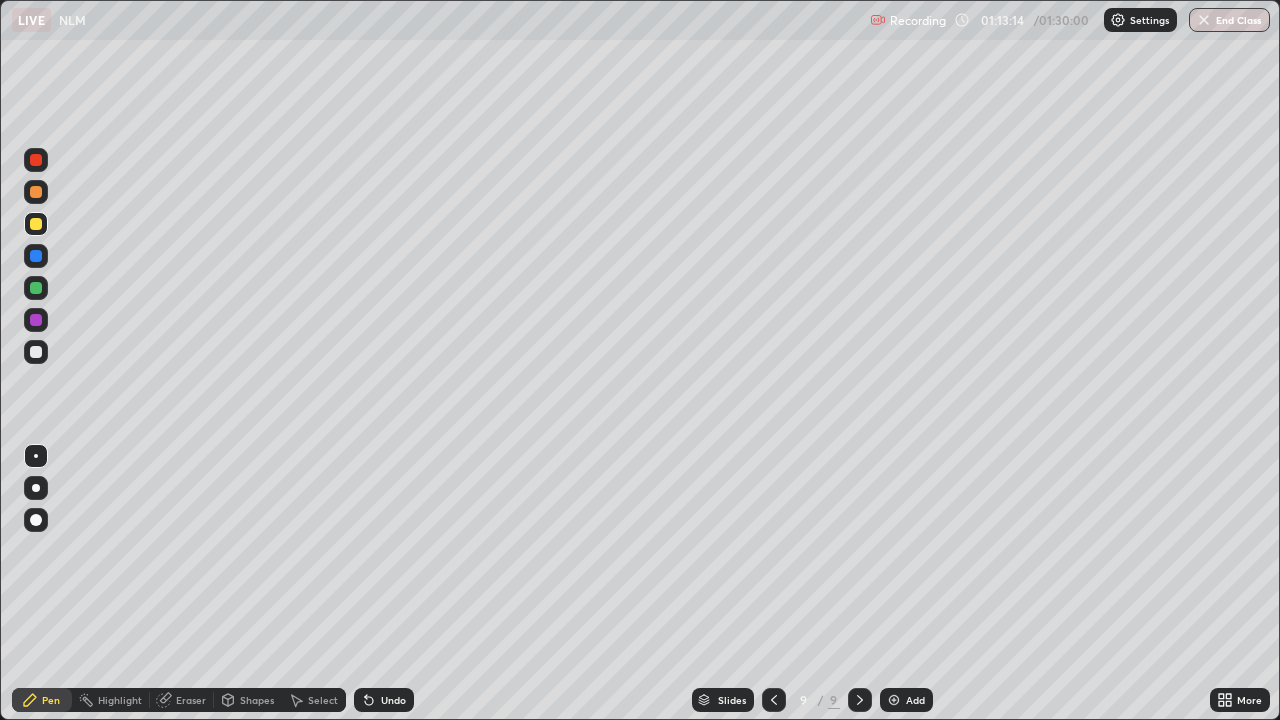 click at bounding box center [894, 700] 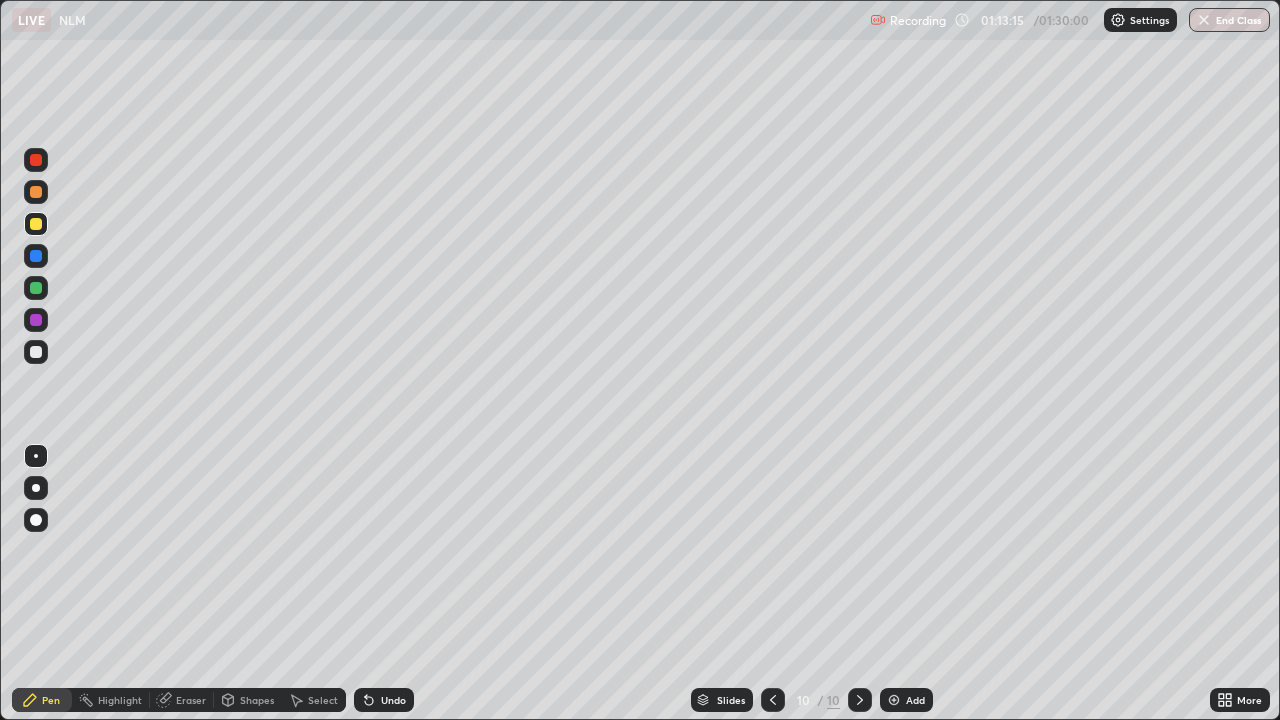 click on "Shapes" at bounding box center [257, 700] 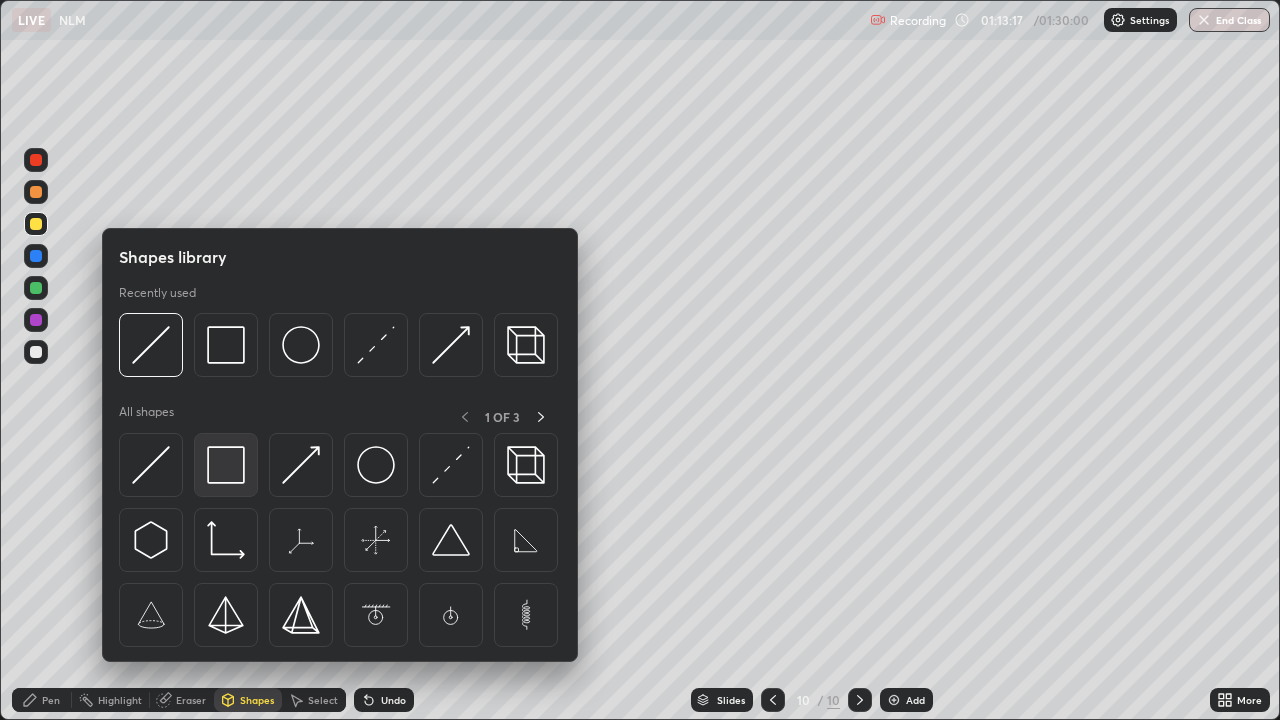 click at bounding box center [226, 465] 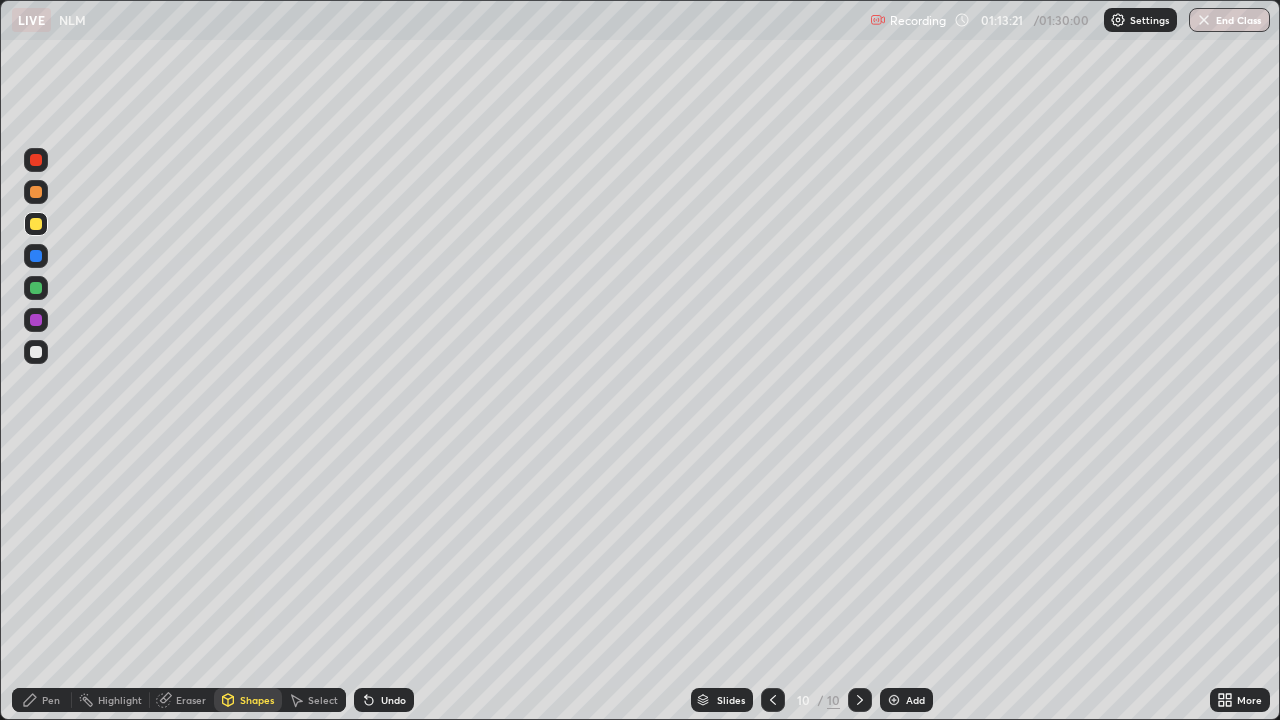 click on "Shapes" at bounding box center (257, 700) 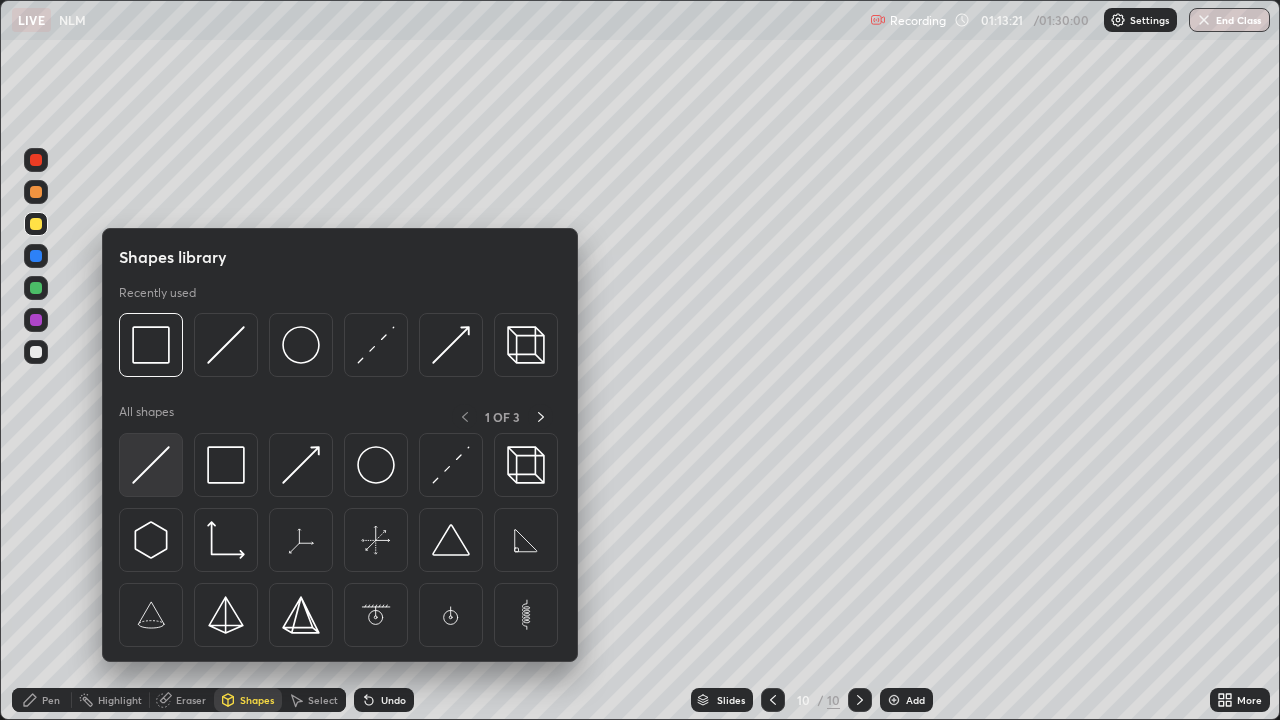 click at bounding box center [151, 465] 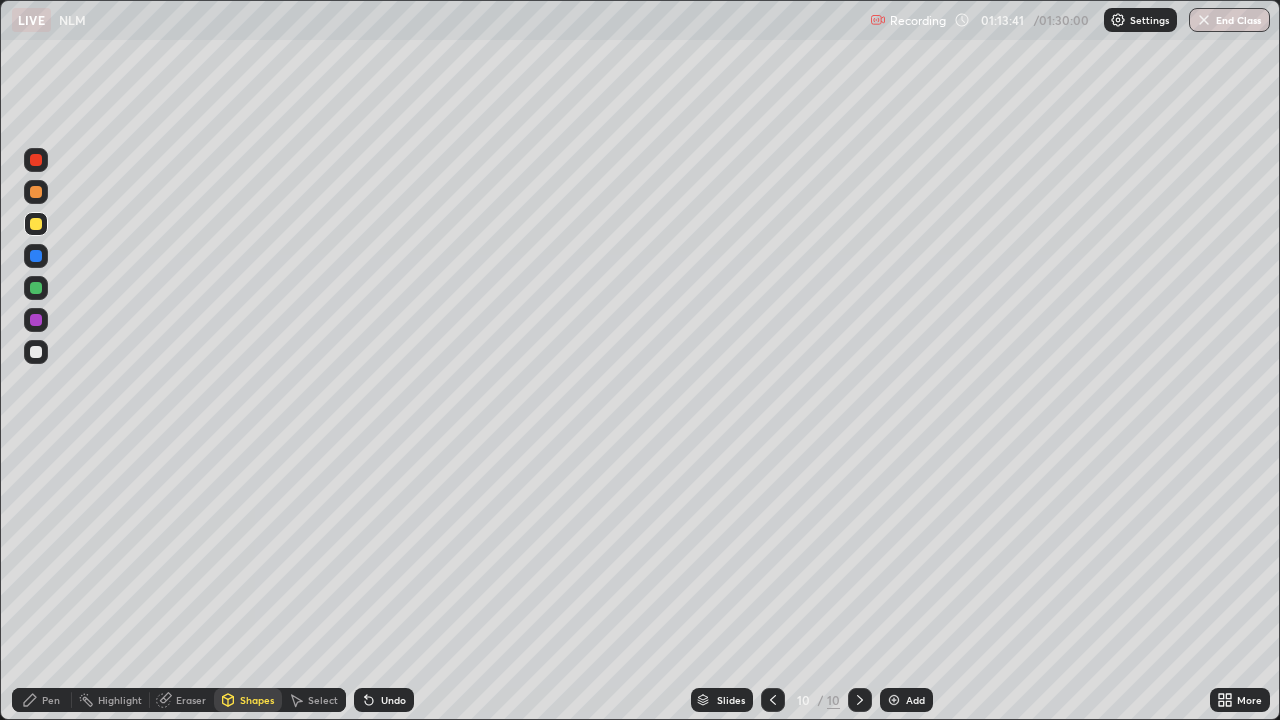 click at bounding box center (36, 352) 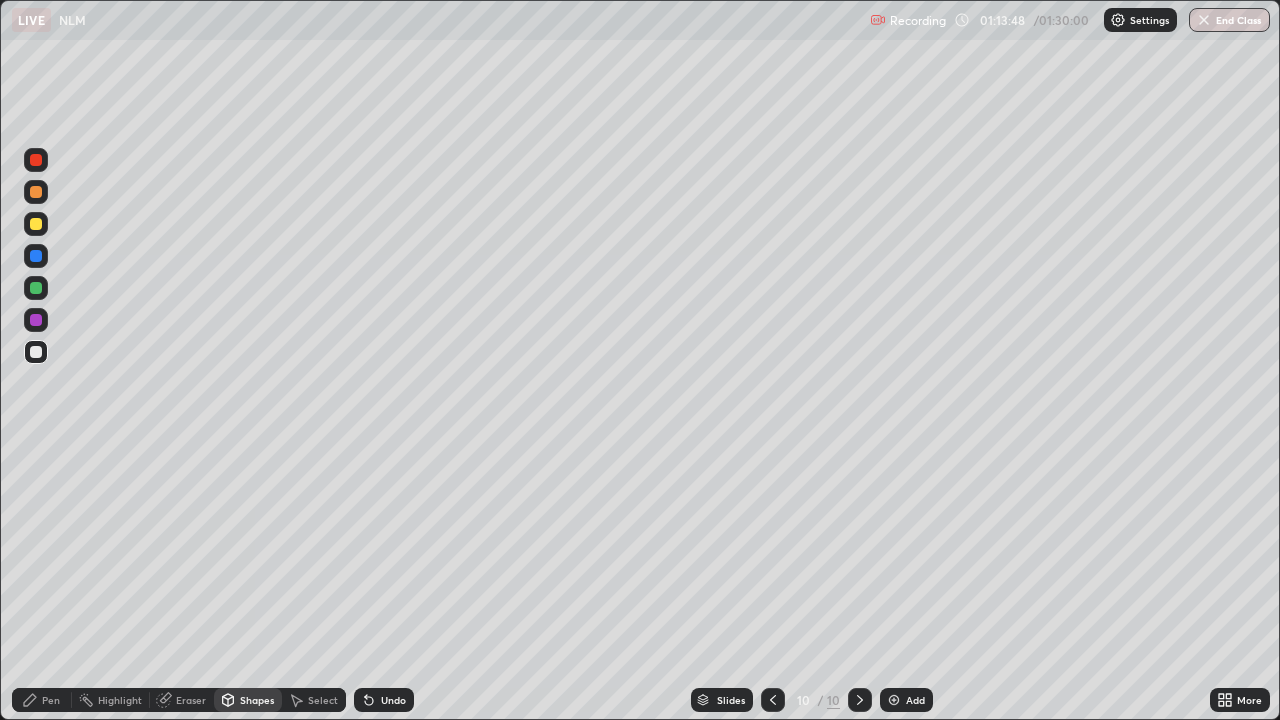 click on "Pen" at bounding box center (42, 700) 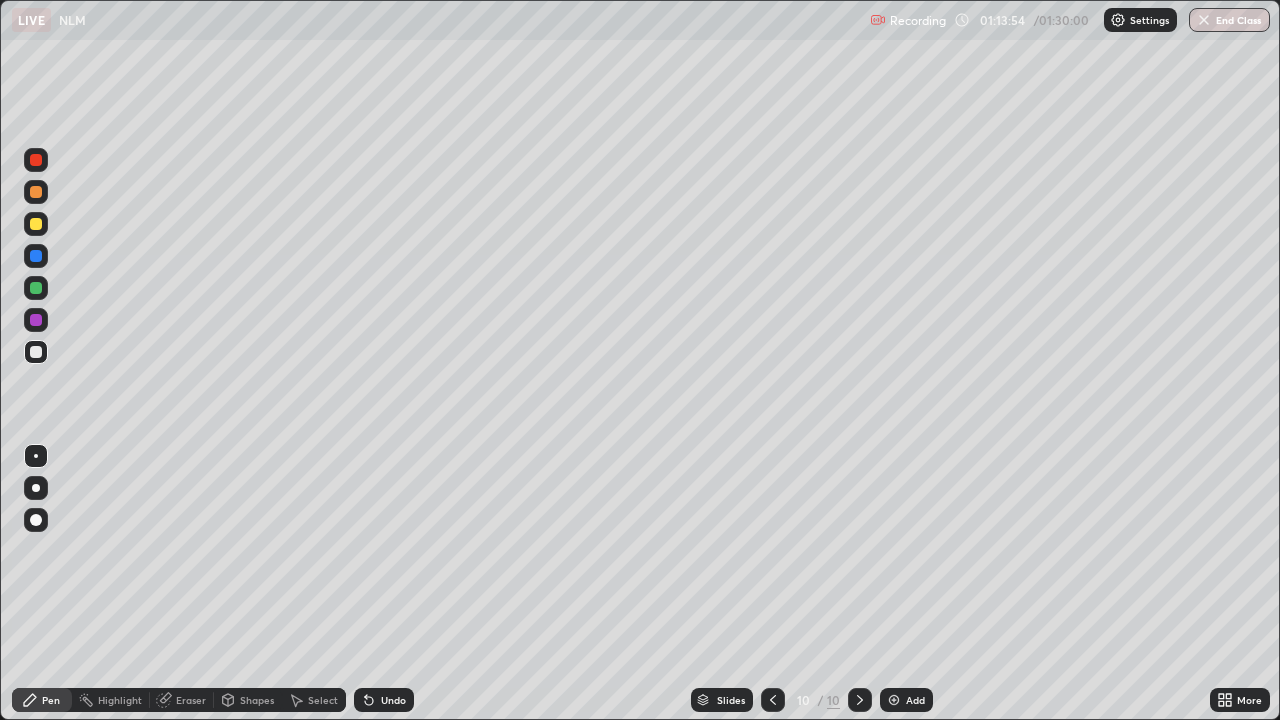 click on "Shapes" at bounding box center (257, 700) 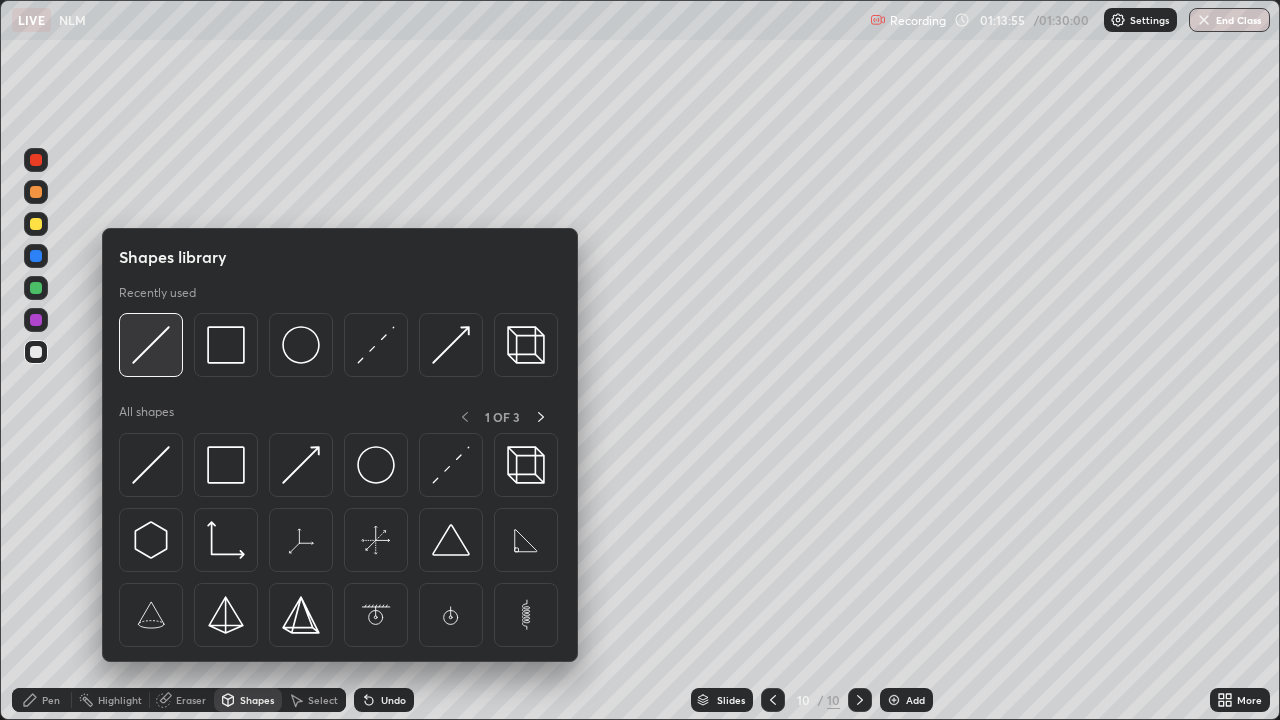 click at bounding box center [151, 345] 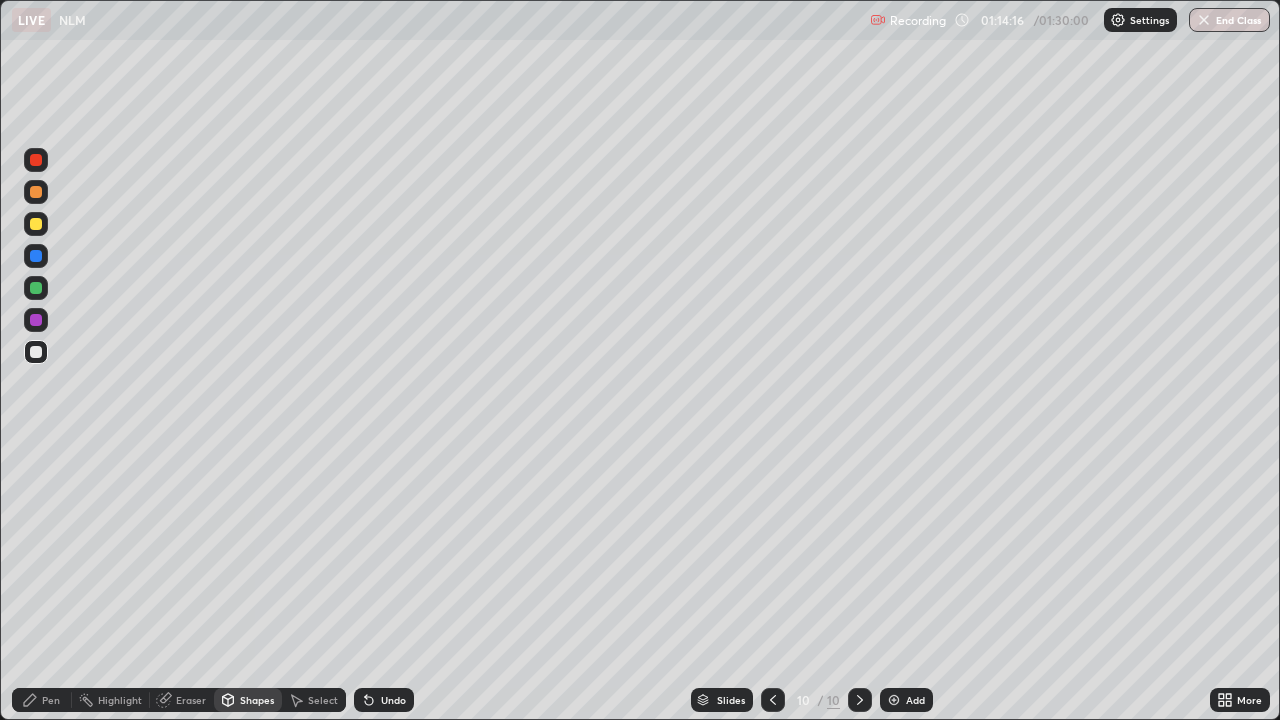 click on "Pen" at bounding box center [42, 700] 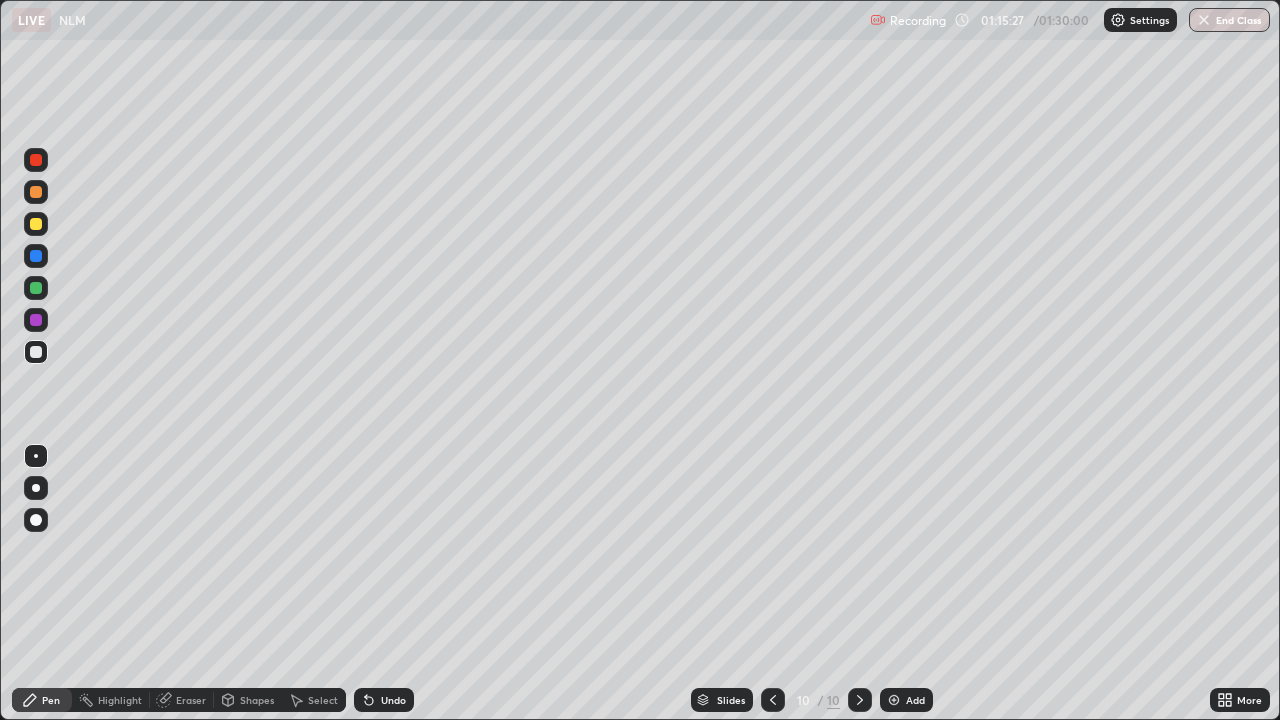 click at bounding box center (36, 288) 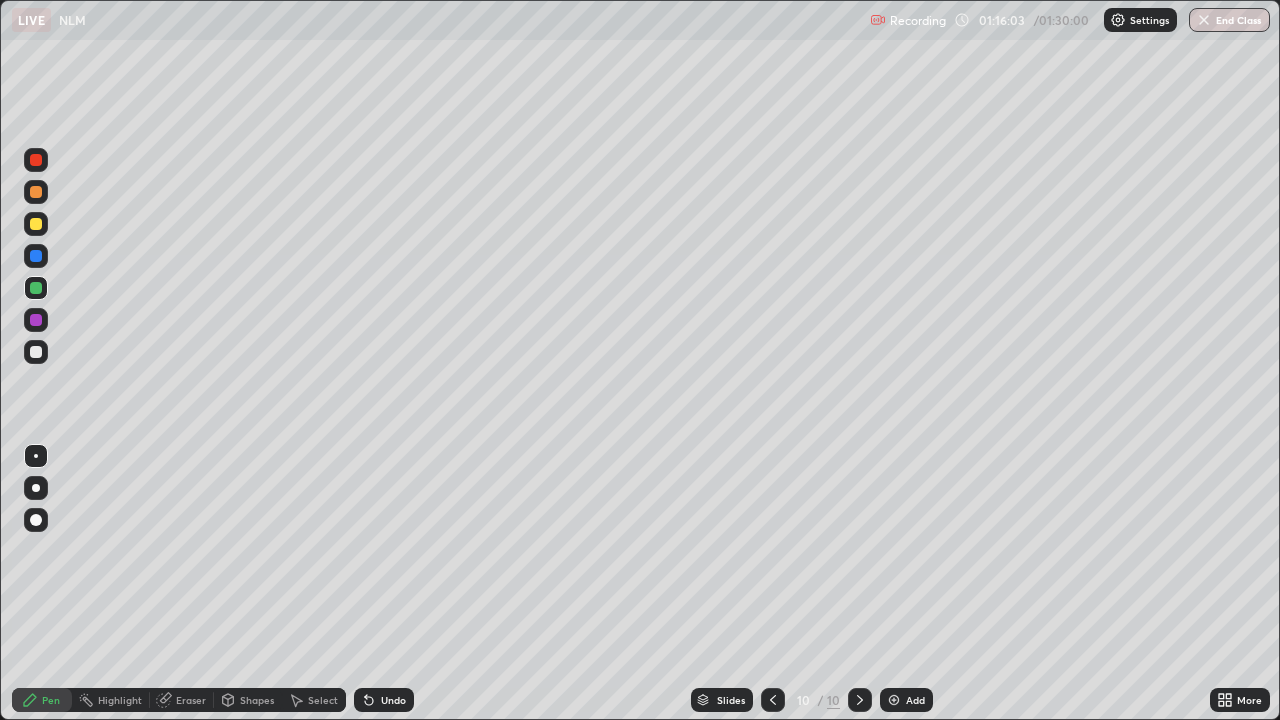 click at bounding box center [36, 256] 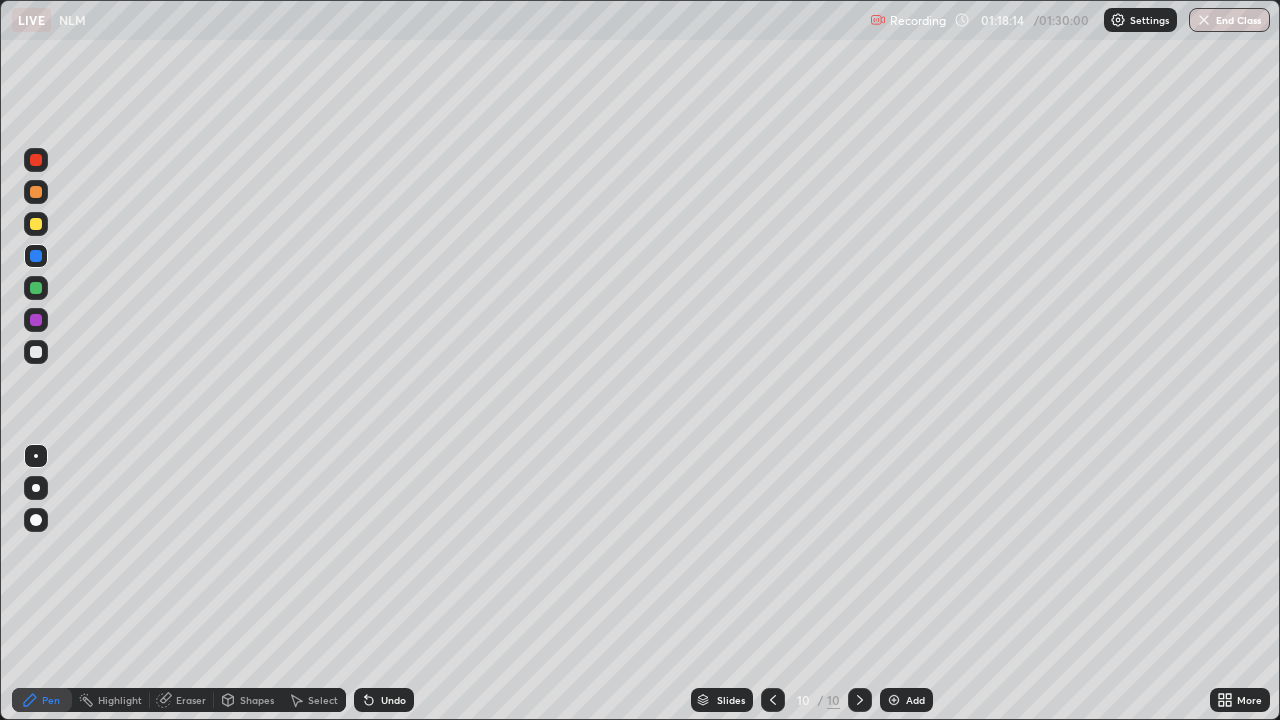 click on "Shapes" at bounding box center [257, 700] 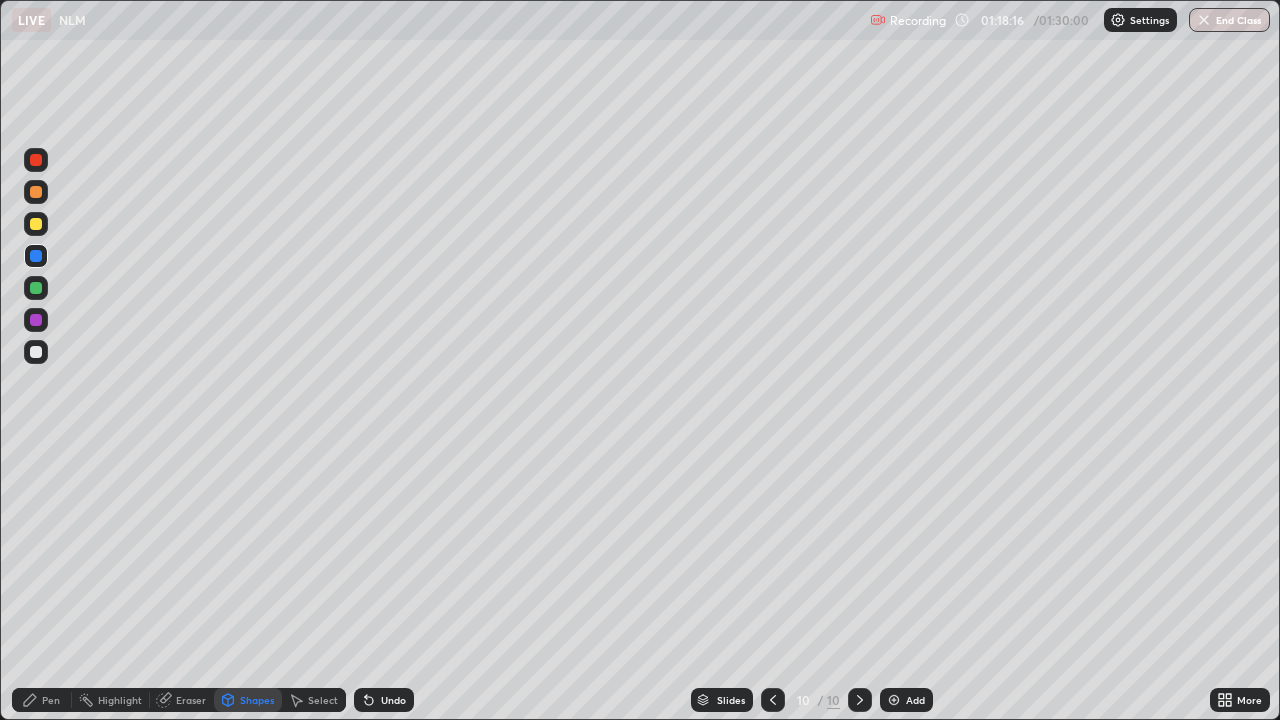 click on "Pen" at bounding box center (51, 700) 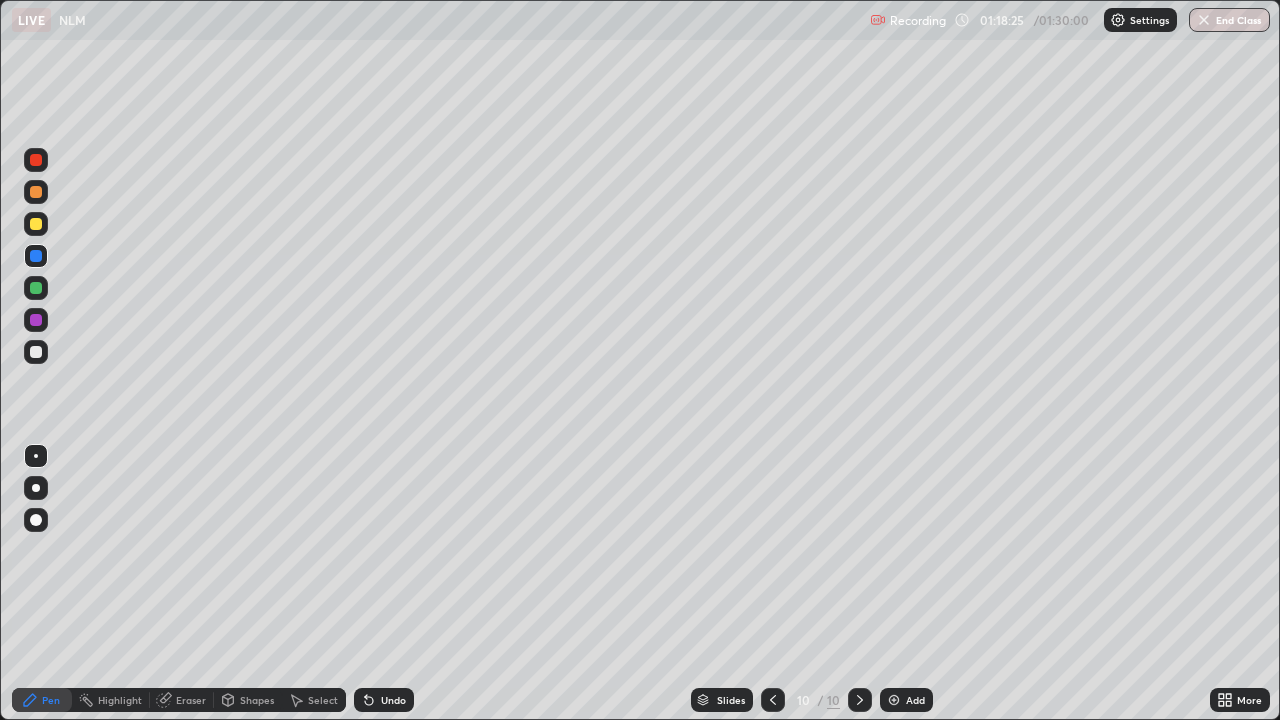 click at bounding box center (36, 352) 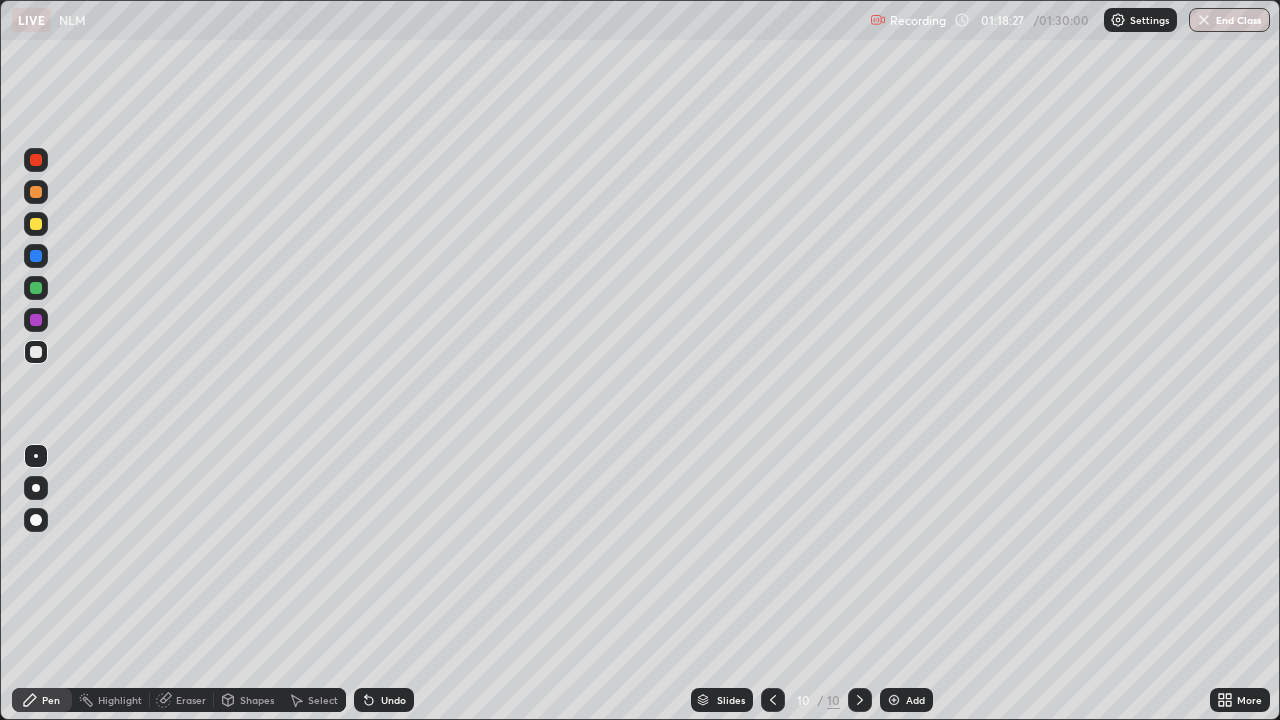 click on "Shapes" at bounding box center [257, 700] 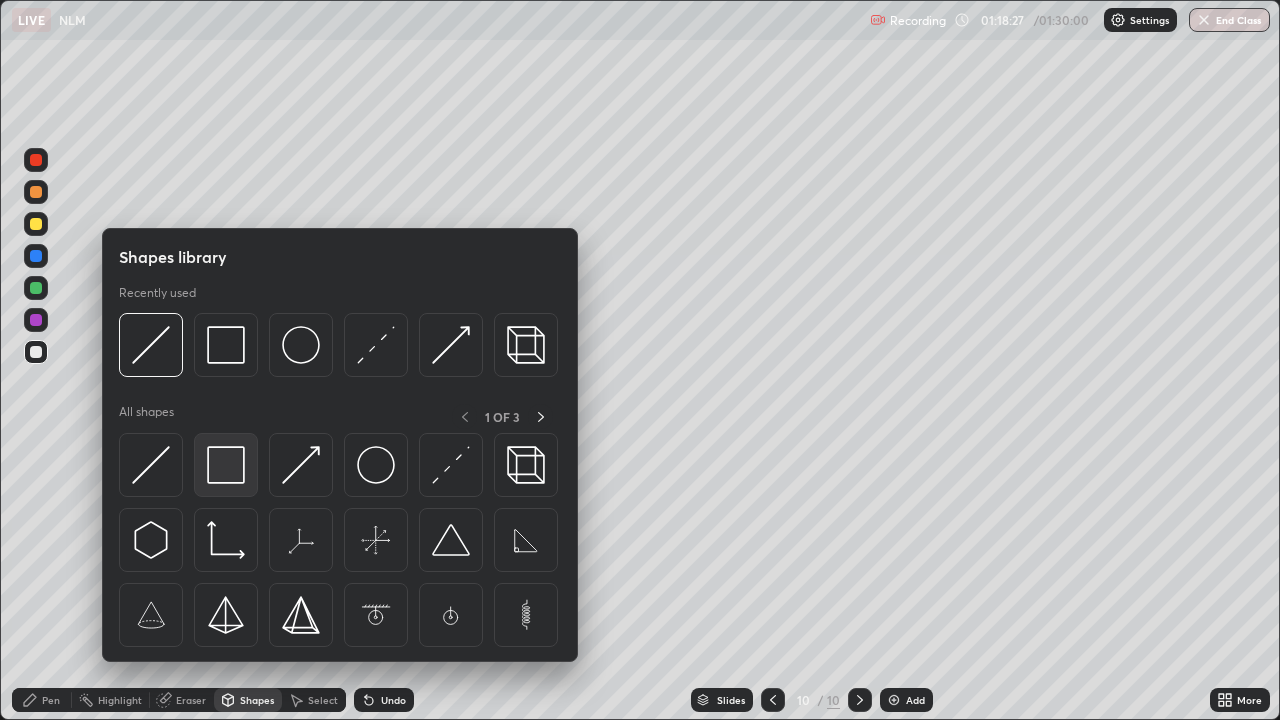click at bounding box center [226, 465] 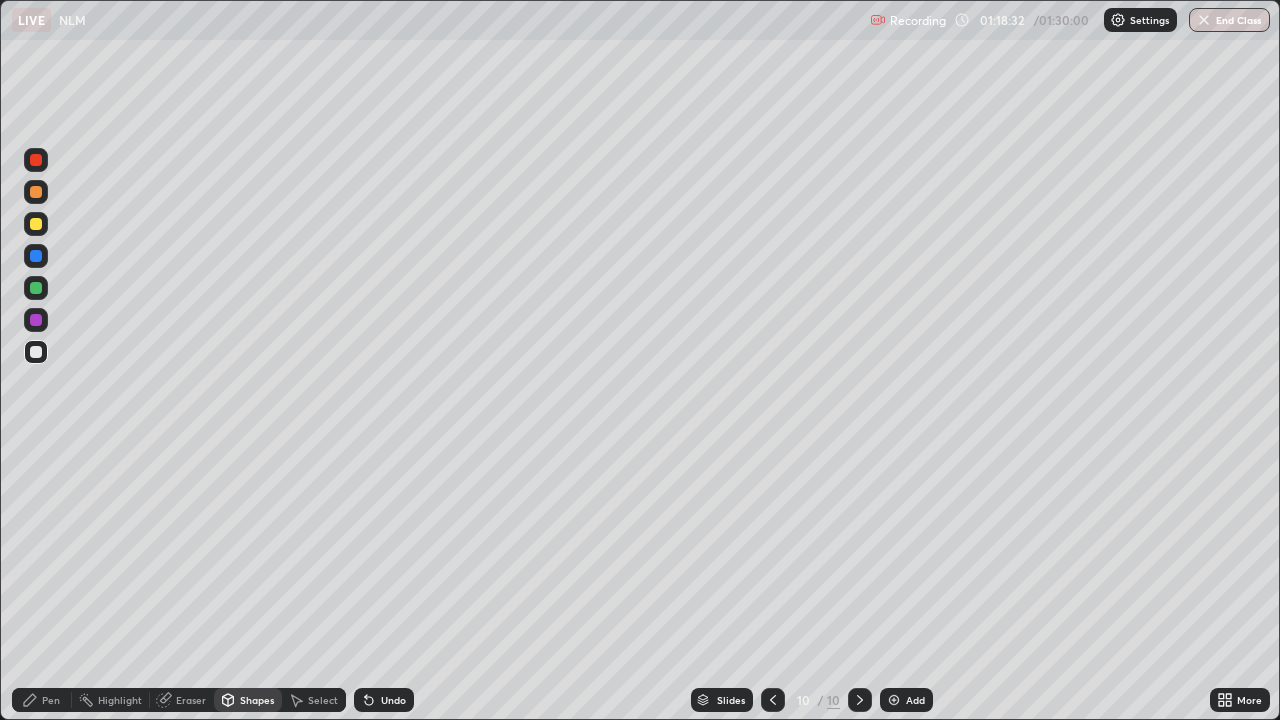 click on "Shapes" at bounding box center (257, 700) 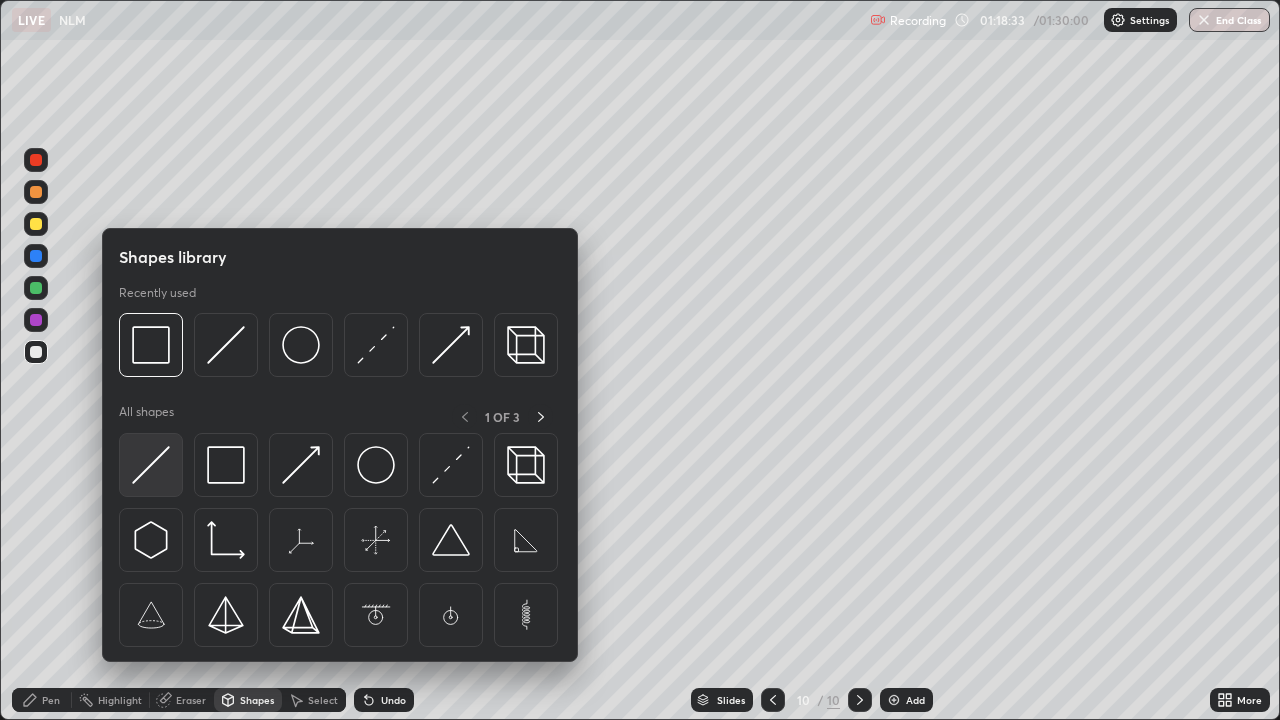 click at bounding box center [151, 465] 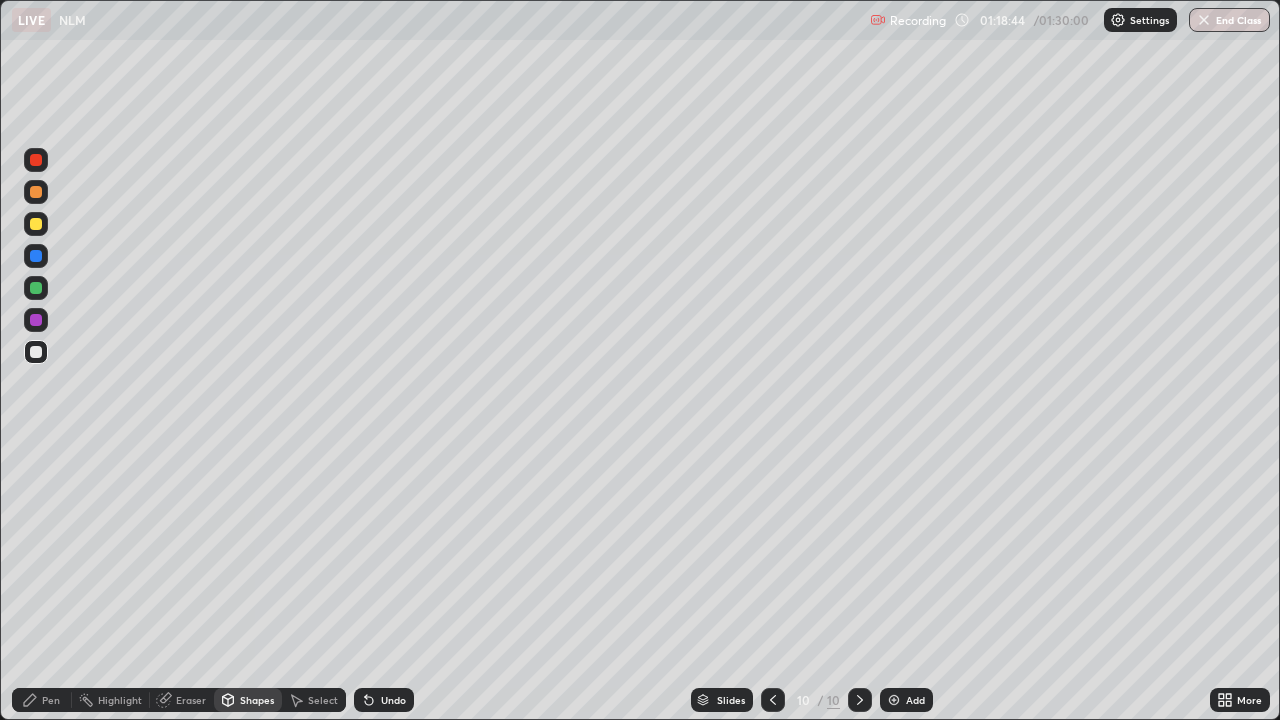 click on "Eraser" at bounding box center [191, 700] 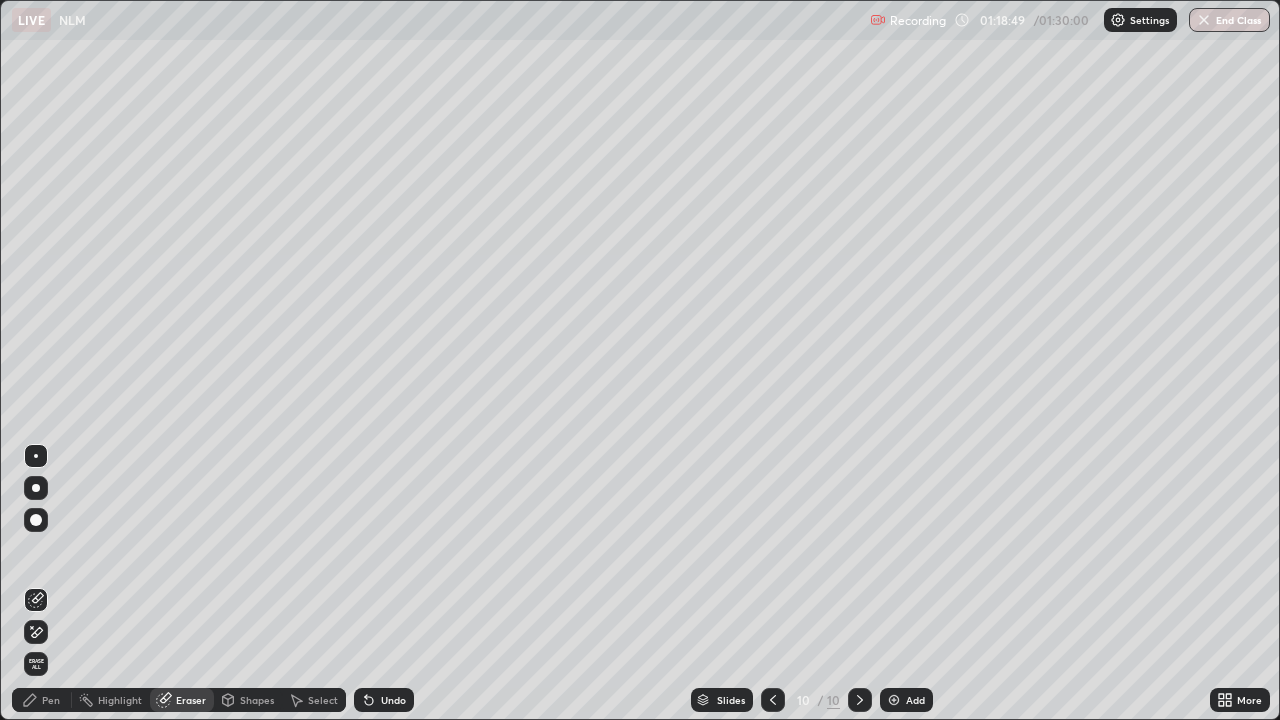click on "Pen" at bounding box center [51, 700] 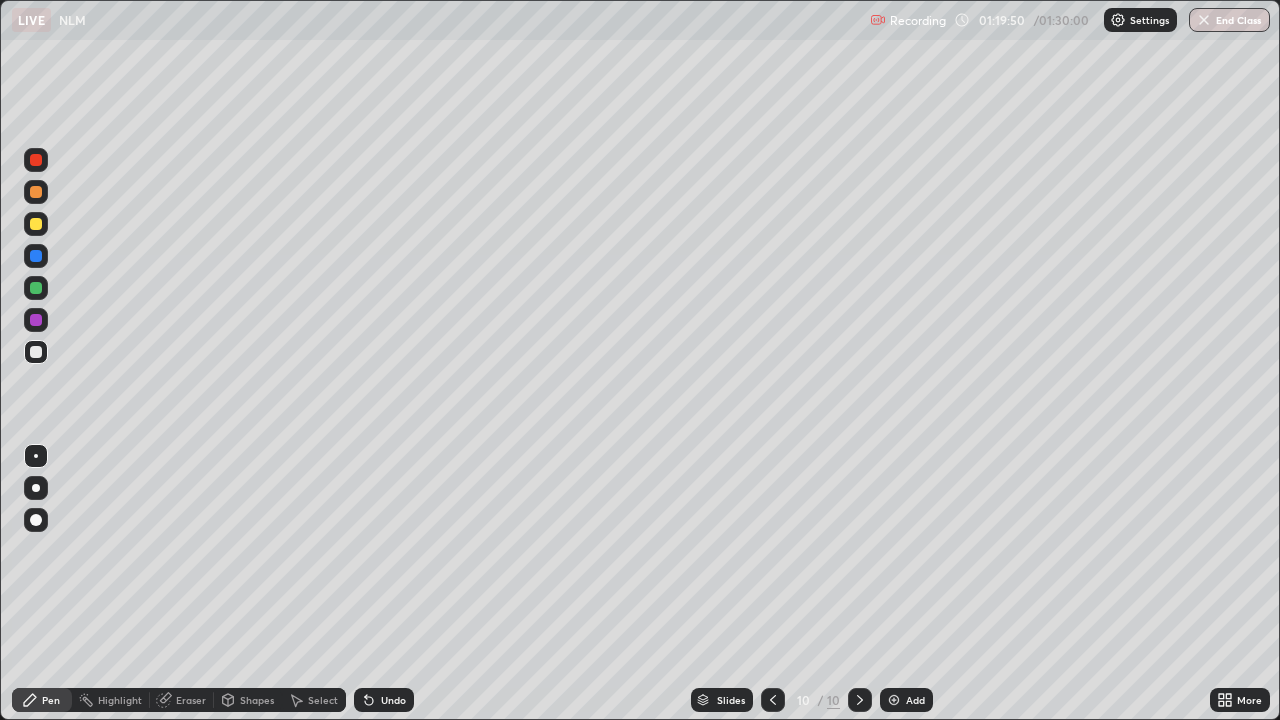 click on "Shapes" at bounding box center (257, 700) 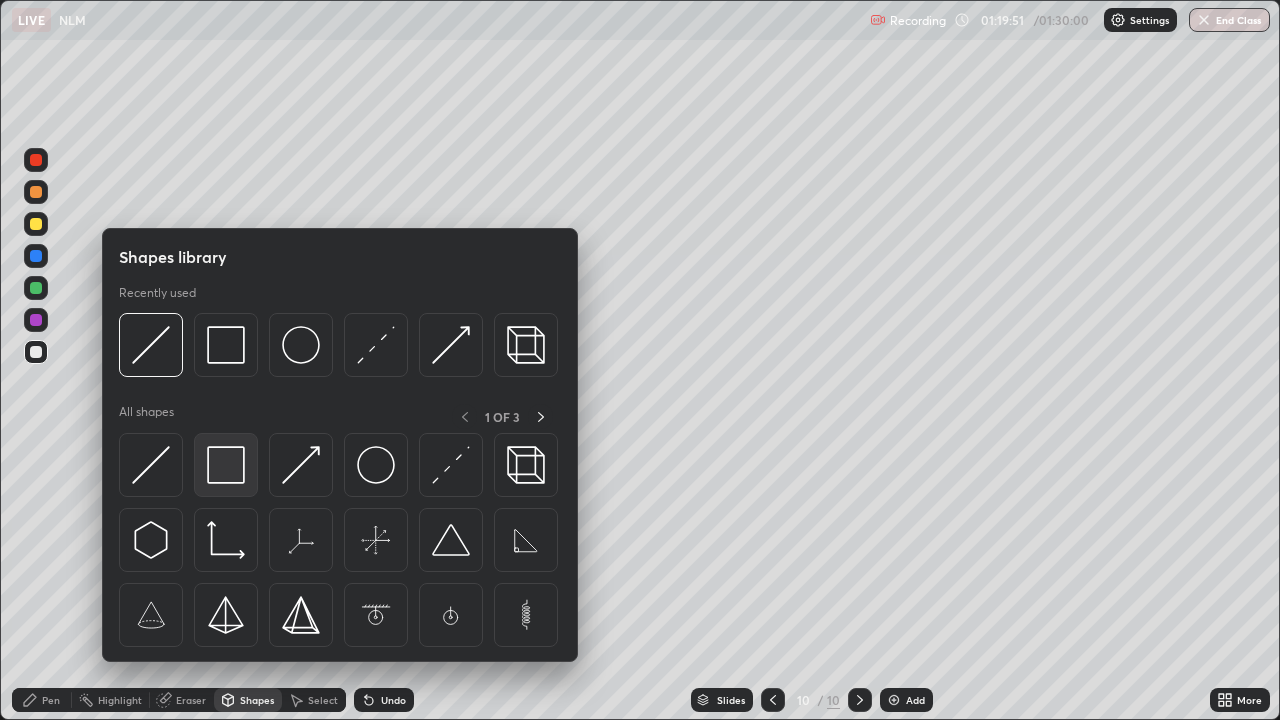 click at bounding box center (226, 465) 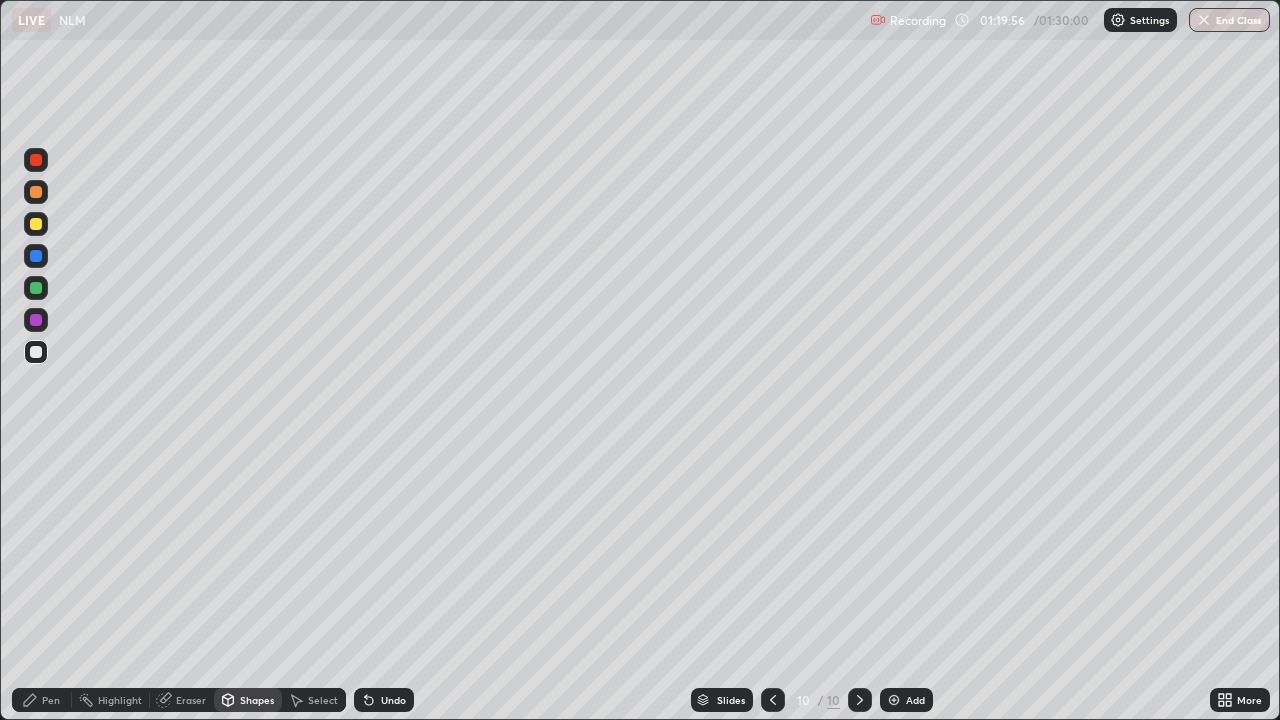 click on "Shapes" at bounding box center [248, 700] 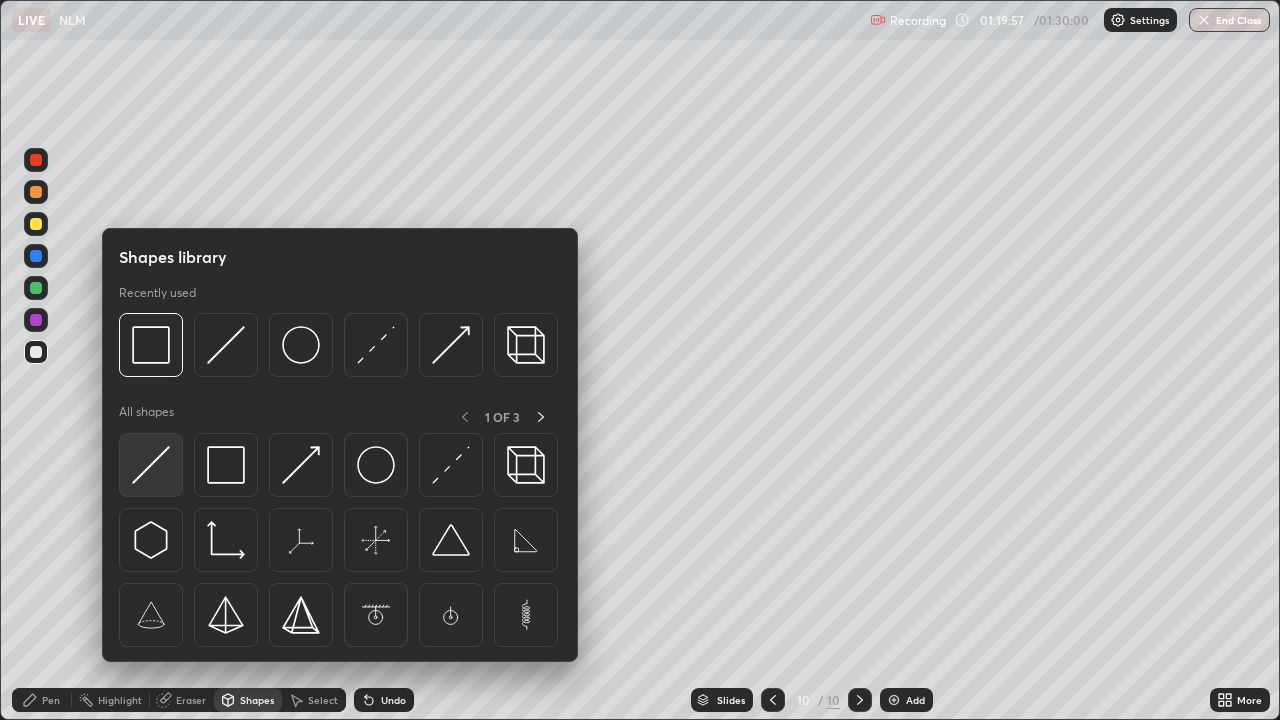 click at bounding box center (151, 465) 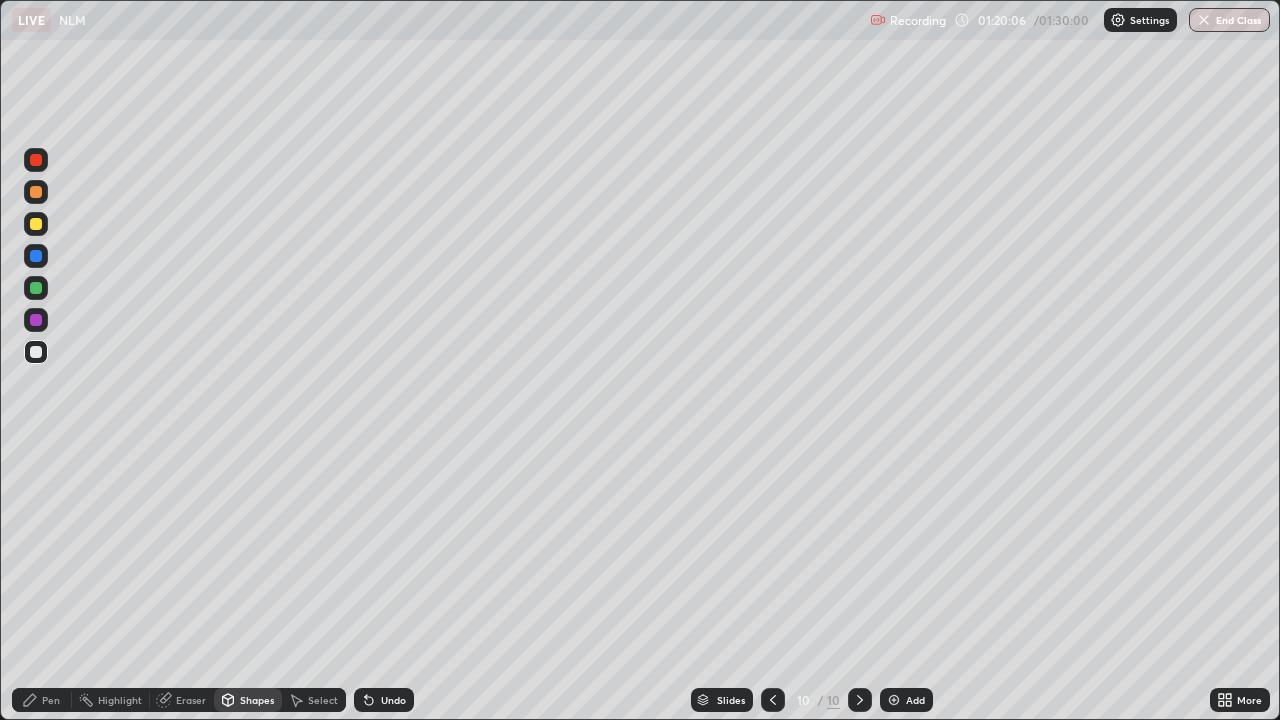 click on "Pen" at bounding box center (51, 700) 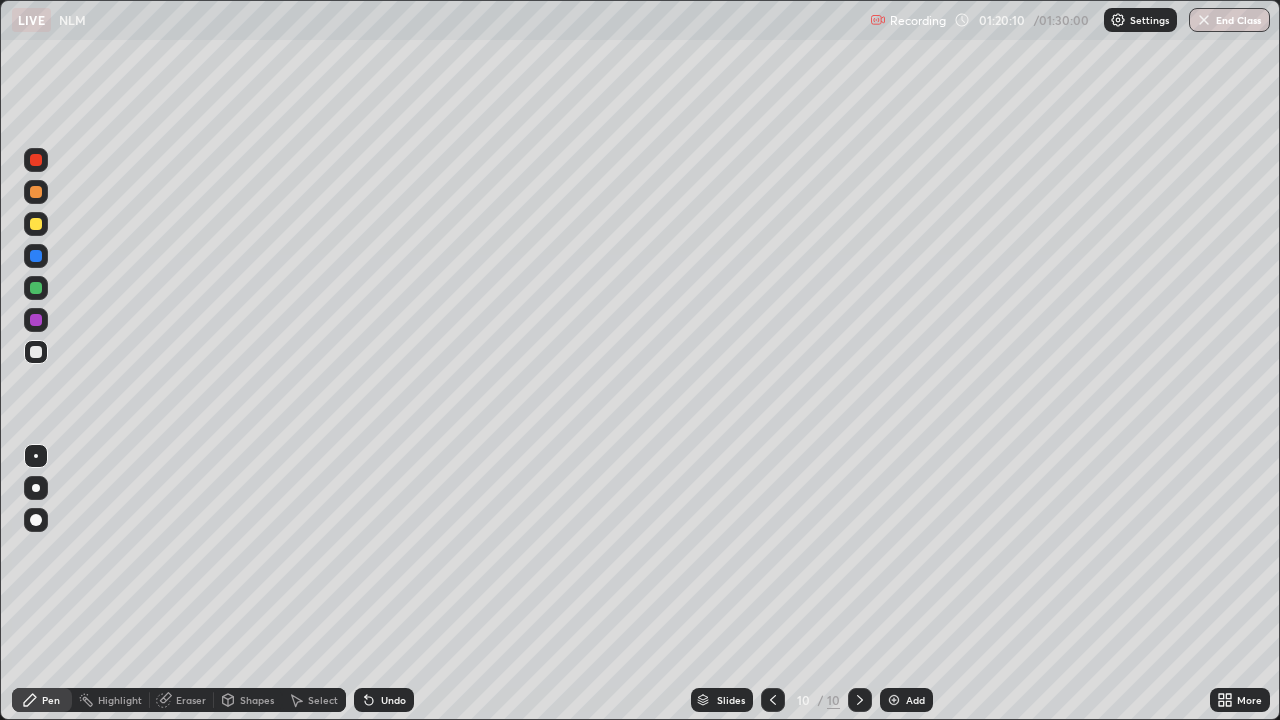 click on "Undo" at bounding box center [393, 700] 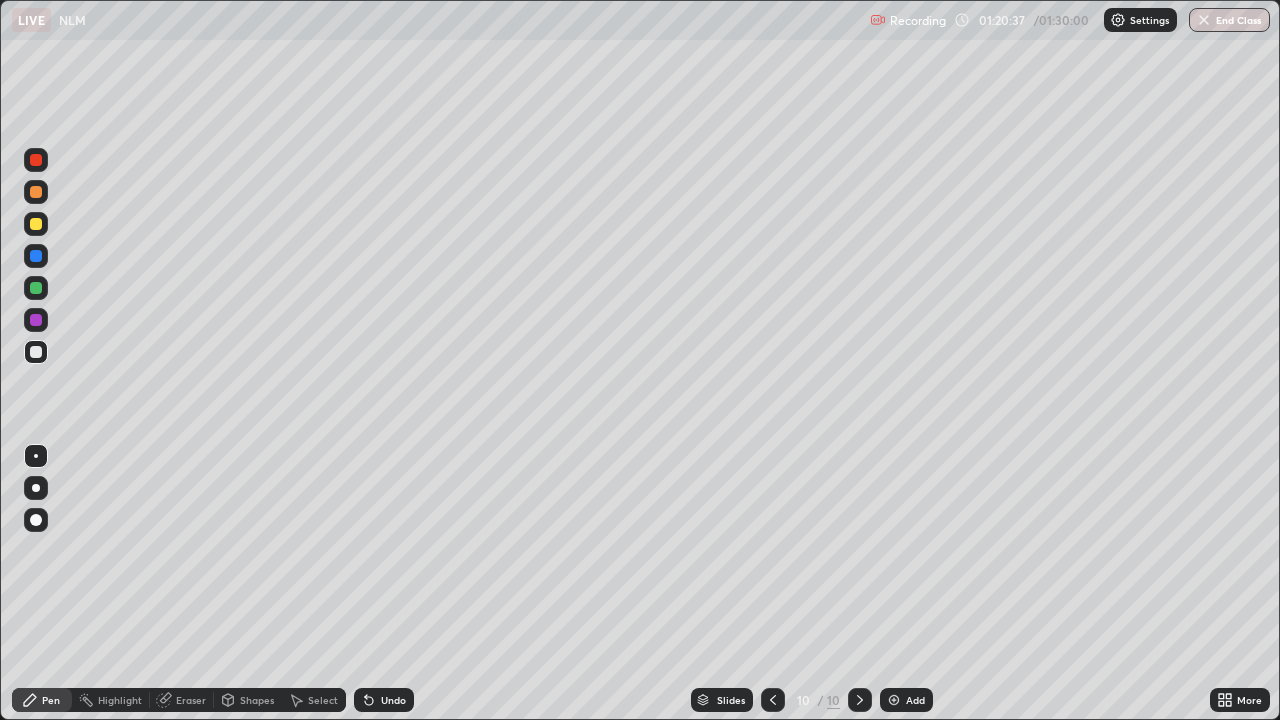 click on "Shapes" at bounding box center [257, 700] 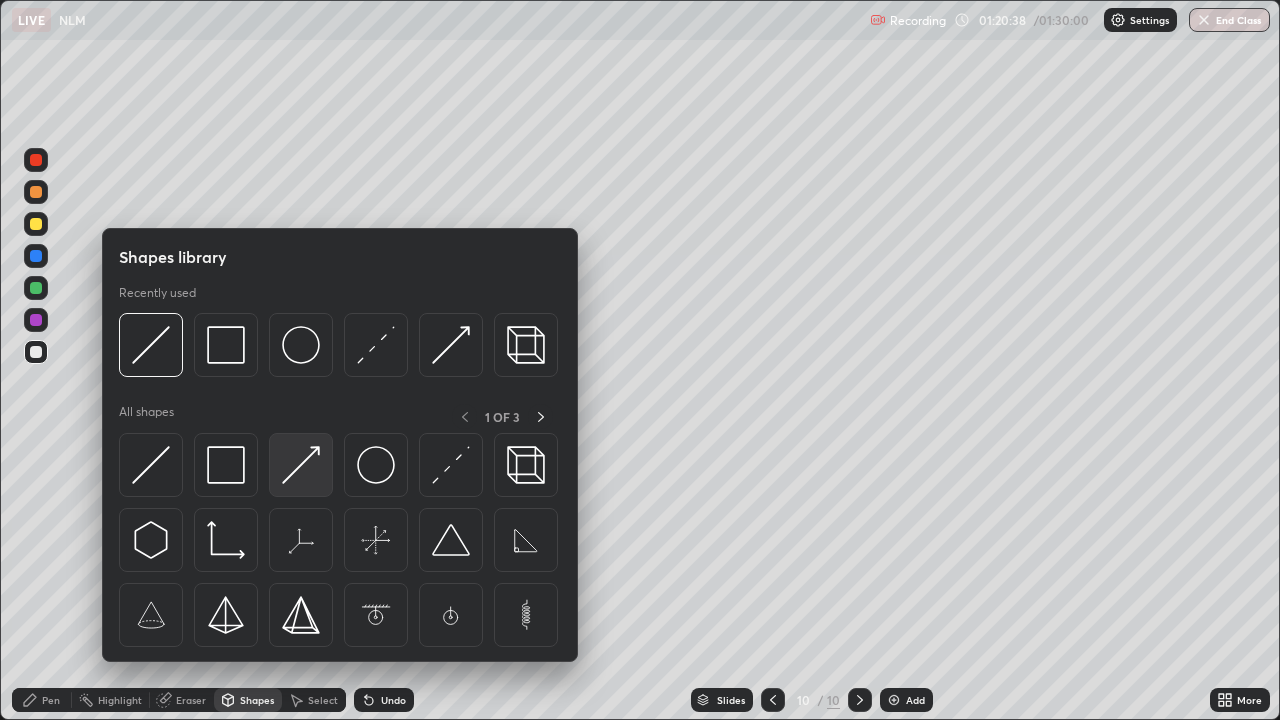 click at bounding box center (301, 465) 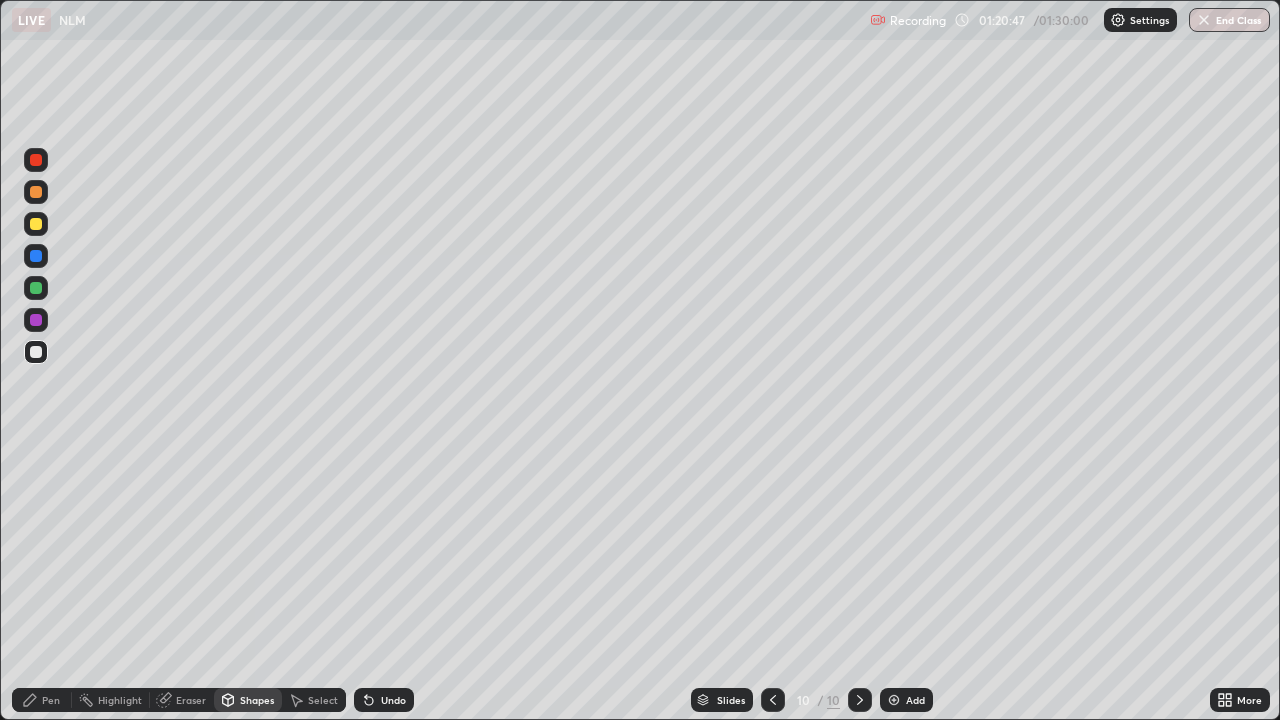 click on "Pen" at bounding box center [42, 700] 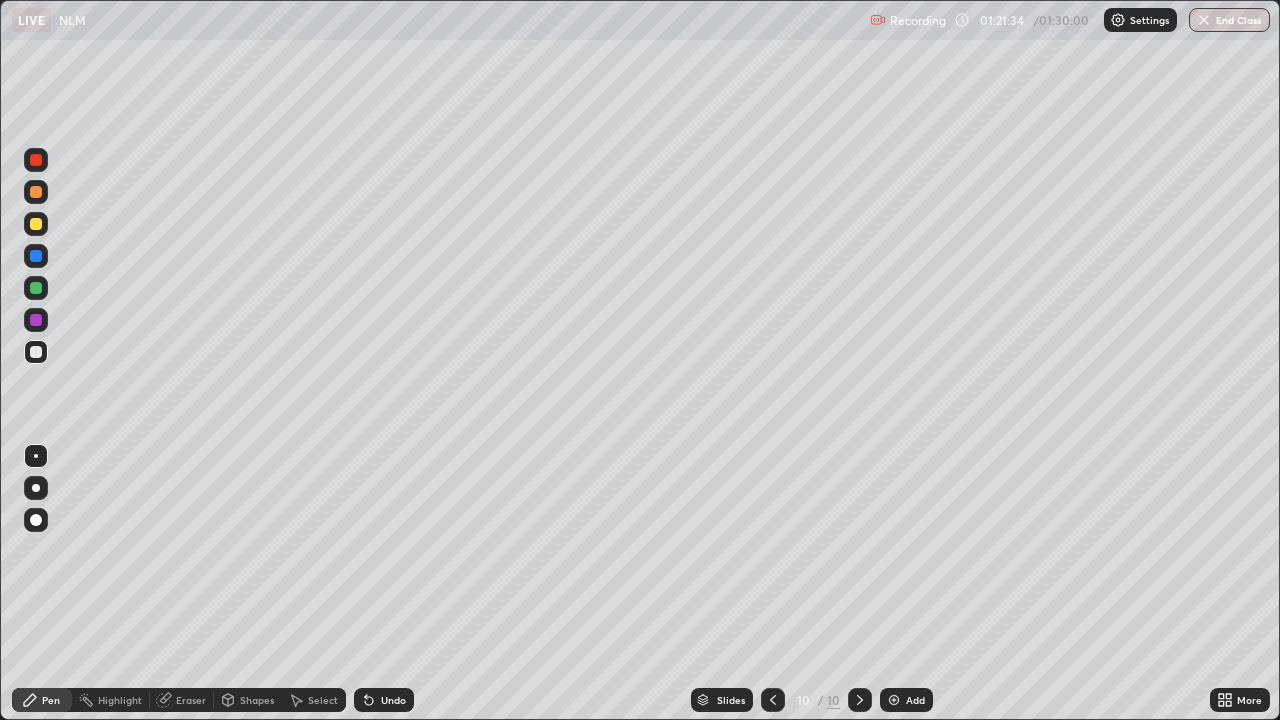 click at bounding box center (36, 288) 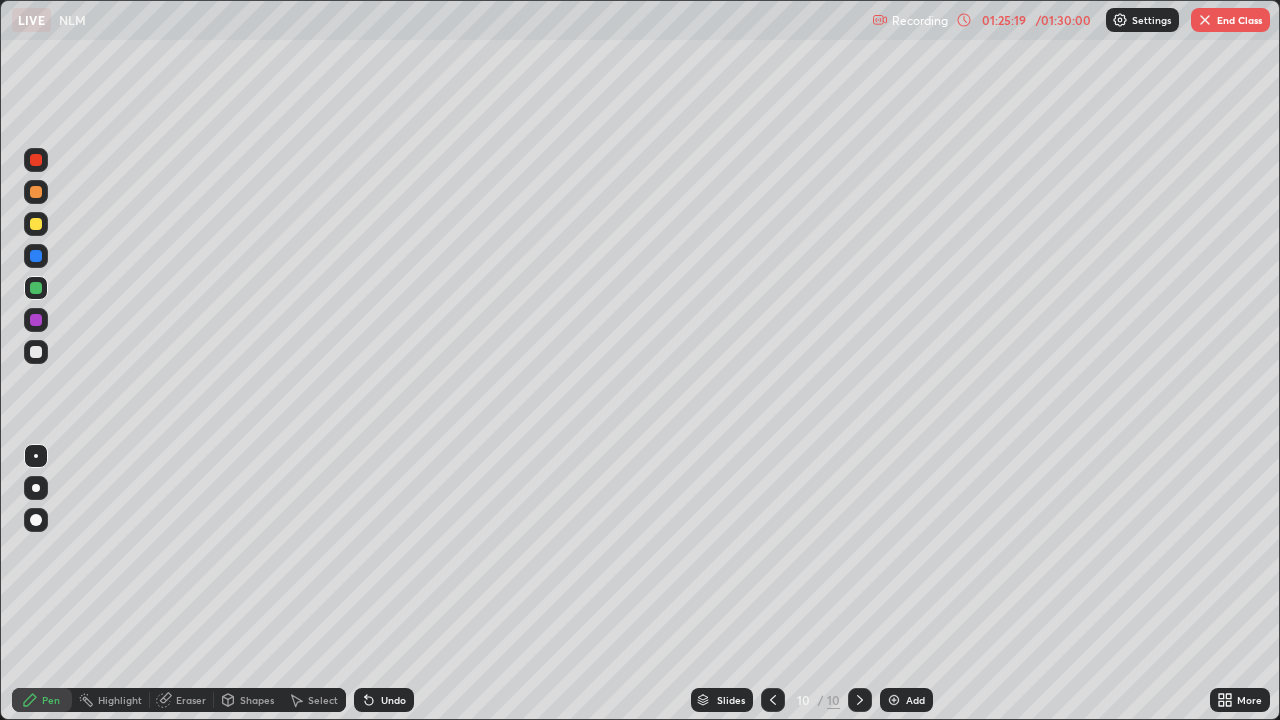 click on "Add" at bounding box center (906, 700) 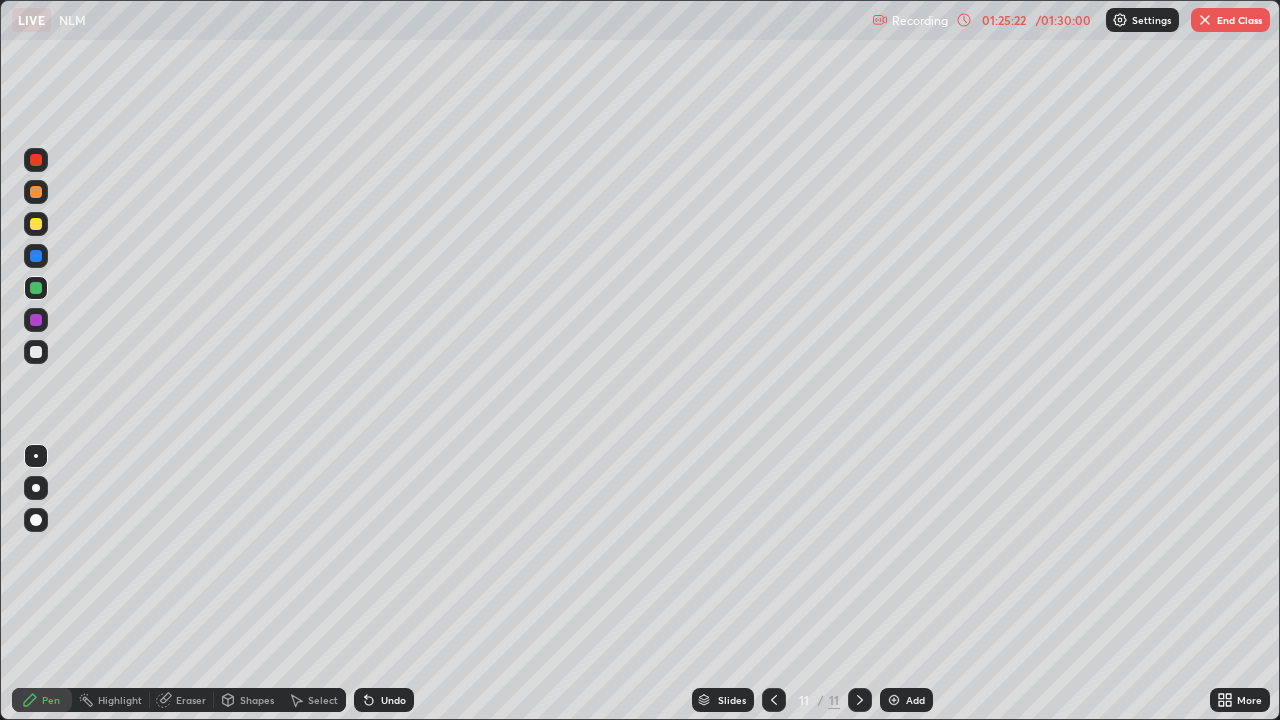 click on "Shapes" at bounding box center (257, 700) 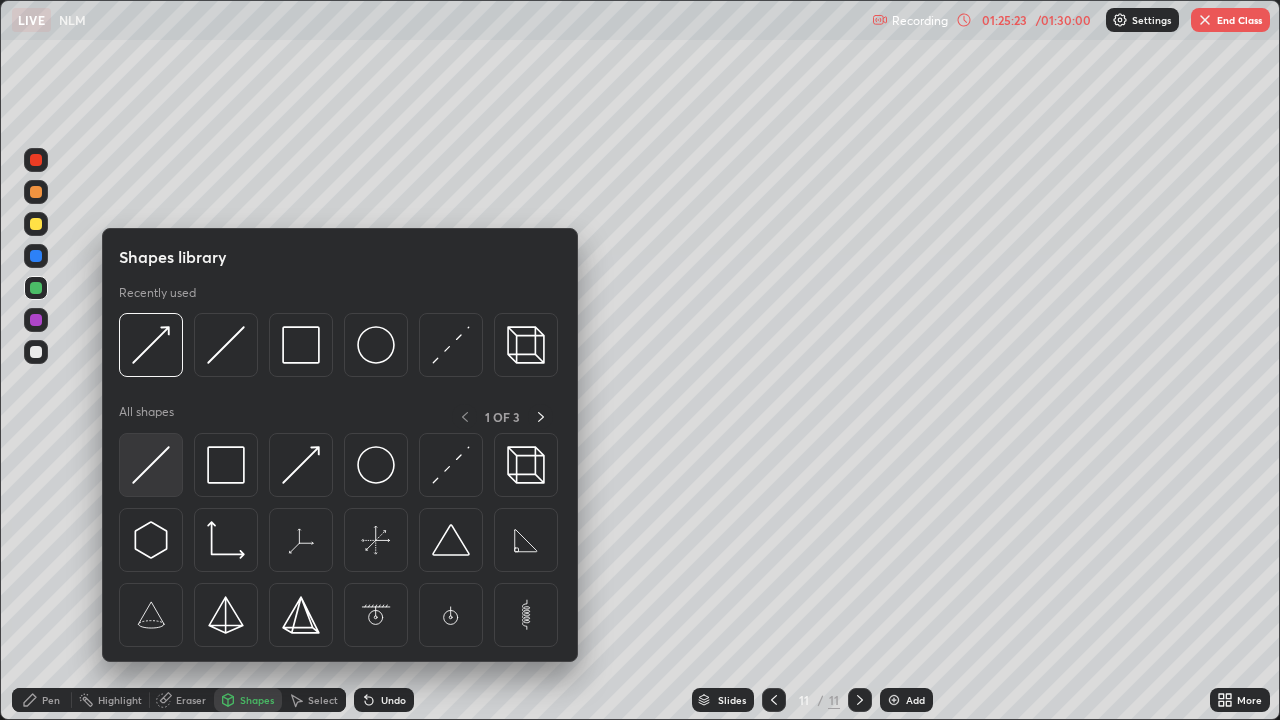 click at bounding box center [151, 465] 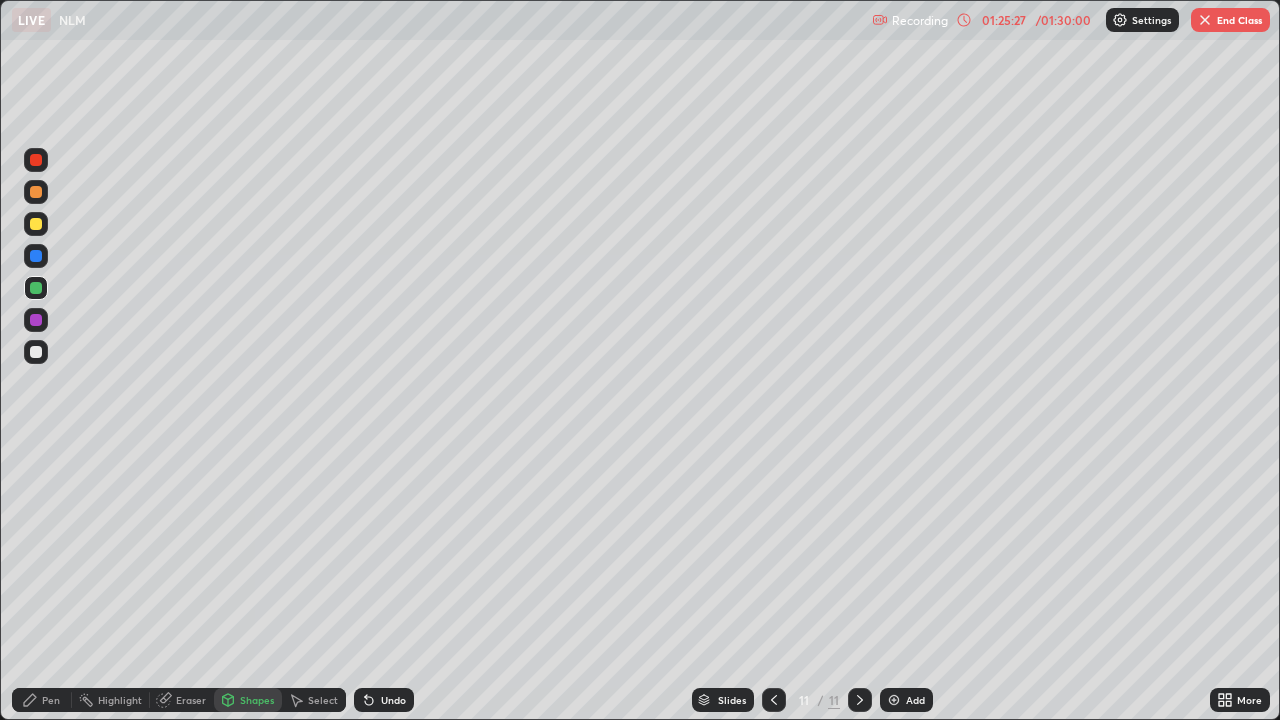 click at bounding box center (36, 352) 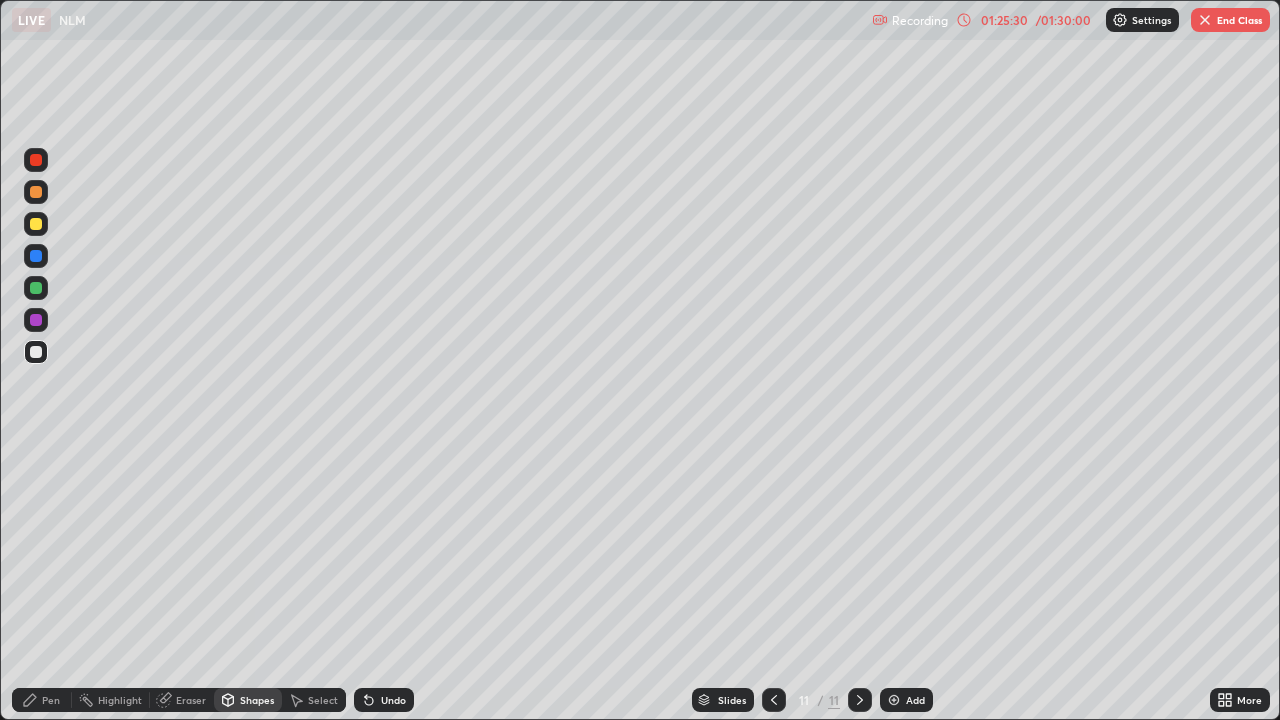 click 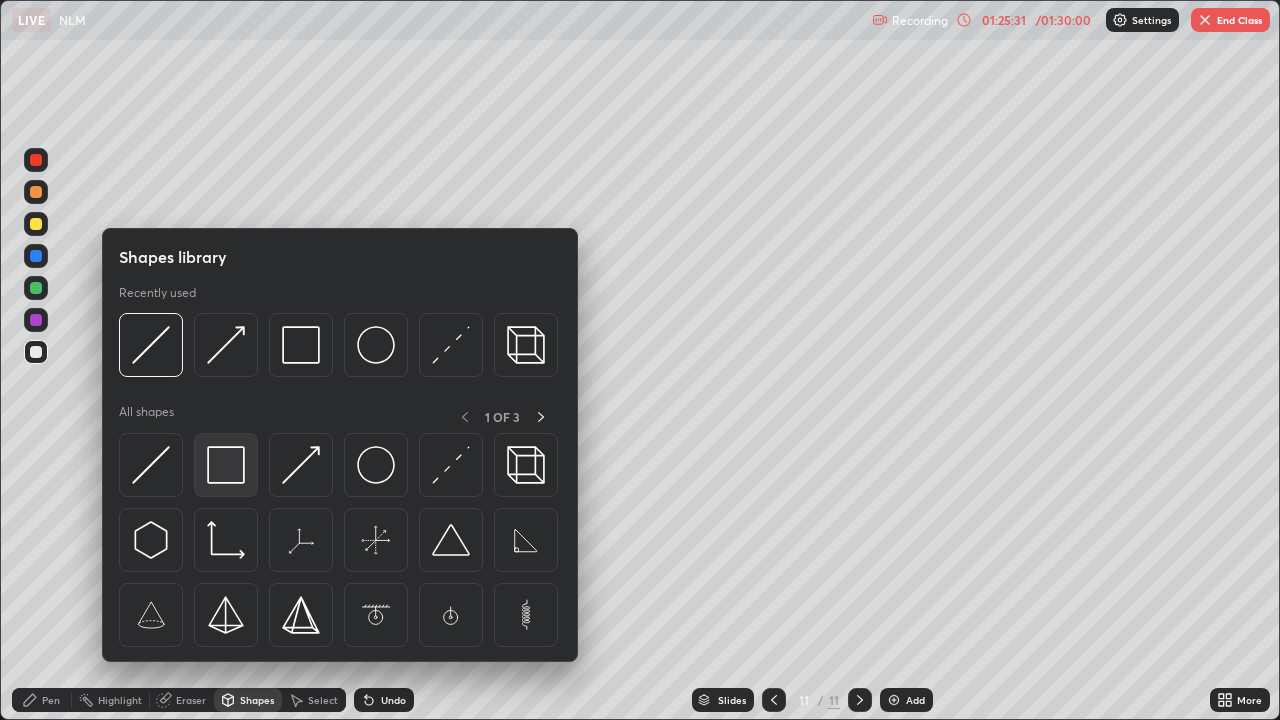 click at bounding box center (226, 465) 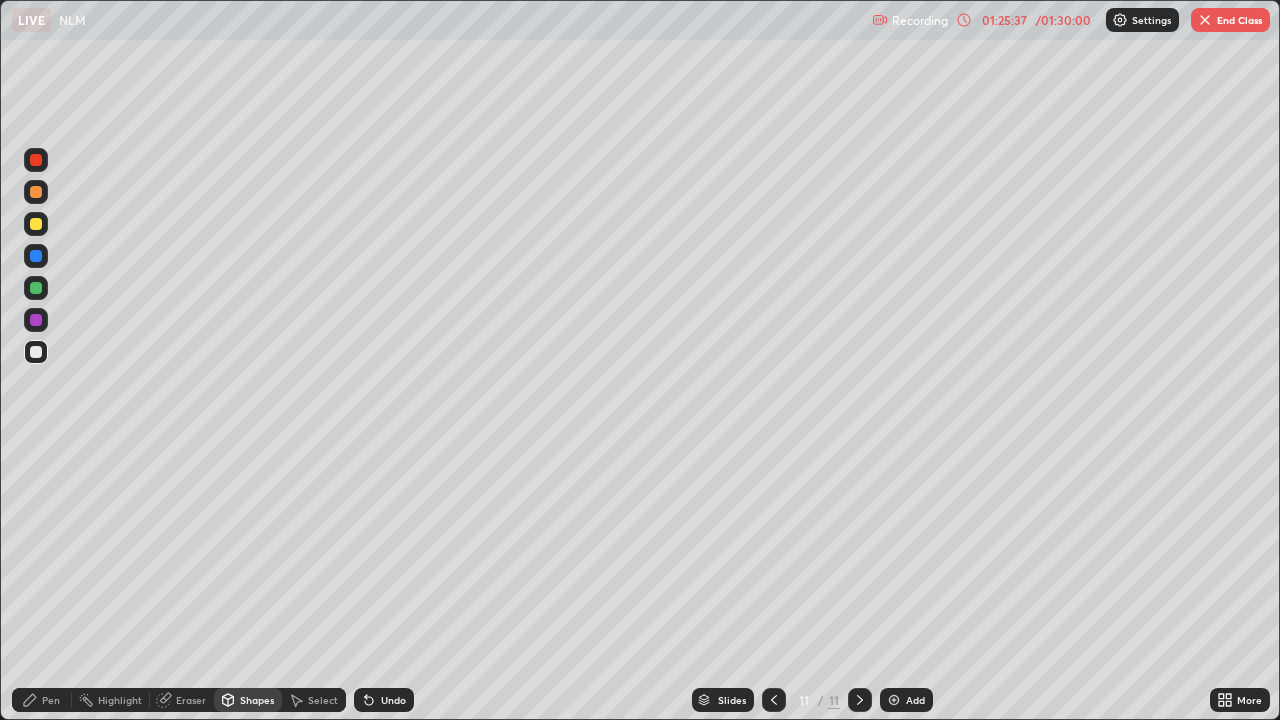 click on "Shapes" at bounding box center (248, 700) 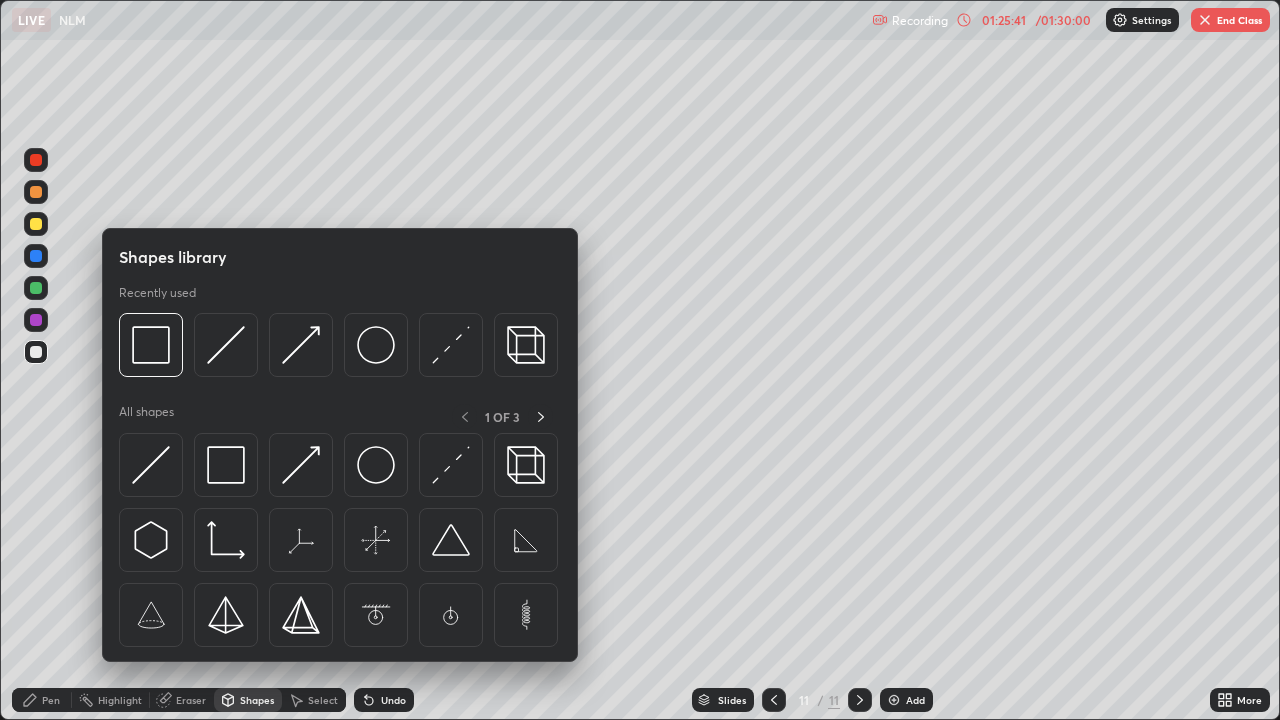 click at bounding box center [36, 412] 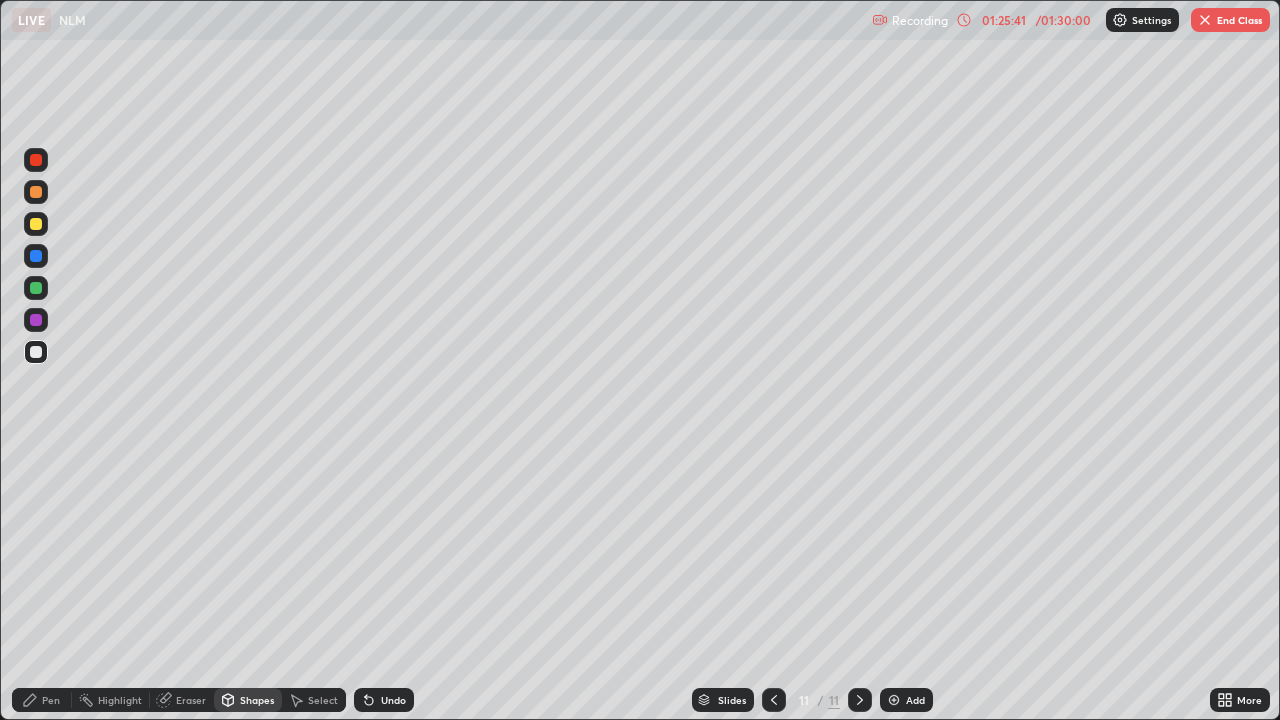 click on "Pen" at bounding box center [51, 700] 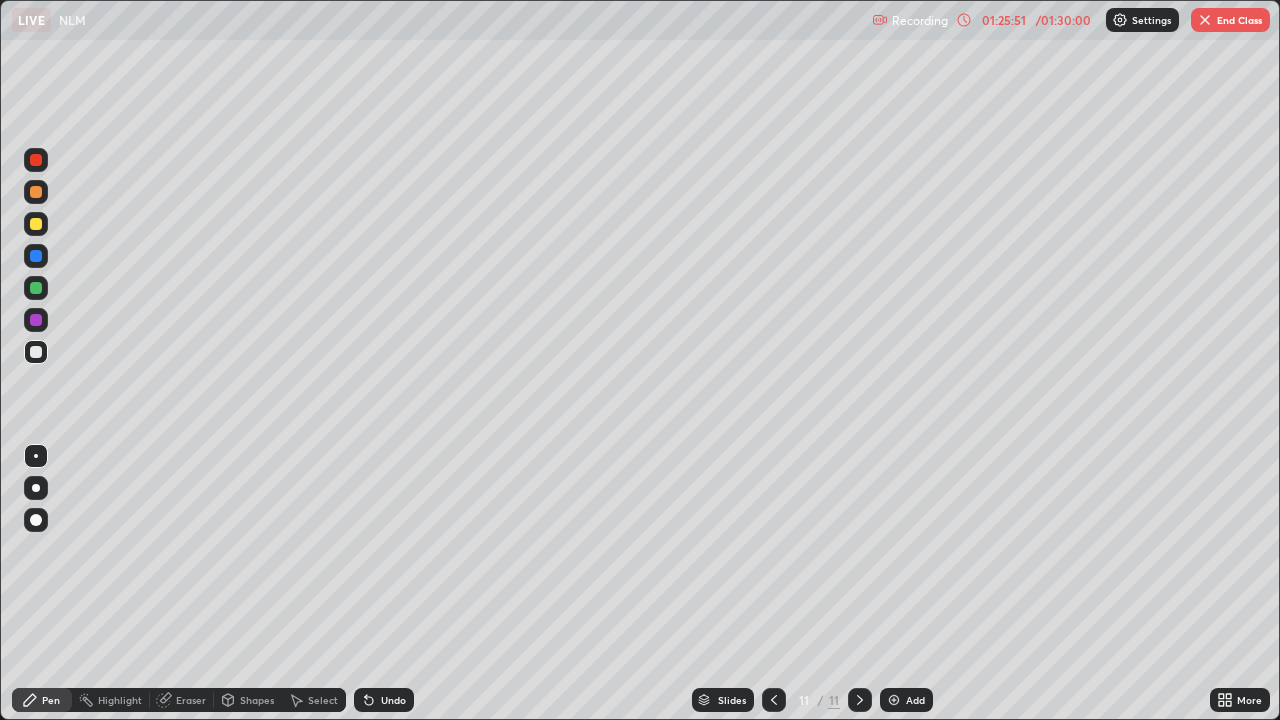 click on "Shapes" at bounding box center [257, 700] 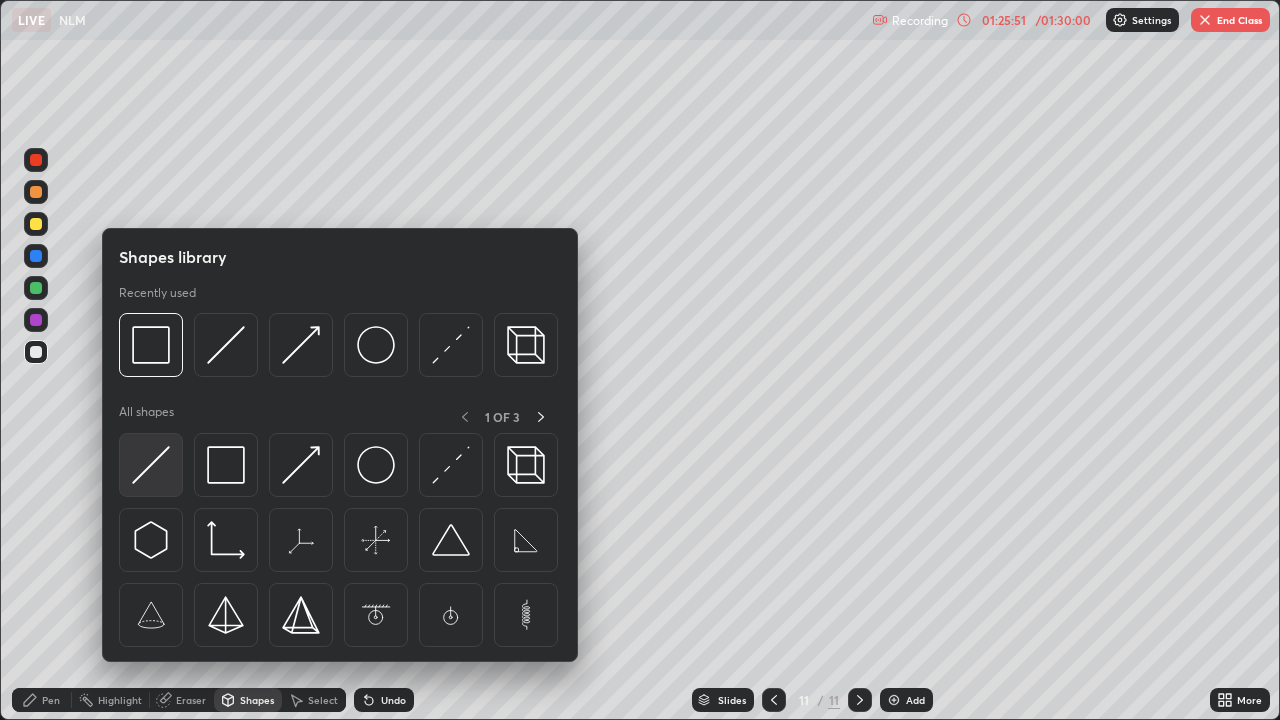 click at bounding box center (151, 465) 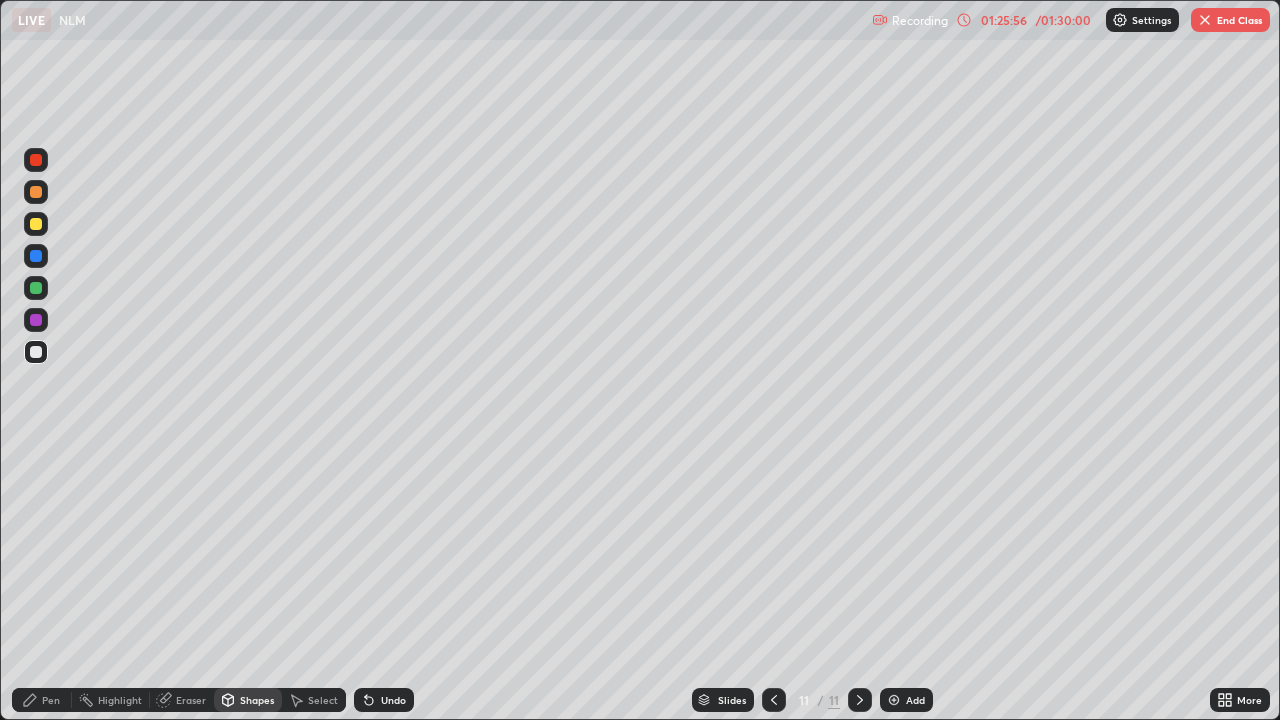 click on "Undo" at bounding box center (393, 700) 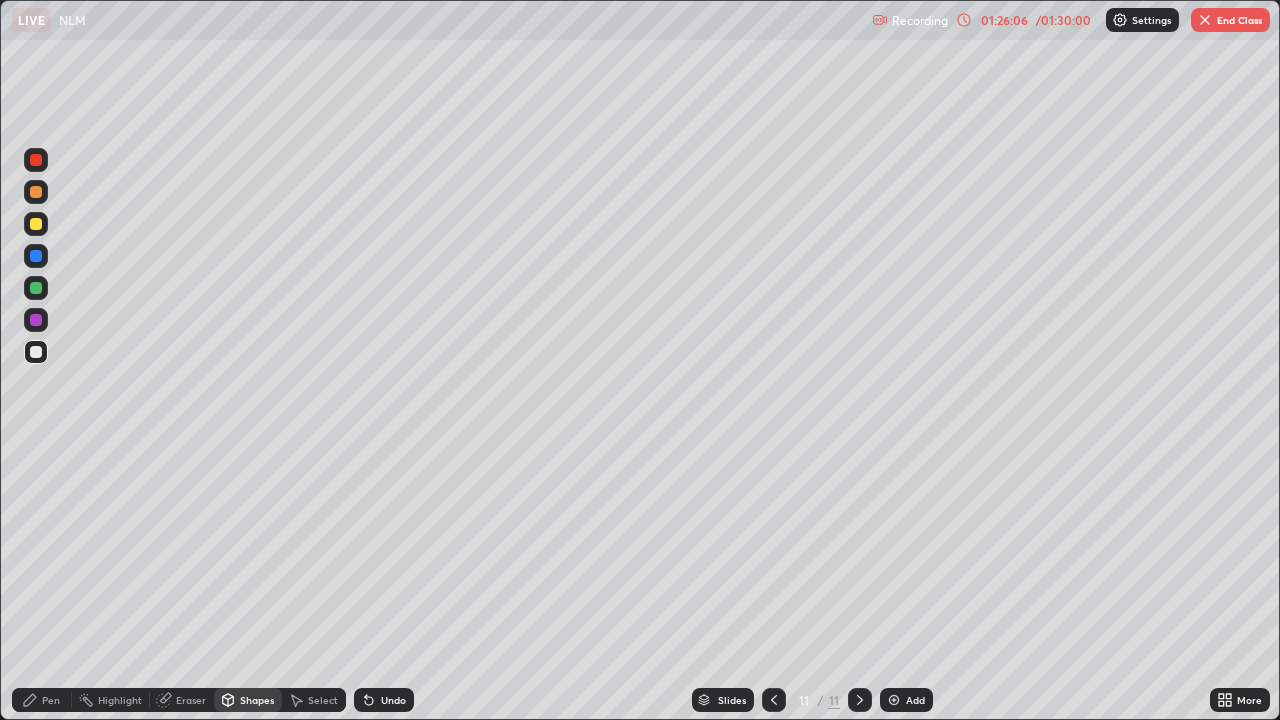 click on "Pen" at bounding box center (42, 700) 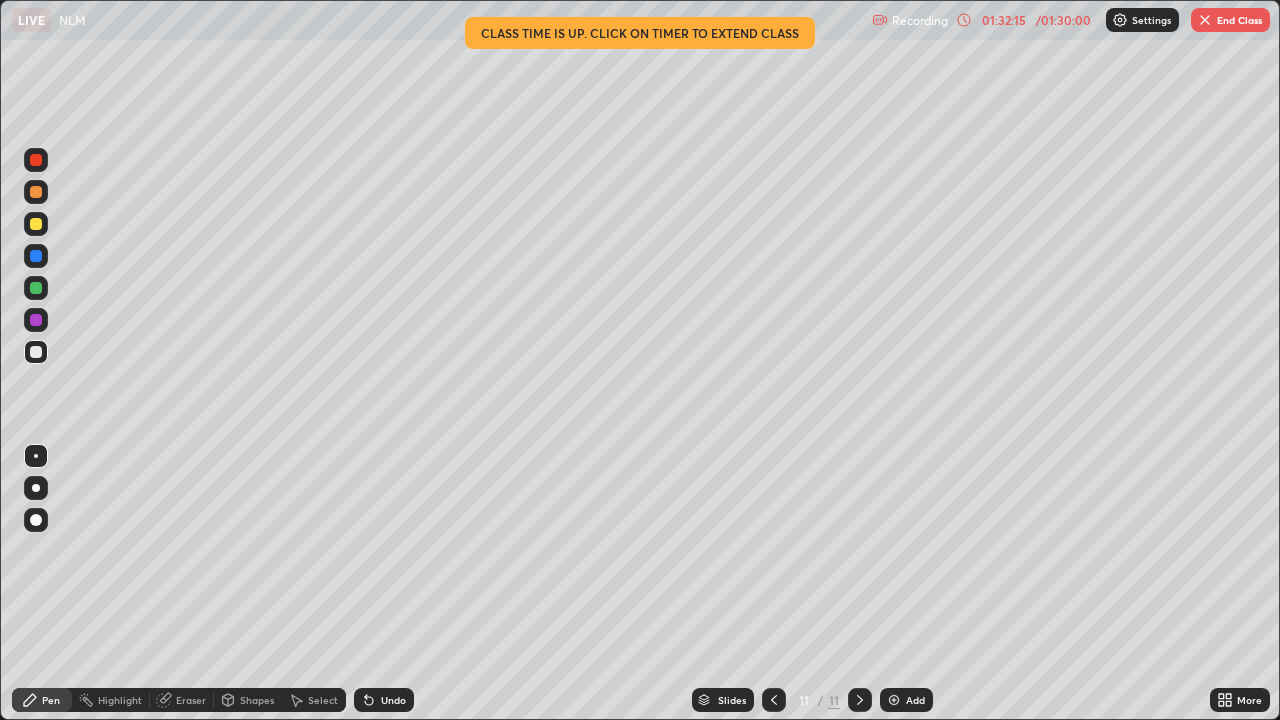 click on "End Class" at bounding box center [1230, 20] 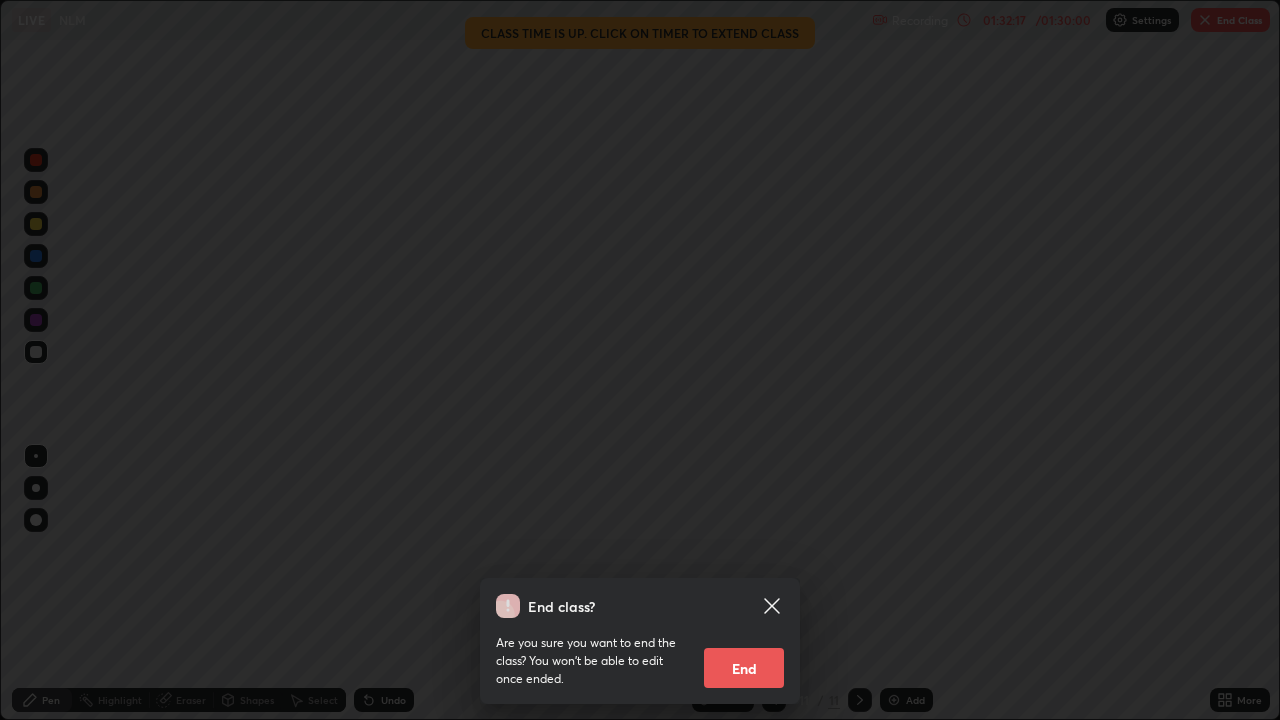 click on "End" at bounding box center (744, 668) 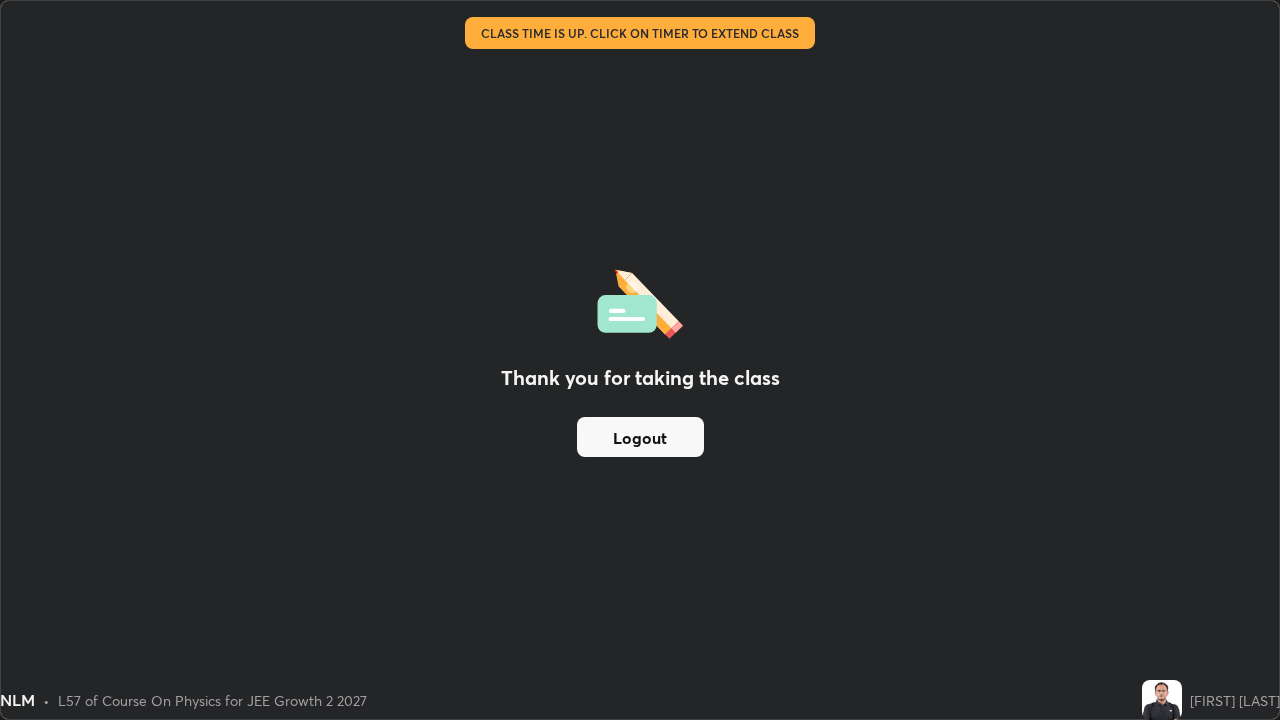 click on "Logout" at bounding box center [640, 437] 